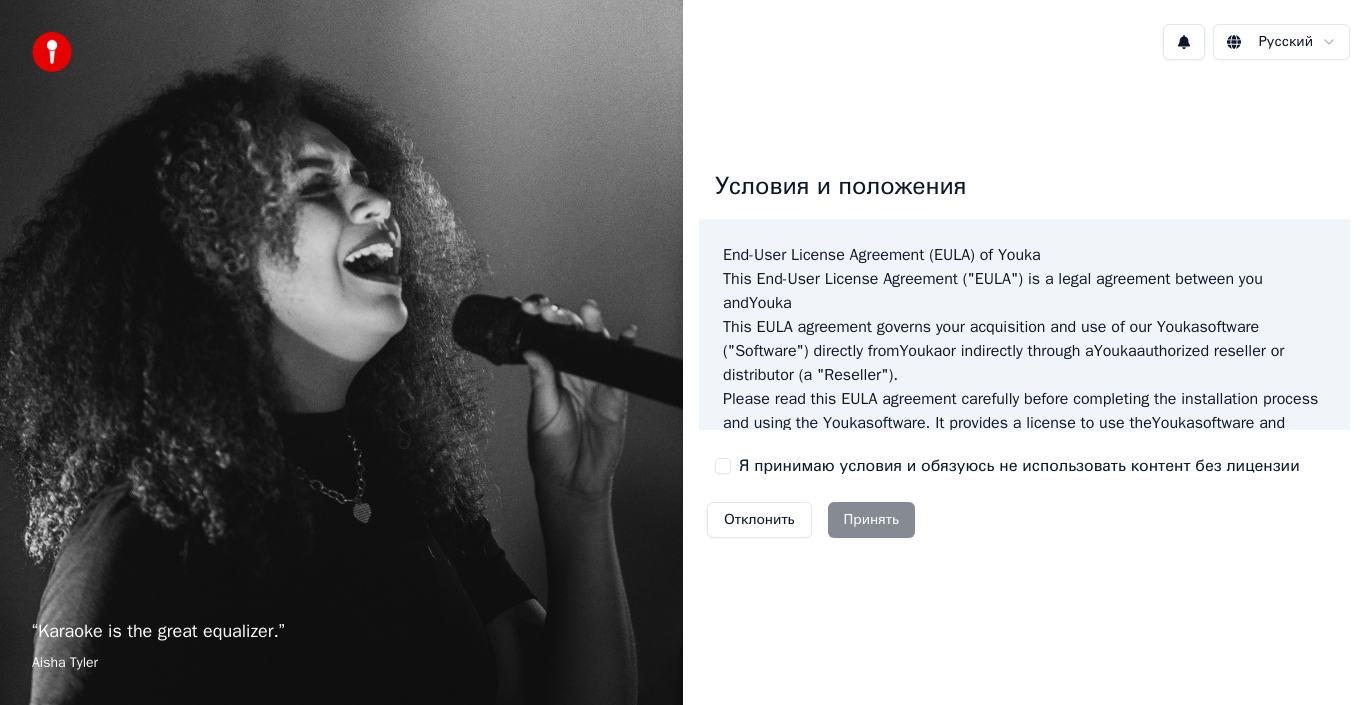 scroll, scrollTop: 0, scrollLeft: 0, axis: both 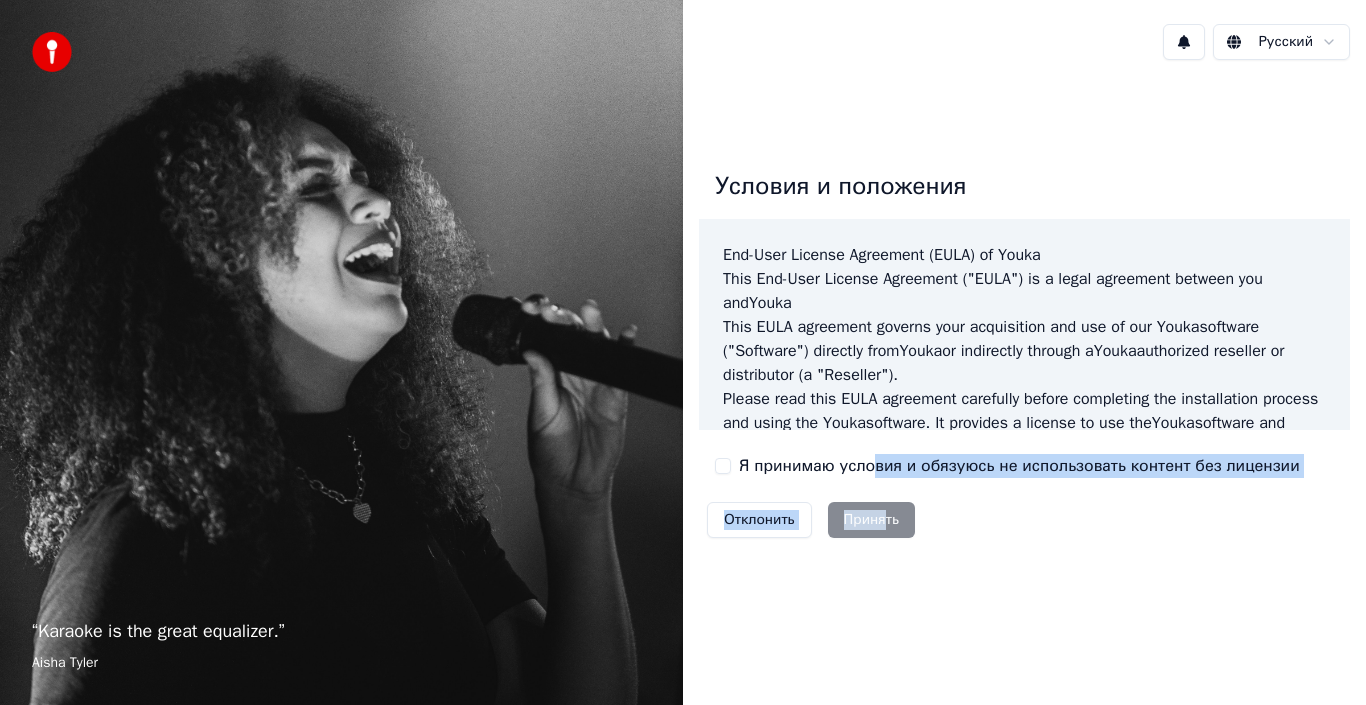 drag, startPoint x: 888, startPoint y: 512, endPoint x: 865, endPoint y: 460, distance: 56.859474 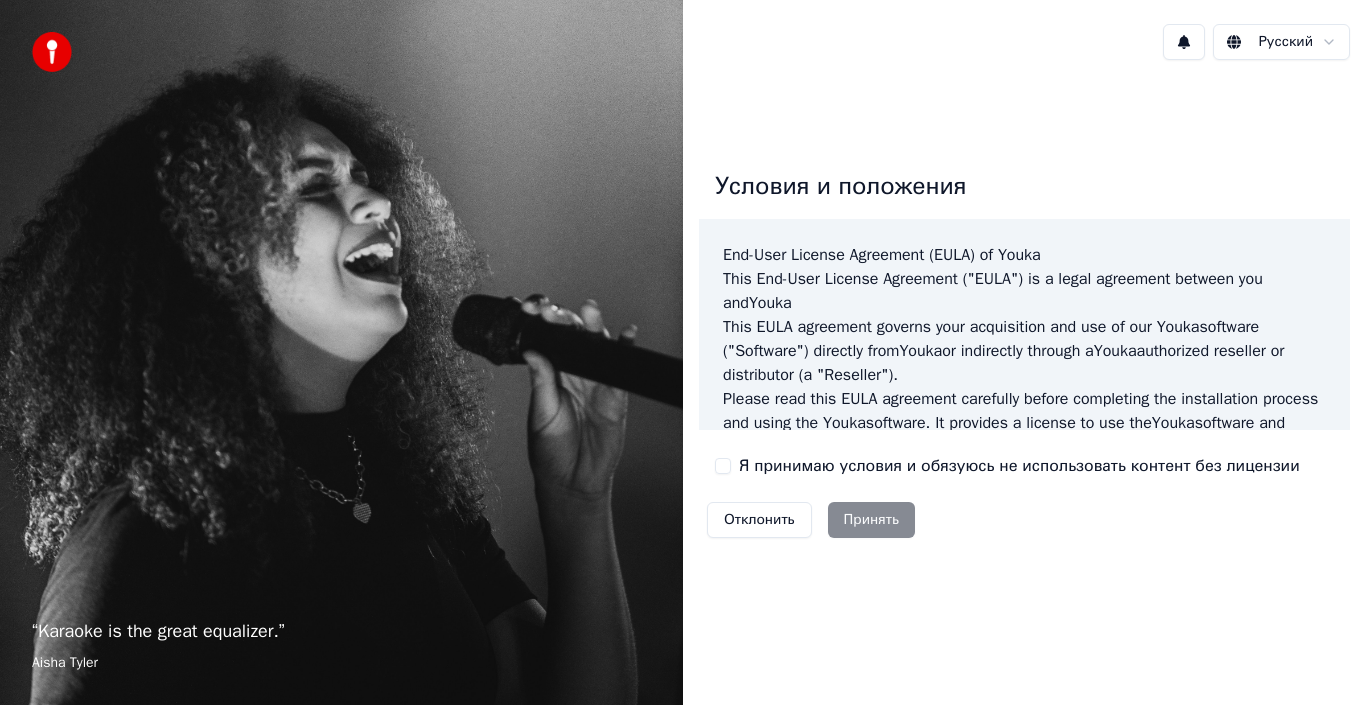 click on "Я принимаю условия и обязуюсь не использовать контент без лицензии" at bounding box center [1019, 466] 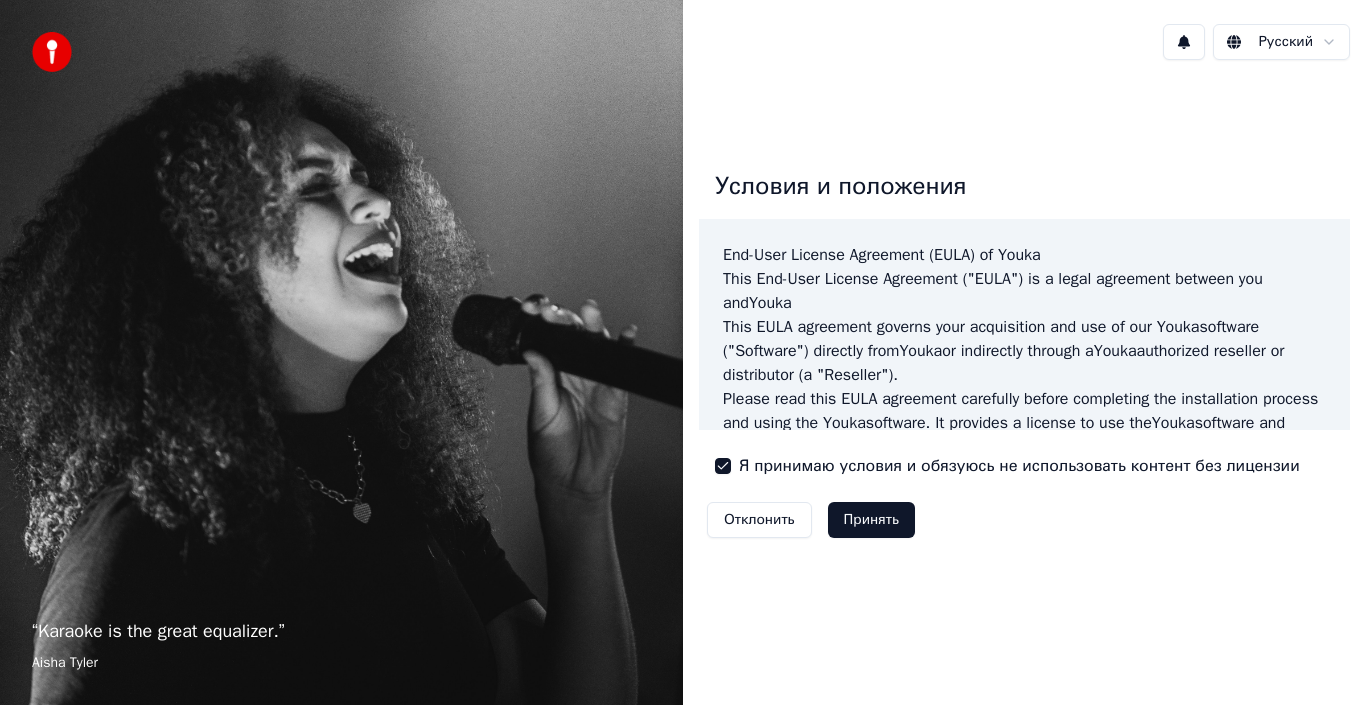 click on "Принять" at bounding box center [871, 520] 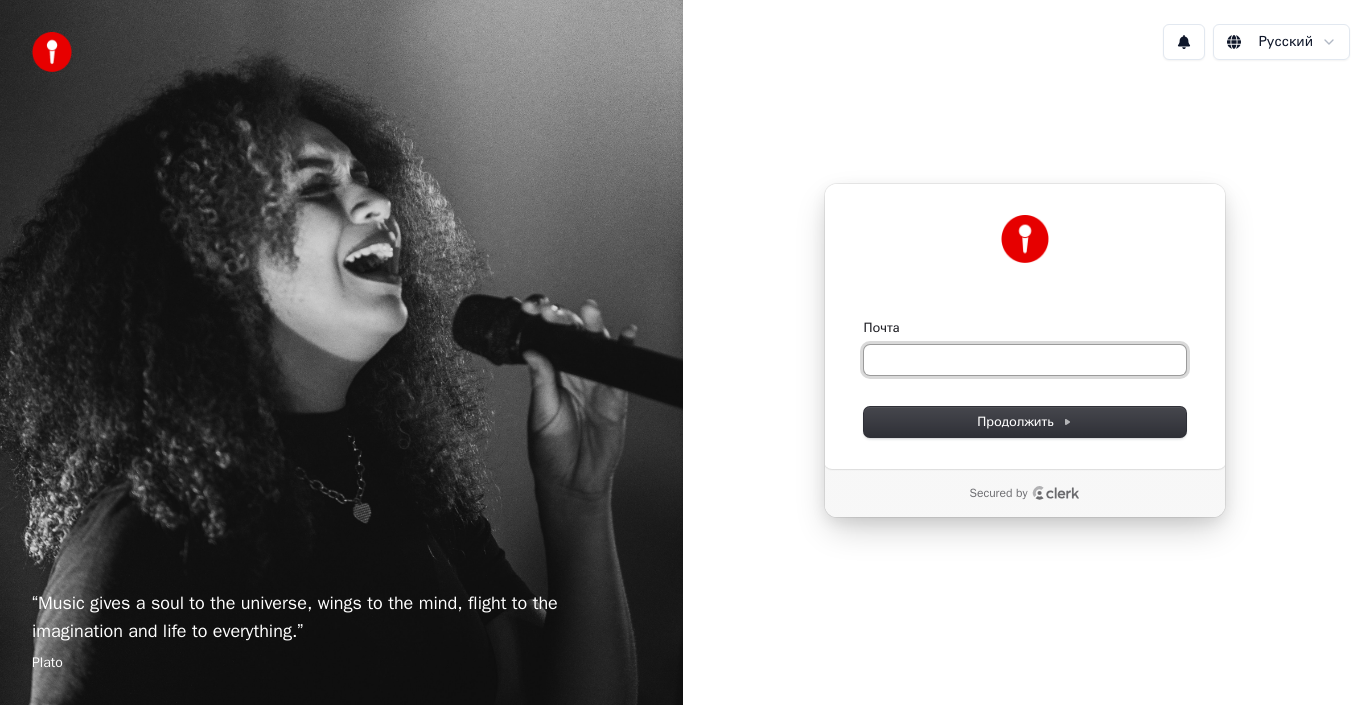click on "Почта" at bounding box center (1025, 360) 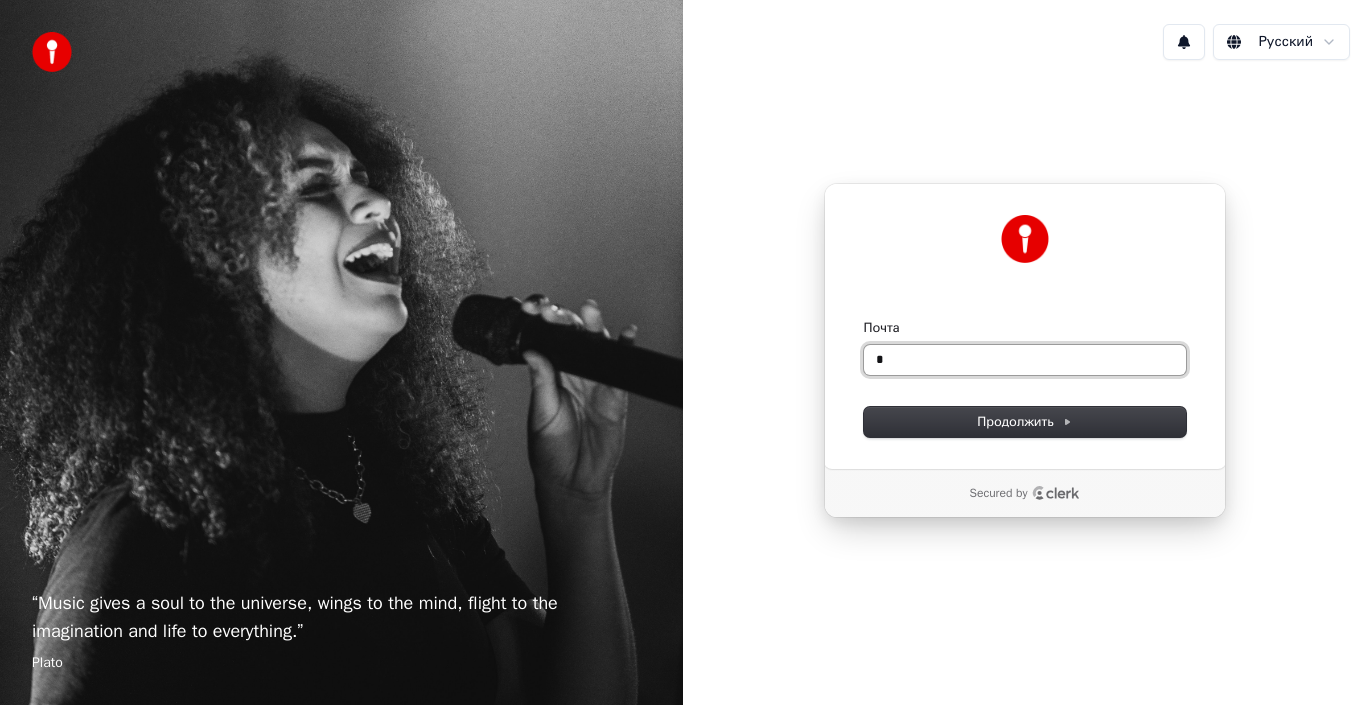 drag, startPoint x: 879, startPoint y: 360, endPoint x: 803, endPoint y: 361, distance: 76.00658 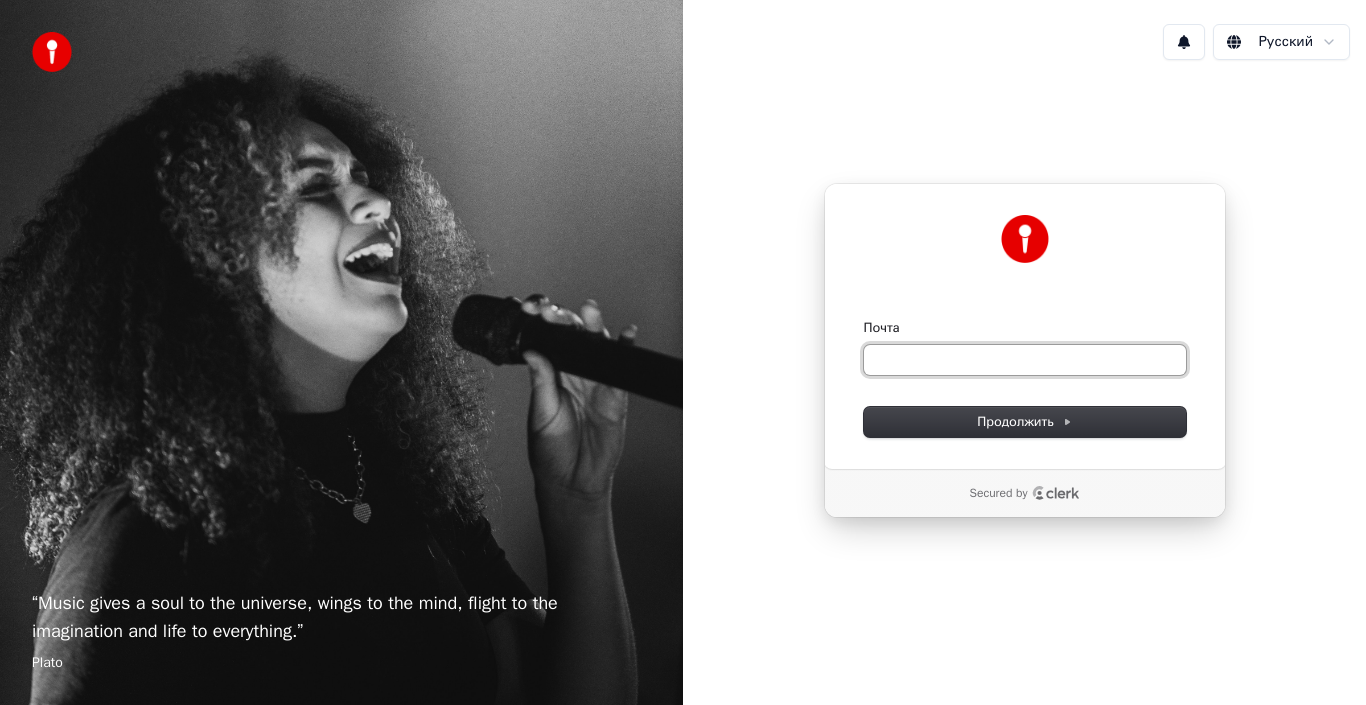 click on "Почта" at bounding box center [1025, 360] 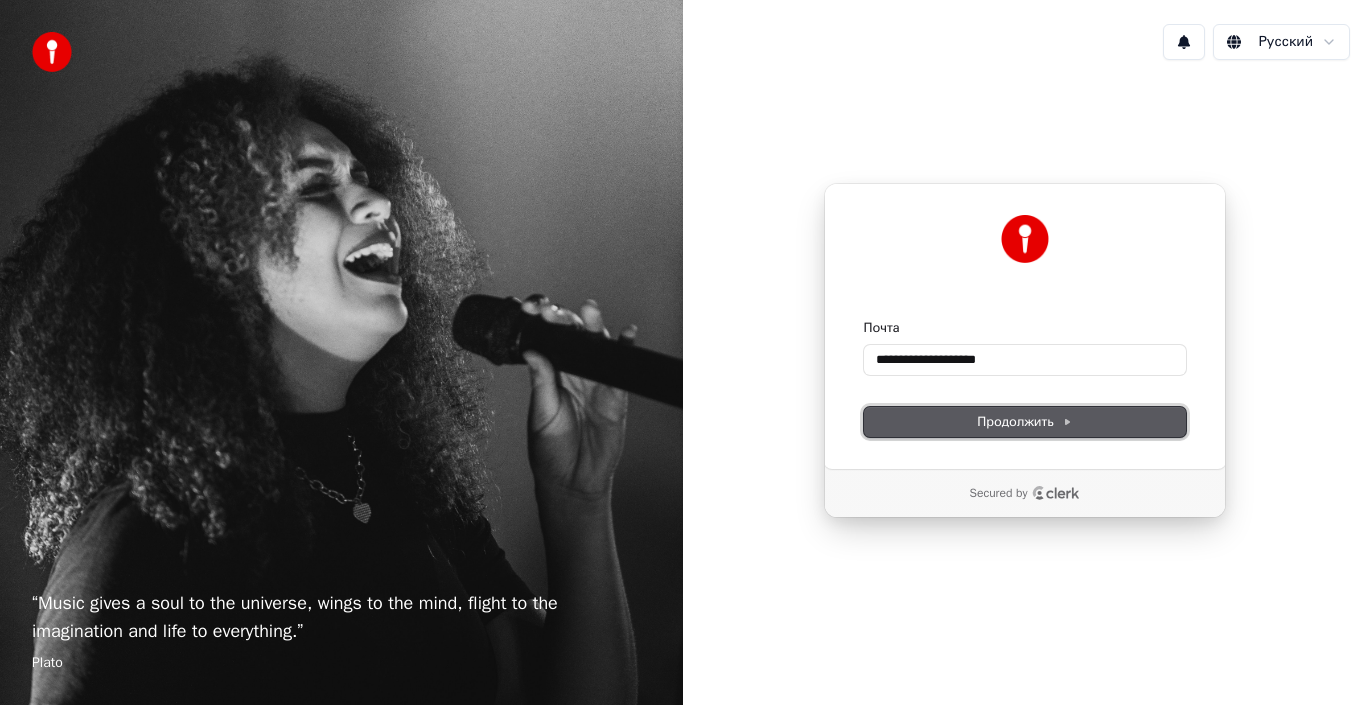 click on "Продолжить" at bounding box center (1024, 422) 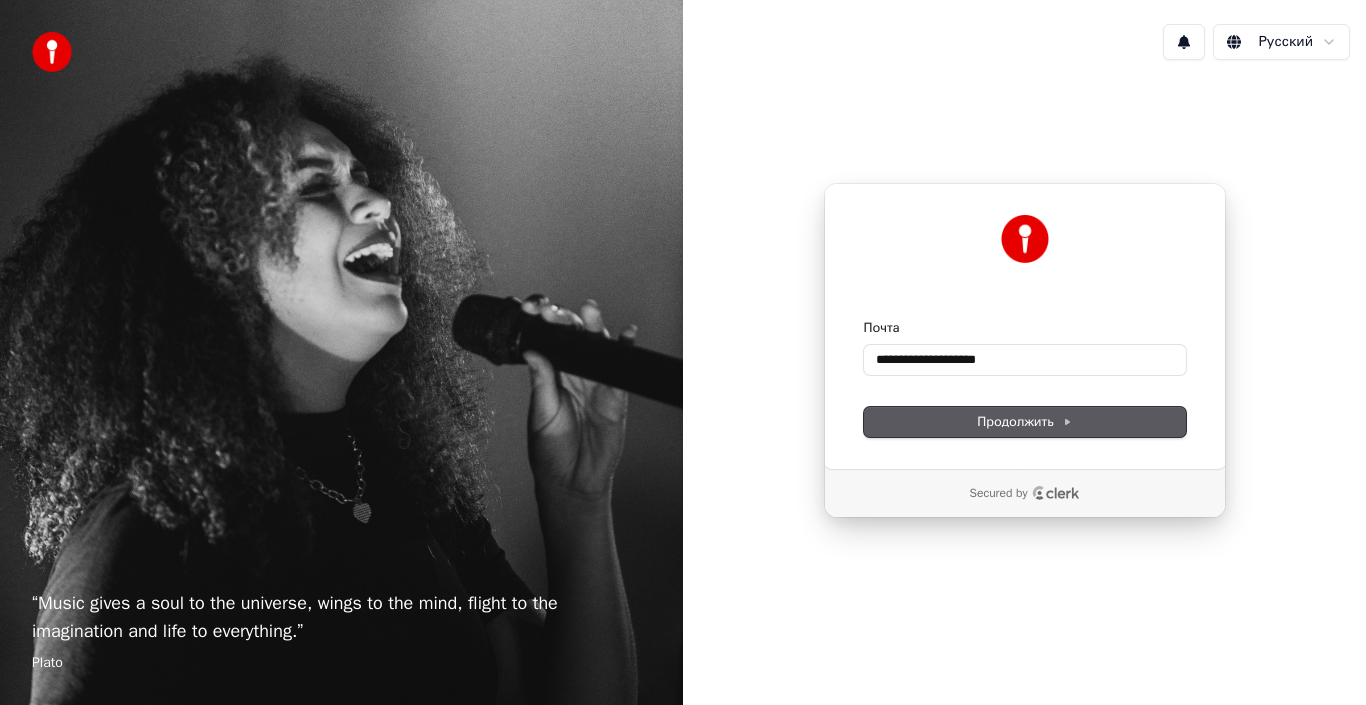 type on "**********" 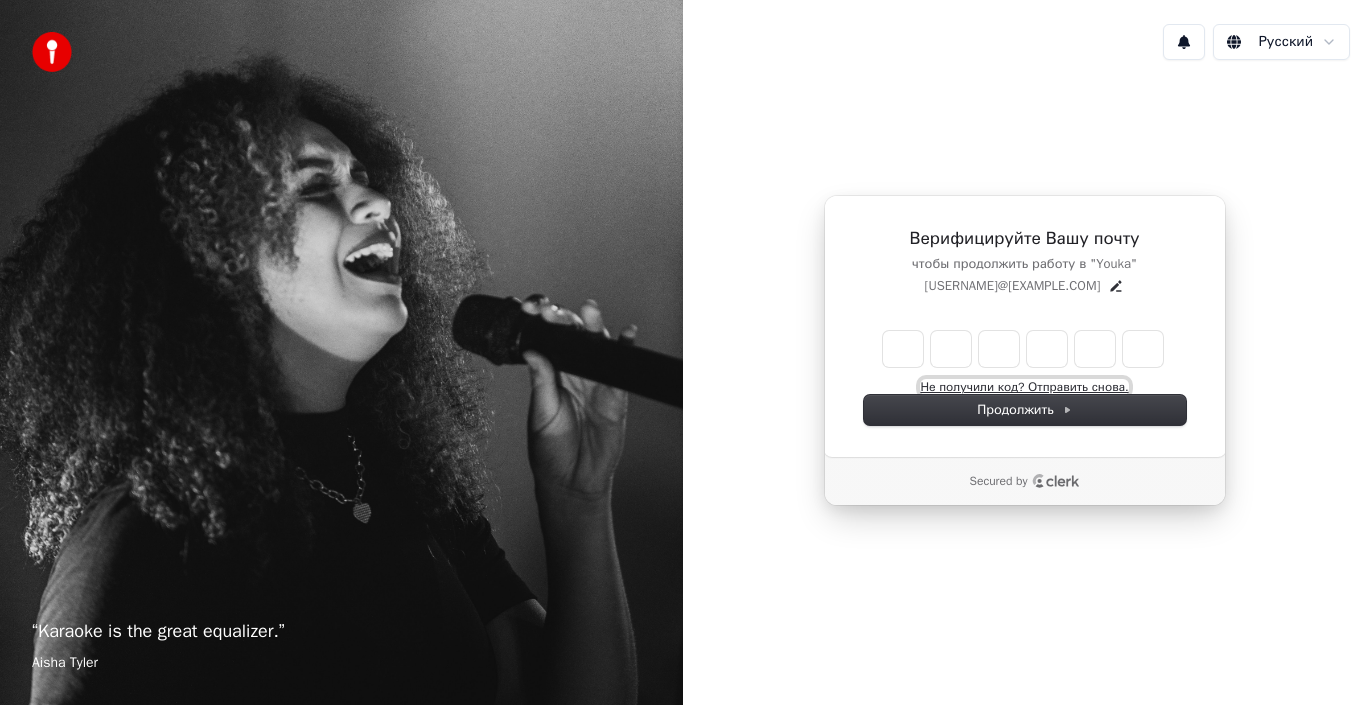 click on "Не получили код? Отправить снова." at bounding box center [1024, 387] 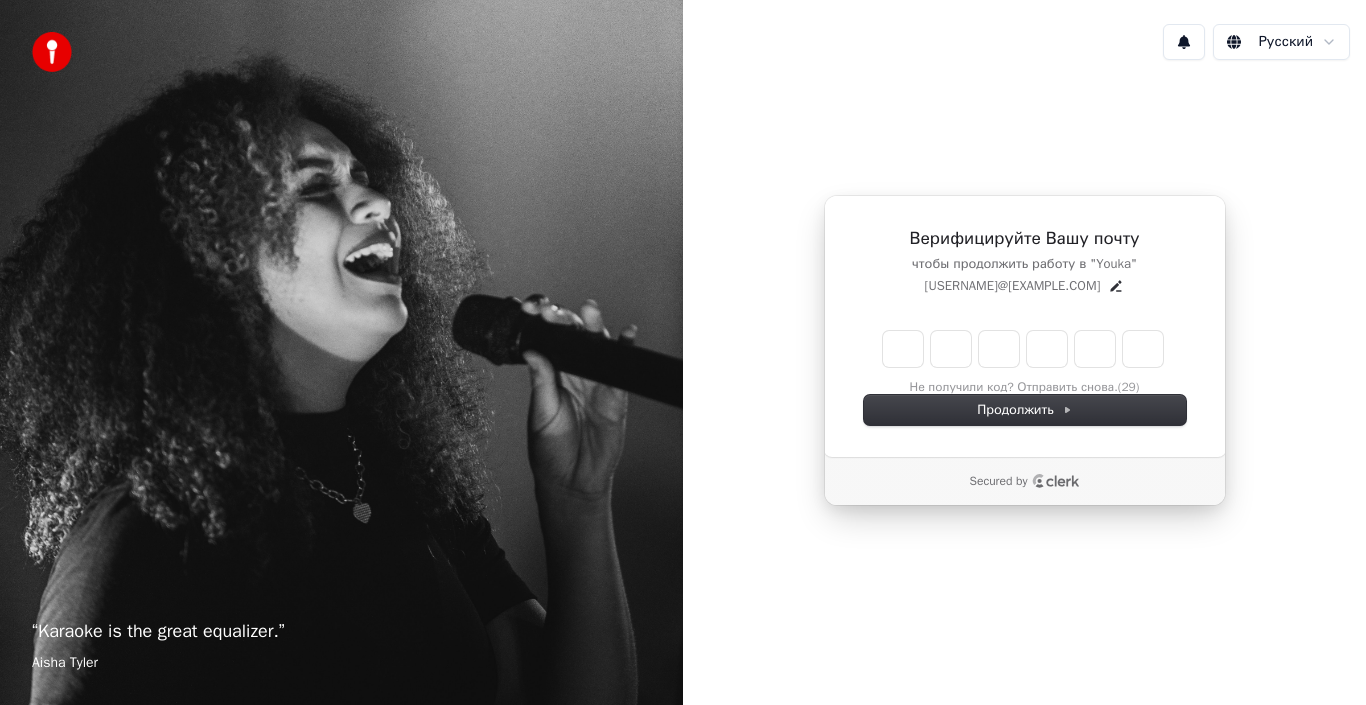 click on "чтобы продолжить работу в "Youka"" at bounding box center [1025, 264] 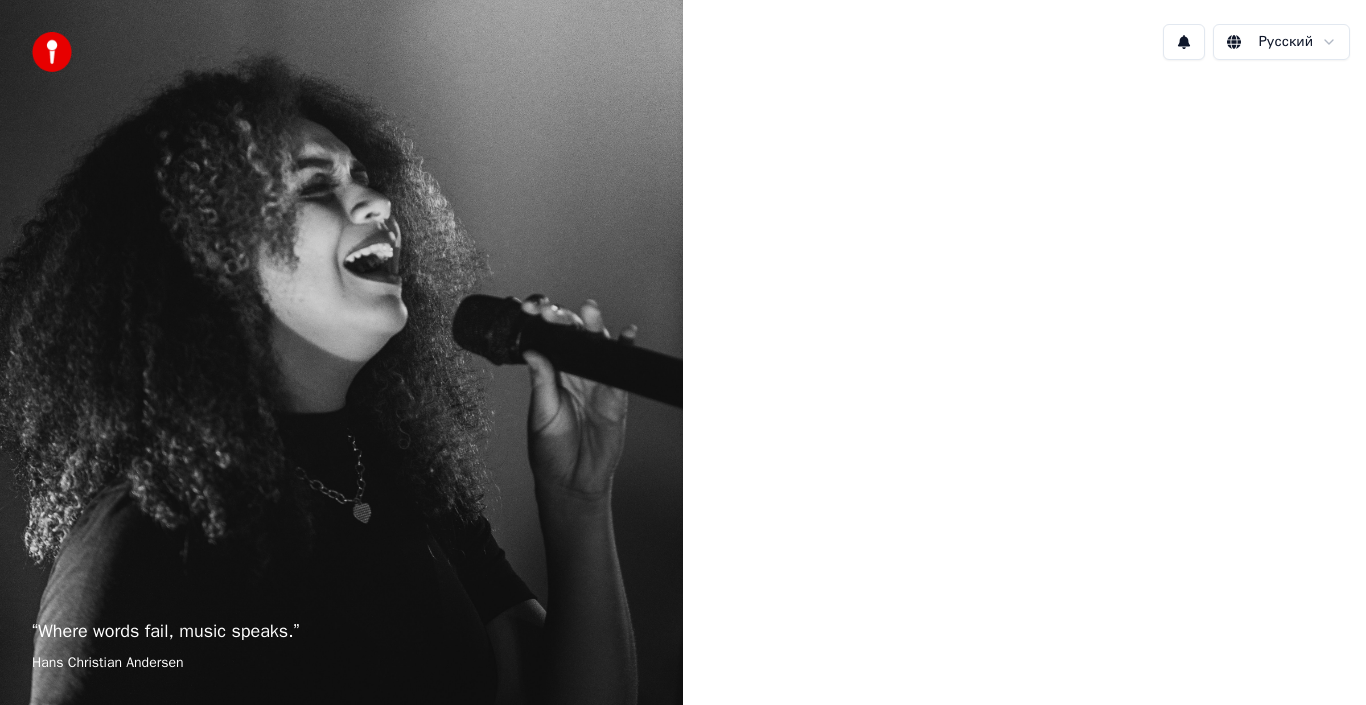 scroll, scrollTop: 0, scrollLeft: 0, axis: both 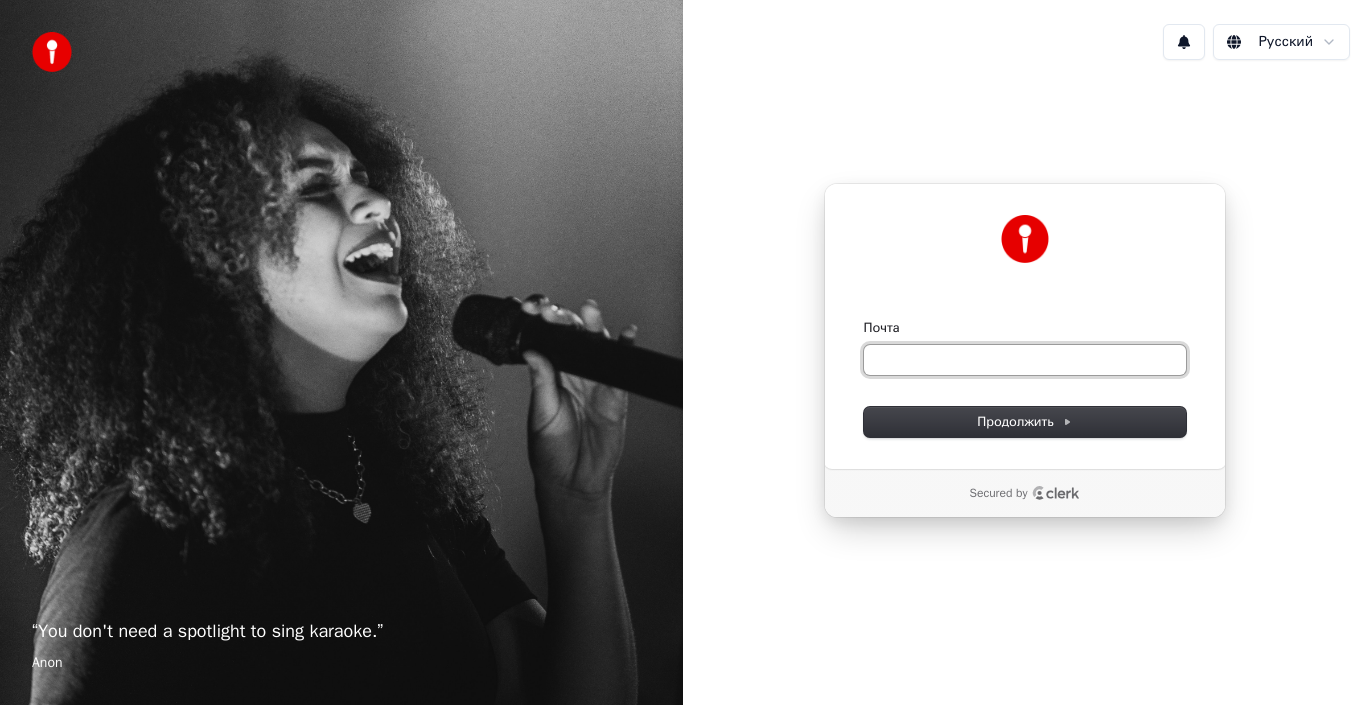 click on "Почта" at bounding box center (1025, 360) 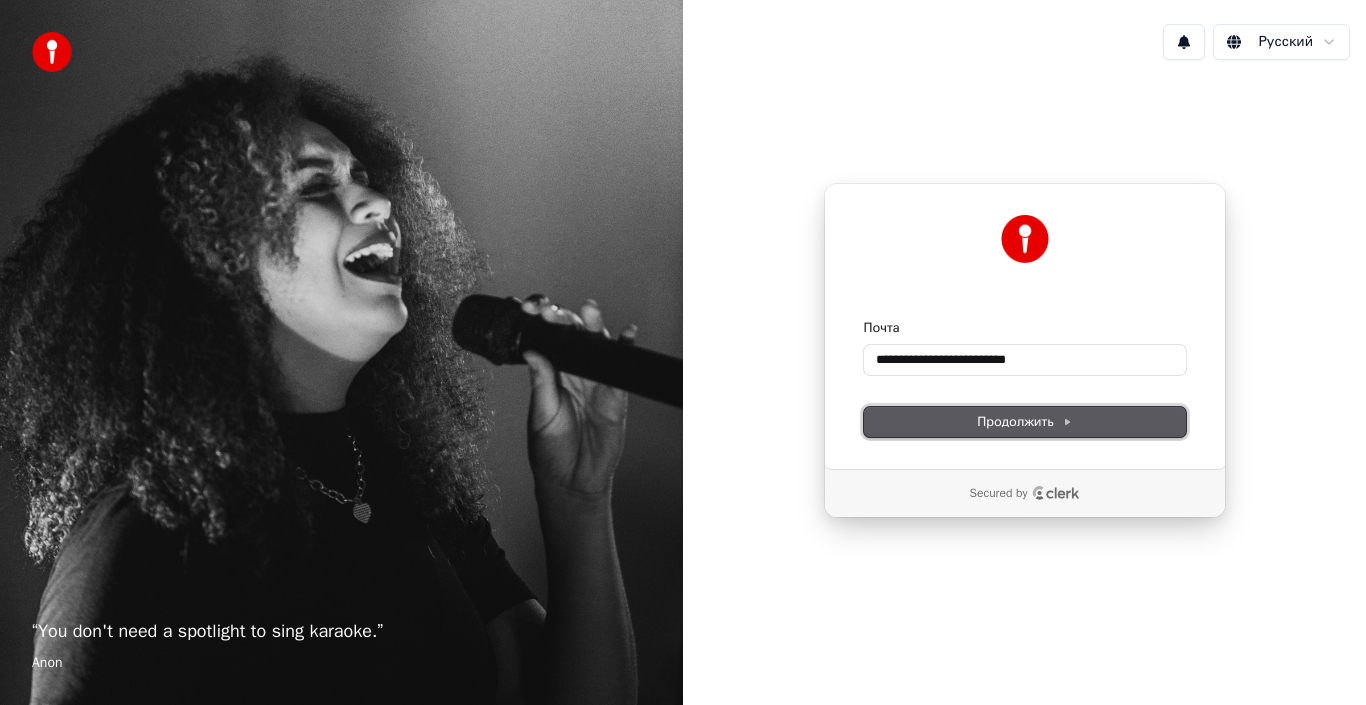 click on "Продолжить" at bounding box center [1025, 422] 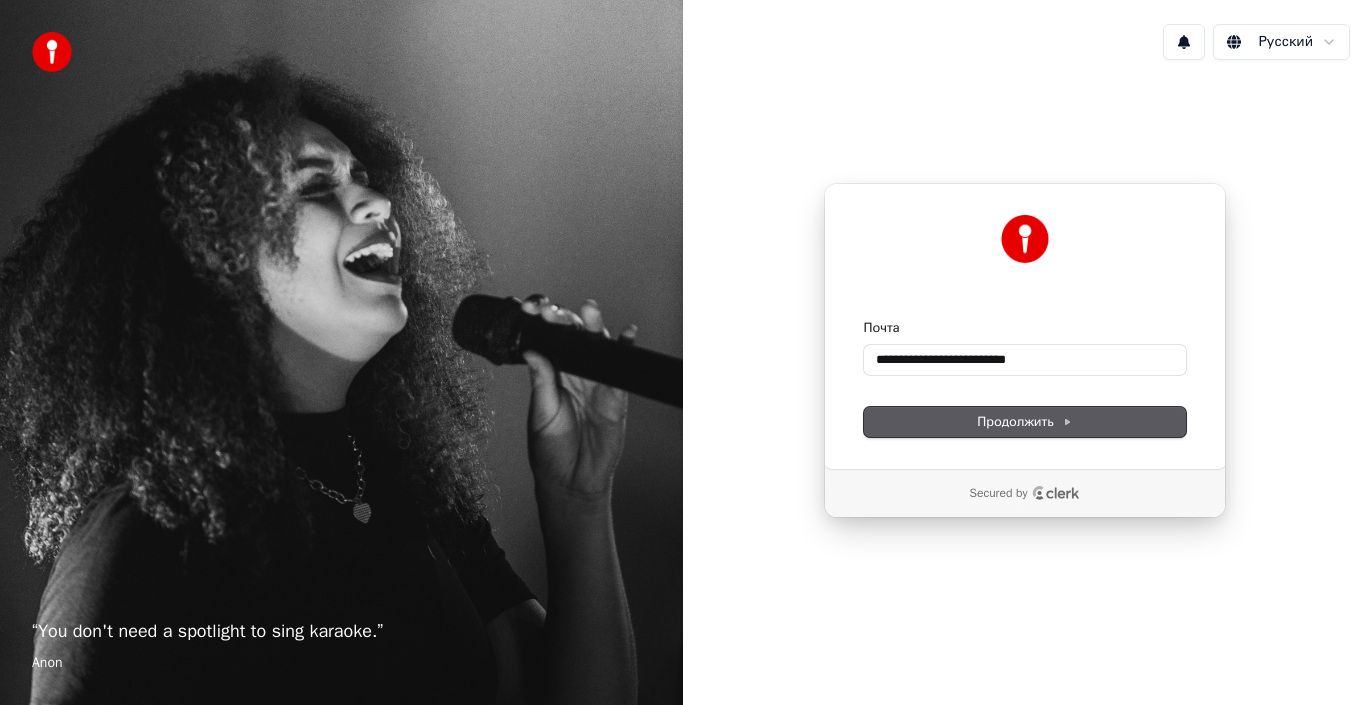 type on "**********" 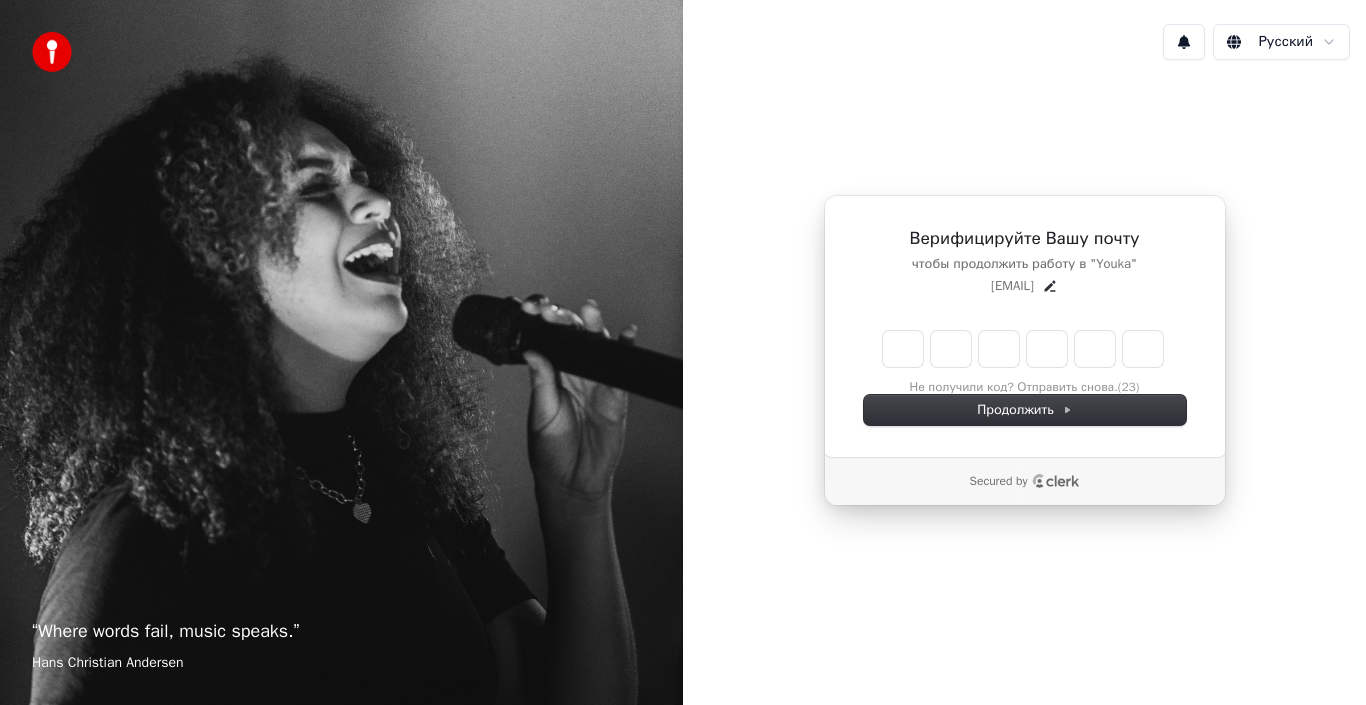 type on "*" 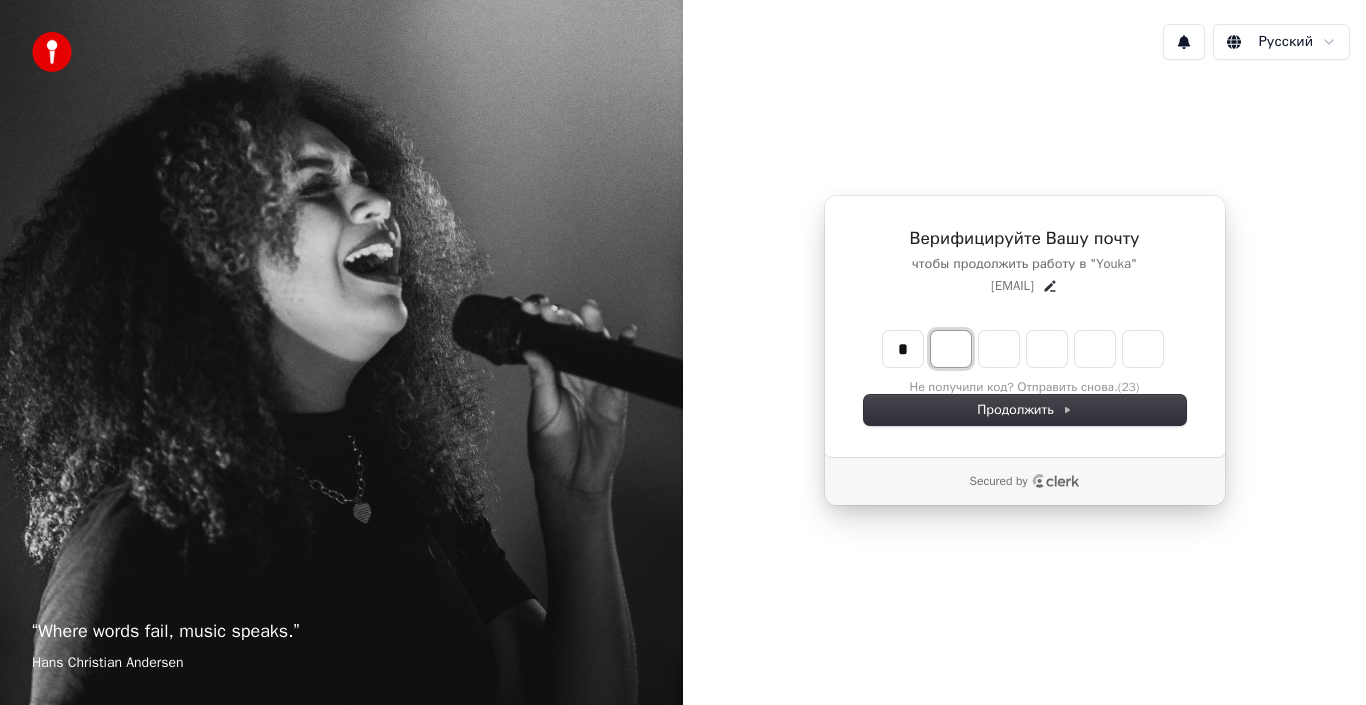 type on "*" 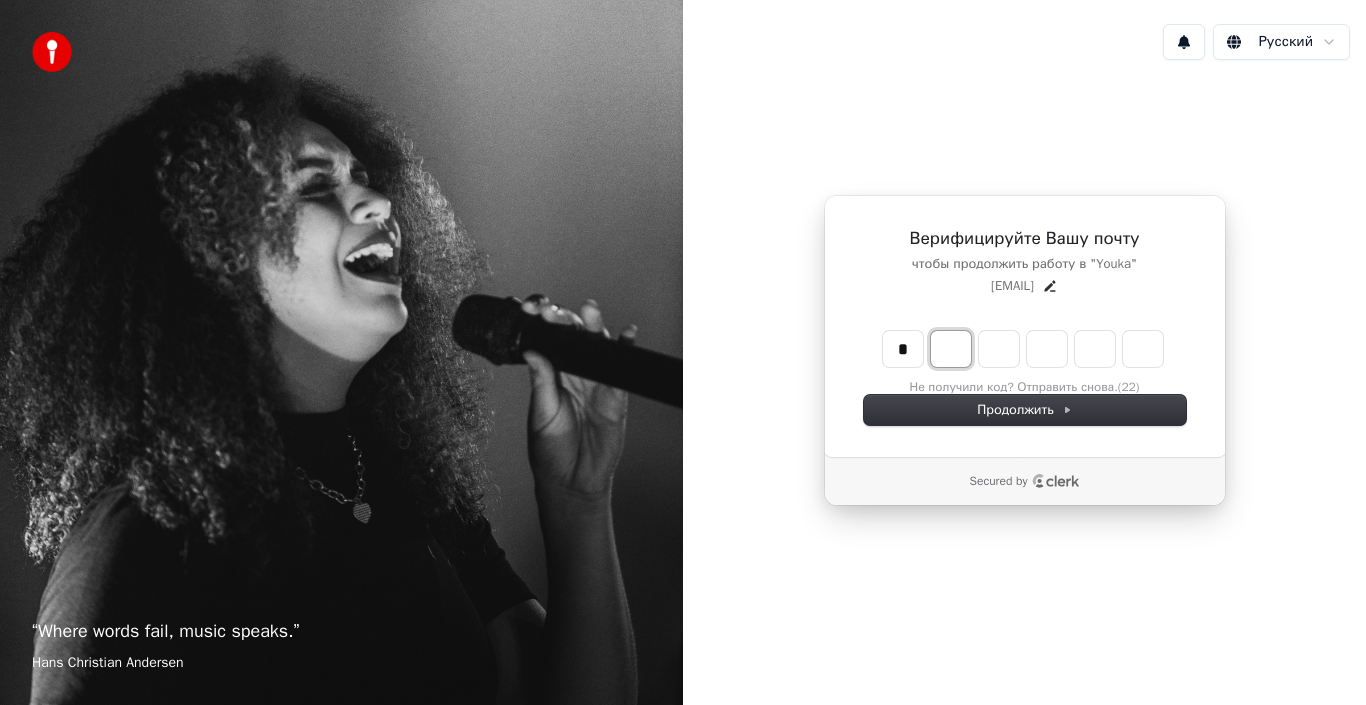 type on "*" 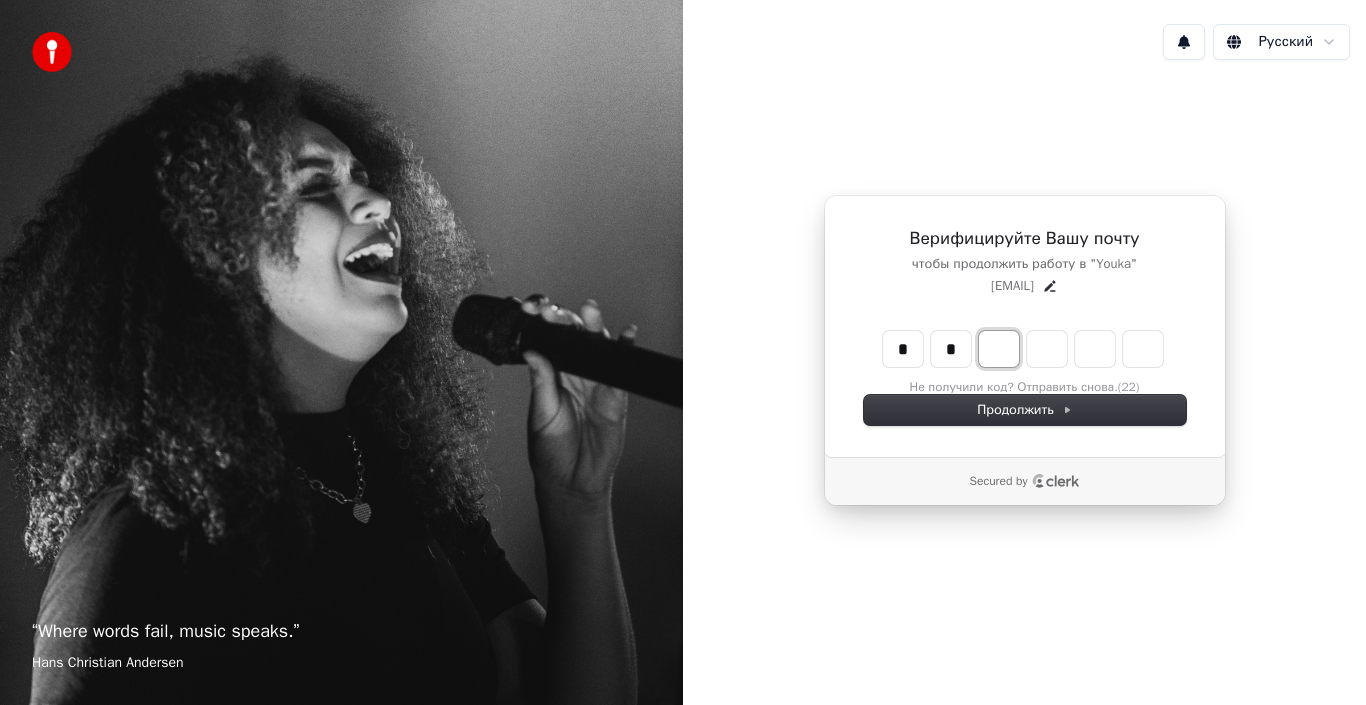 type on "**" 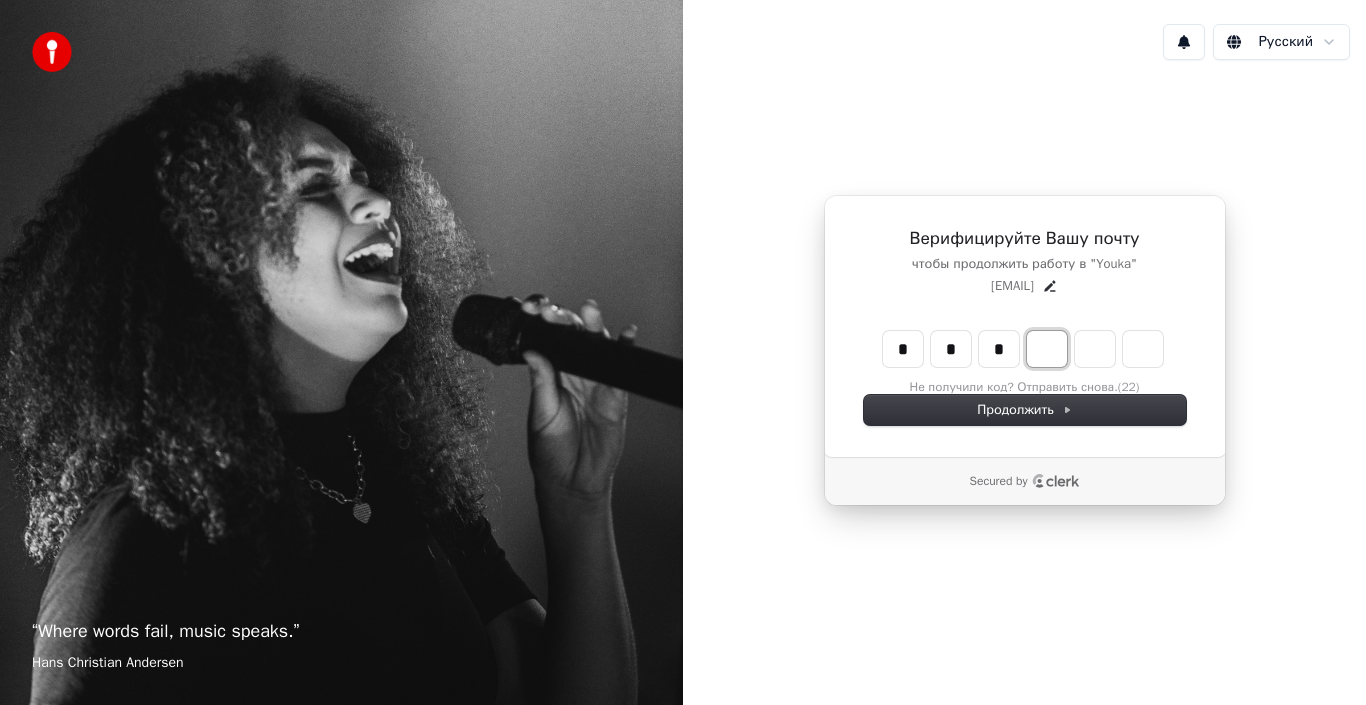 type on "***" 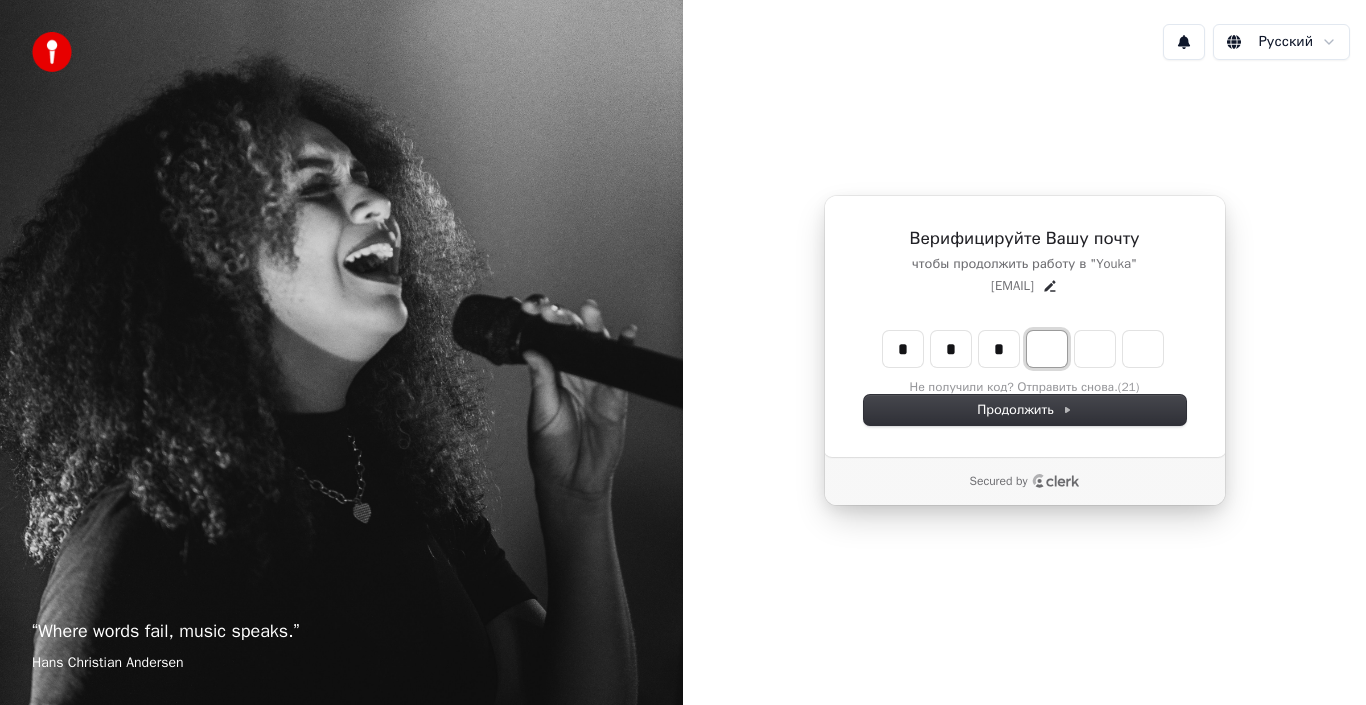 type on "*" 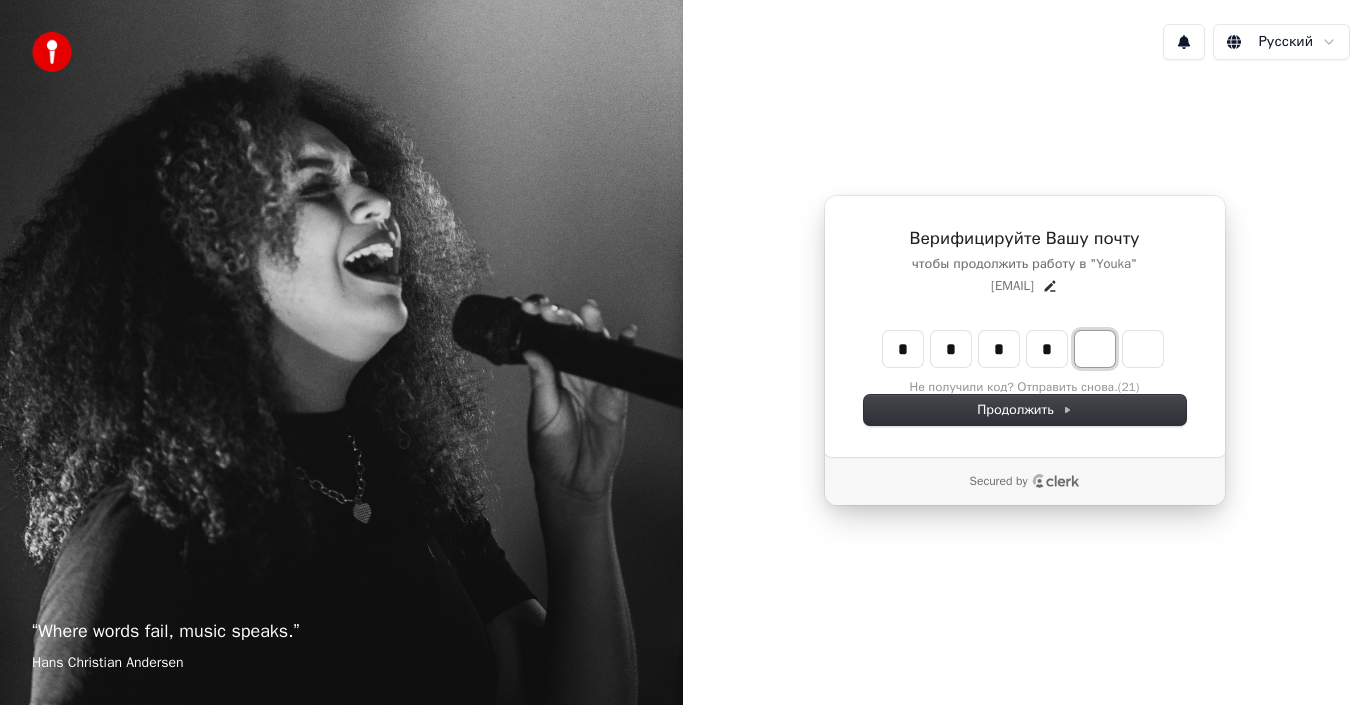 type on "****" 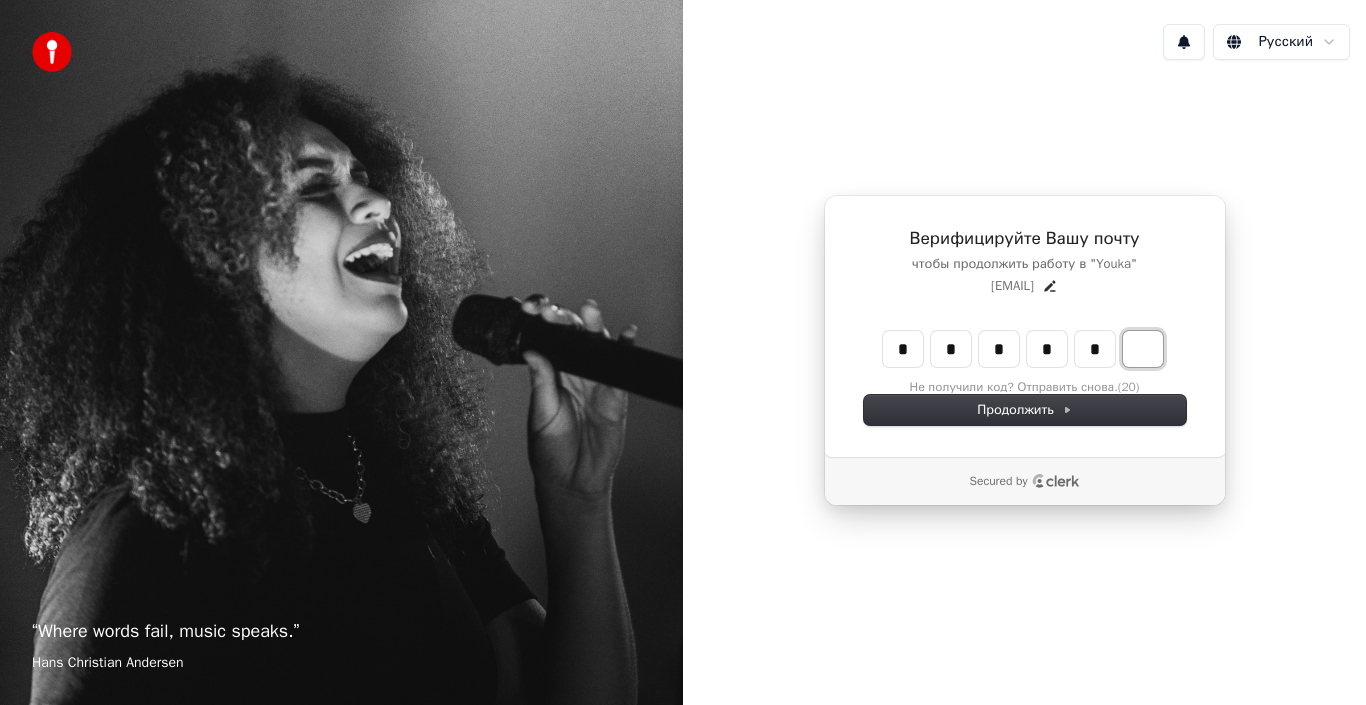 type on "******" 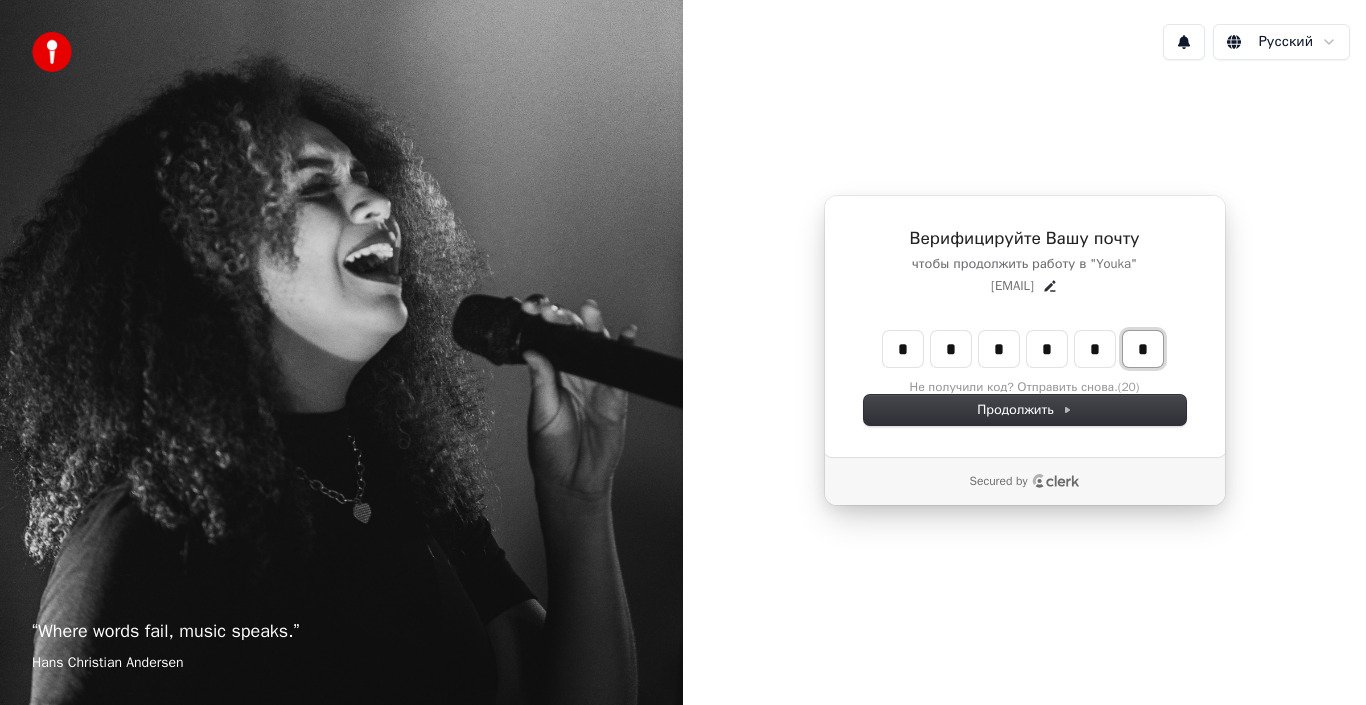 type on "*" 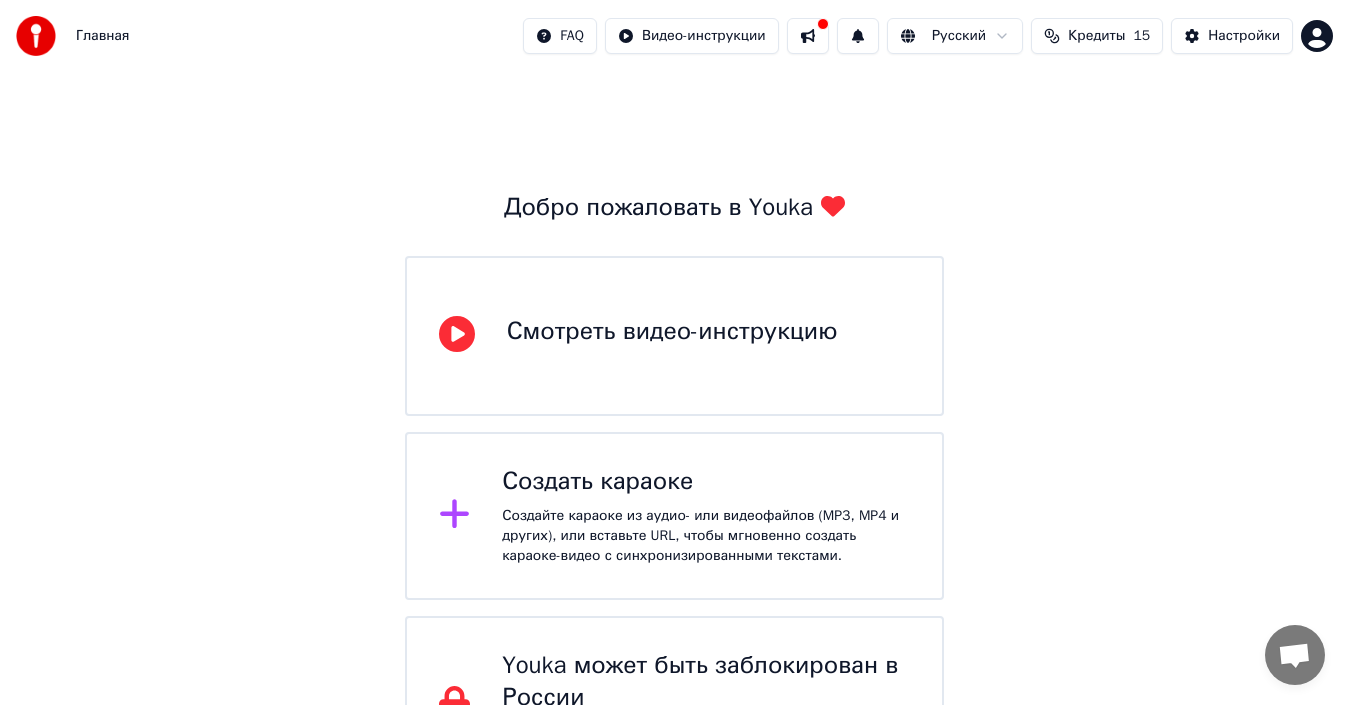 click on "Создать караоке" at bounding box center [706, 482] 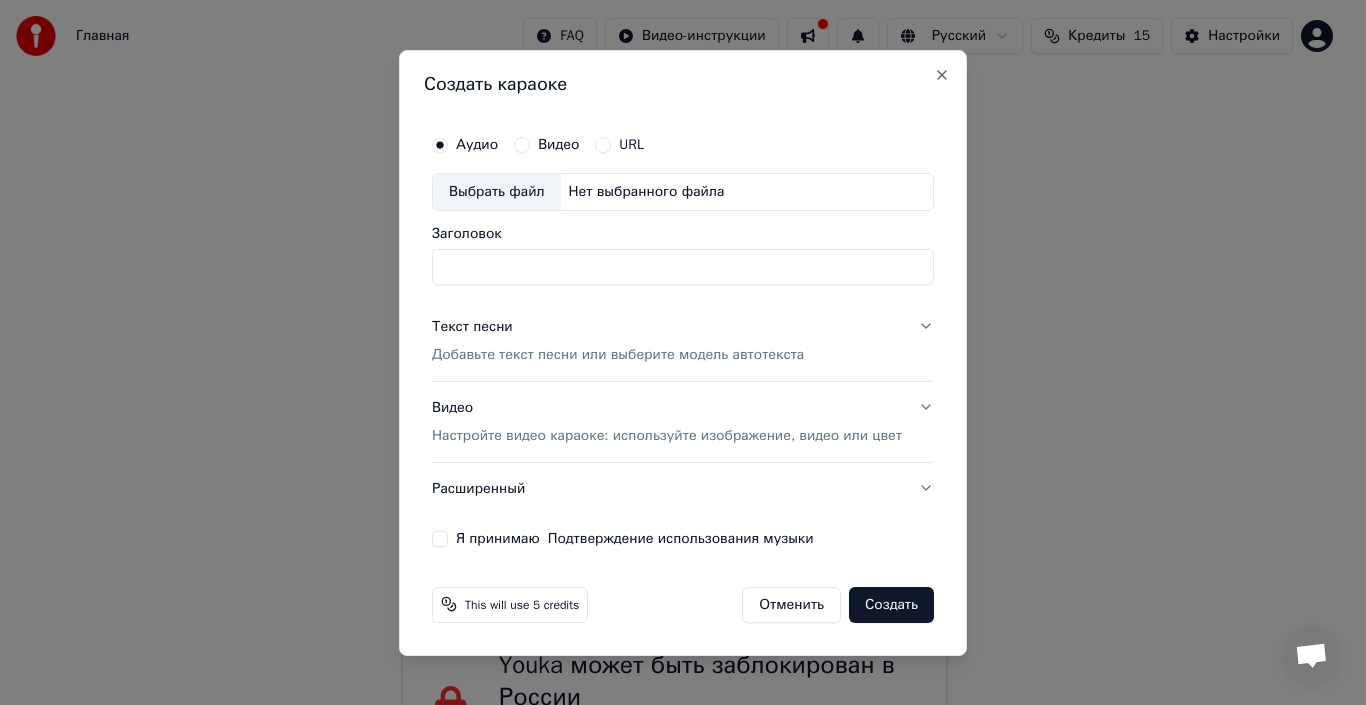 click on "Видео" at bounding box center [546, 145] 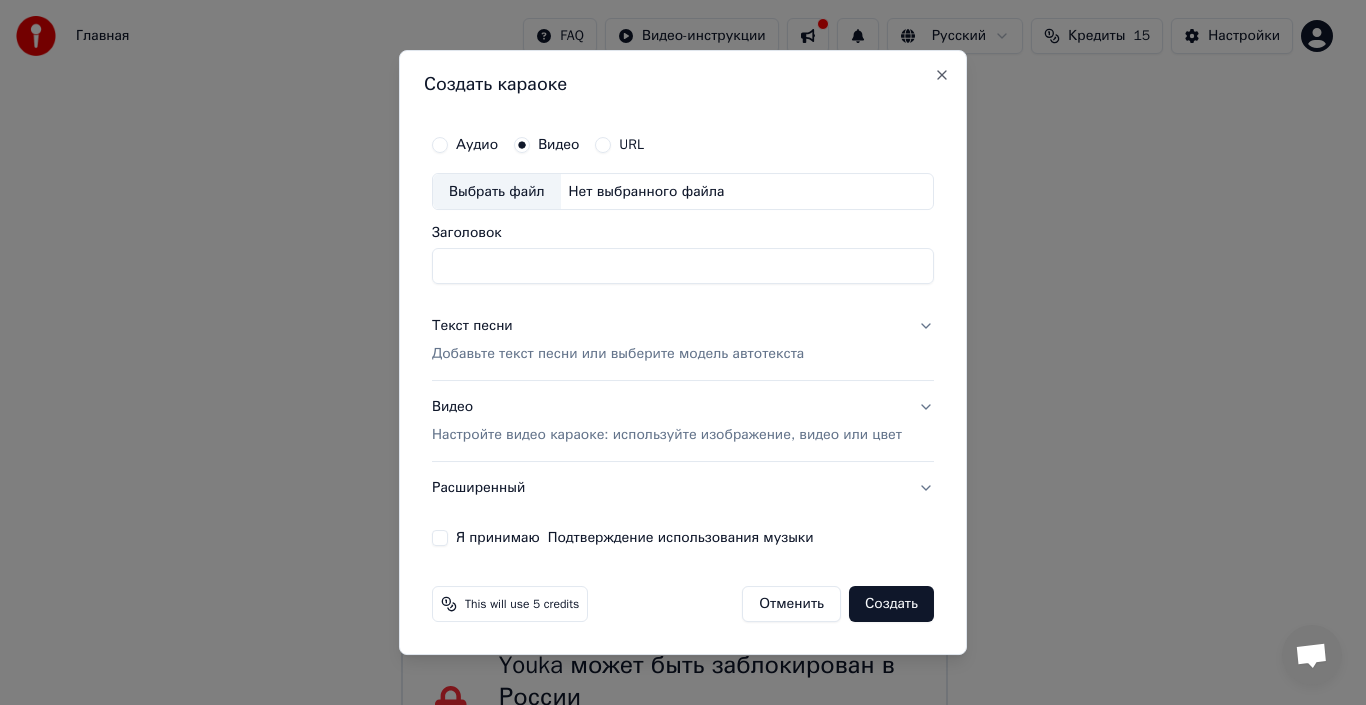 click on "Нет выбранного файла" at bounding box center (647, 192) 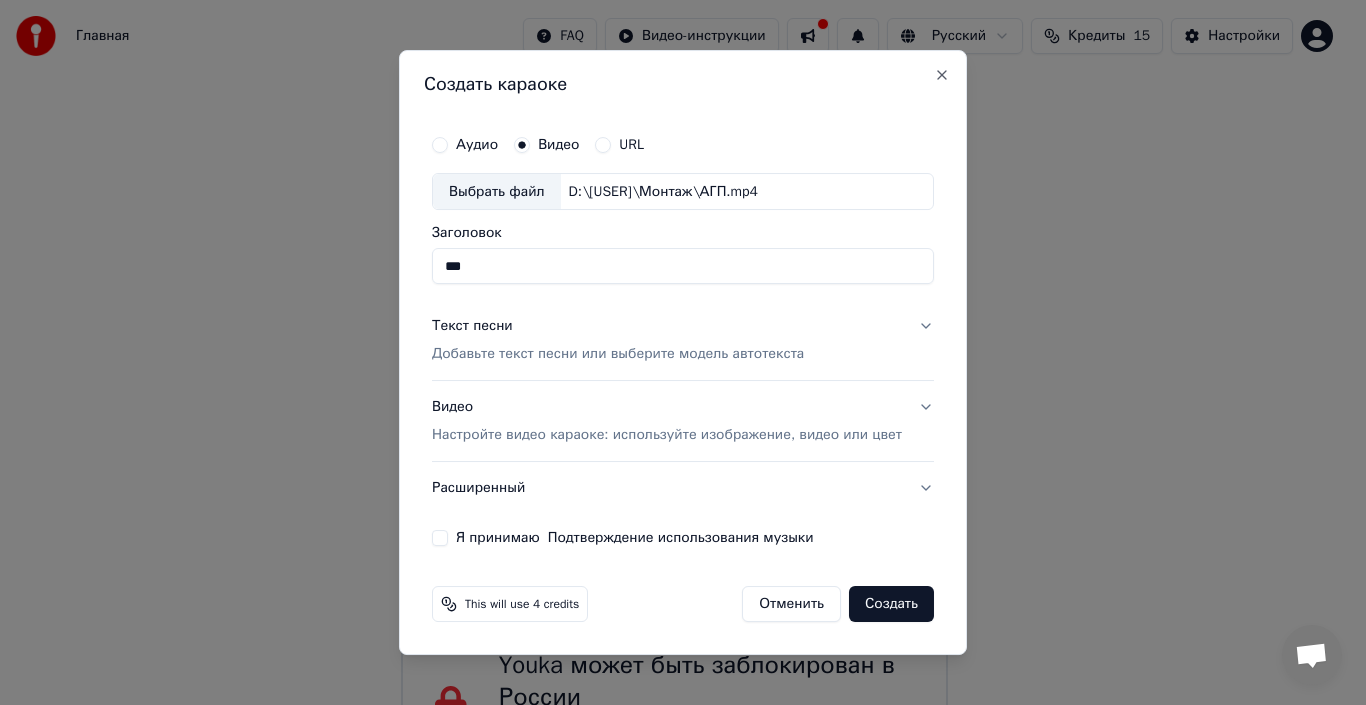 type on "***" 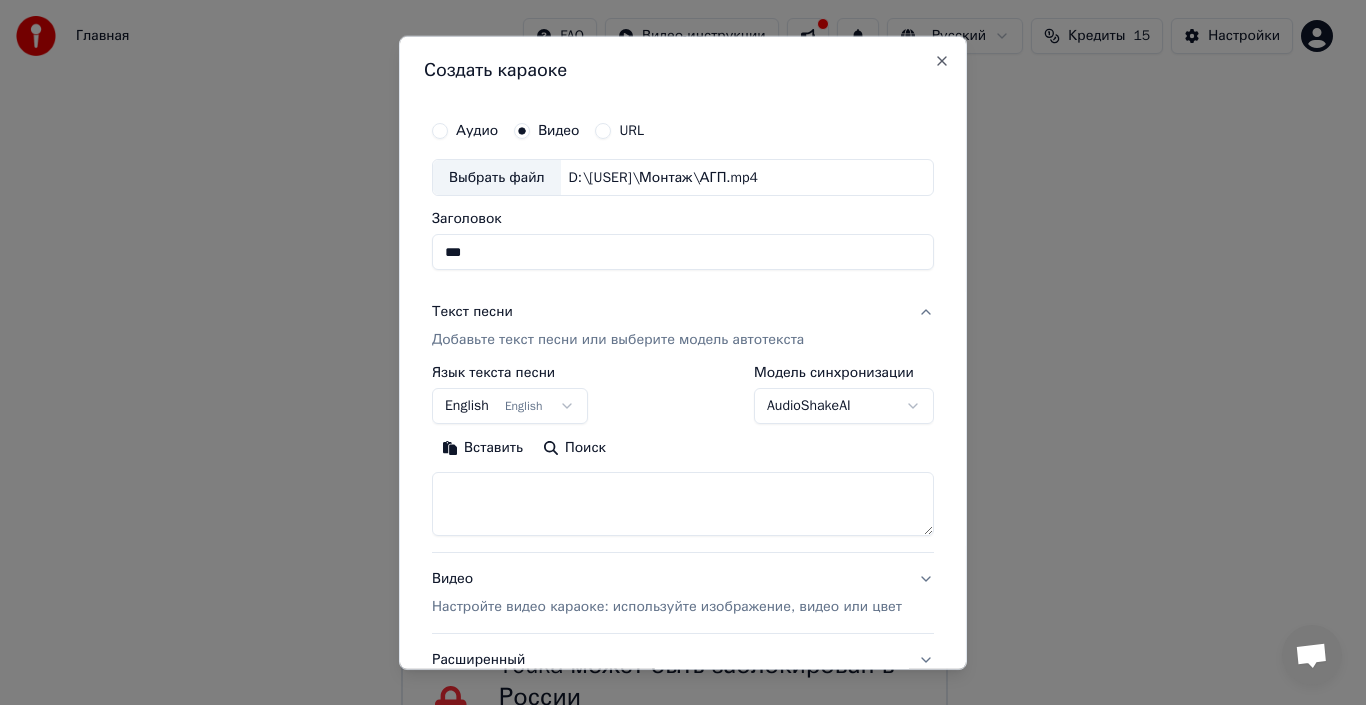 click on "English English" at bounding box center [510, 406] 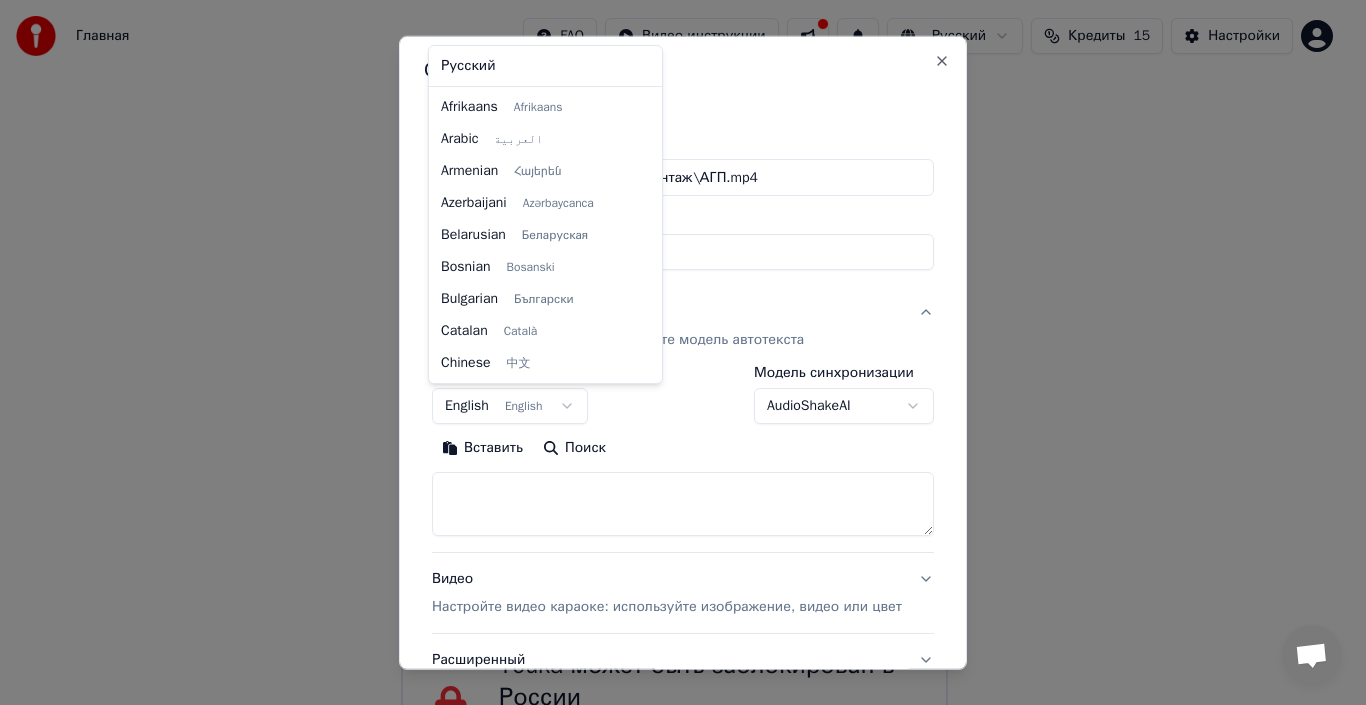 scroll, scrollTop: 160, scrollLeft: 0, axis: vertical 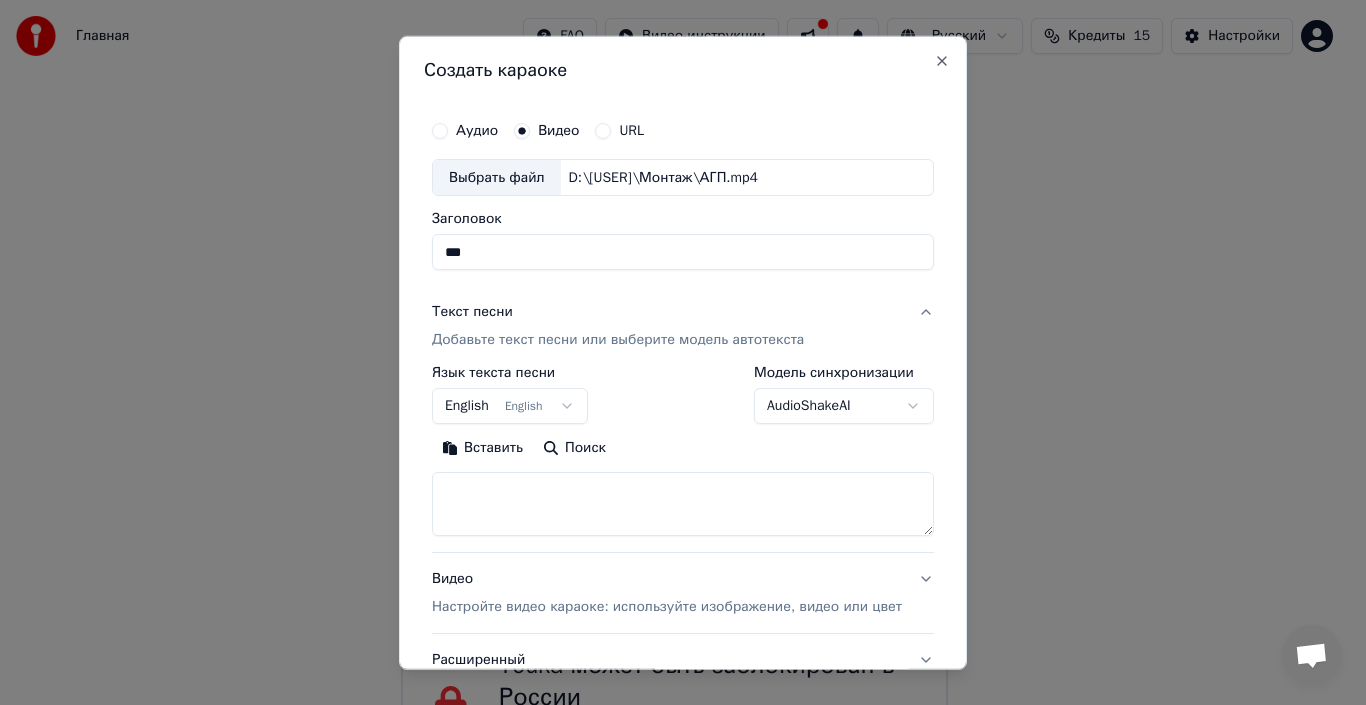 drag, startPoint x: 501, startPoint y: 491, endPoint x: 480, endPoint y: 479, distance: 24.186773 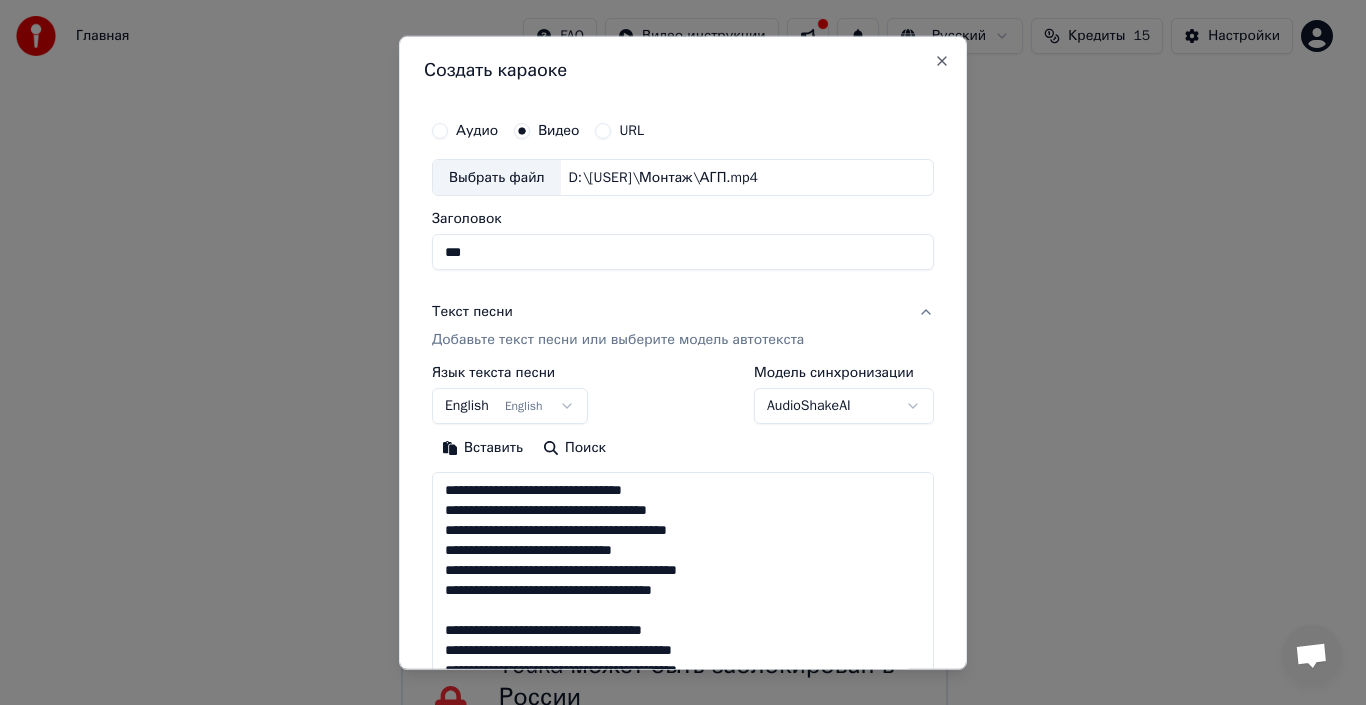 scroll, scrollTop: 645, scrollLeft: 0, axis: vertical 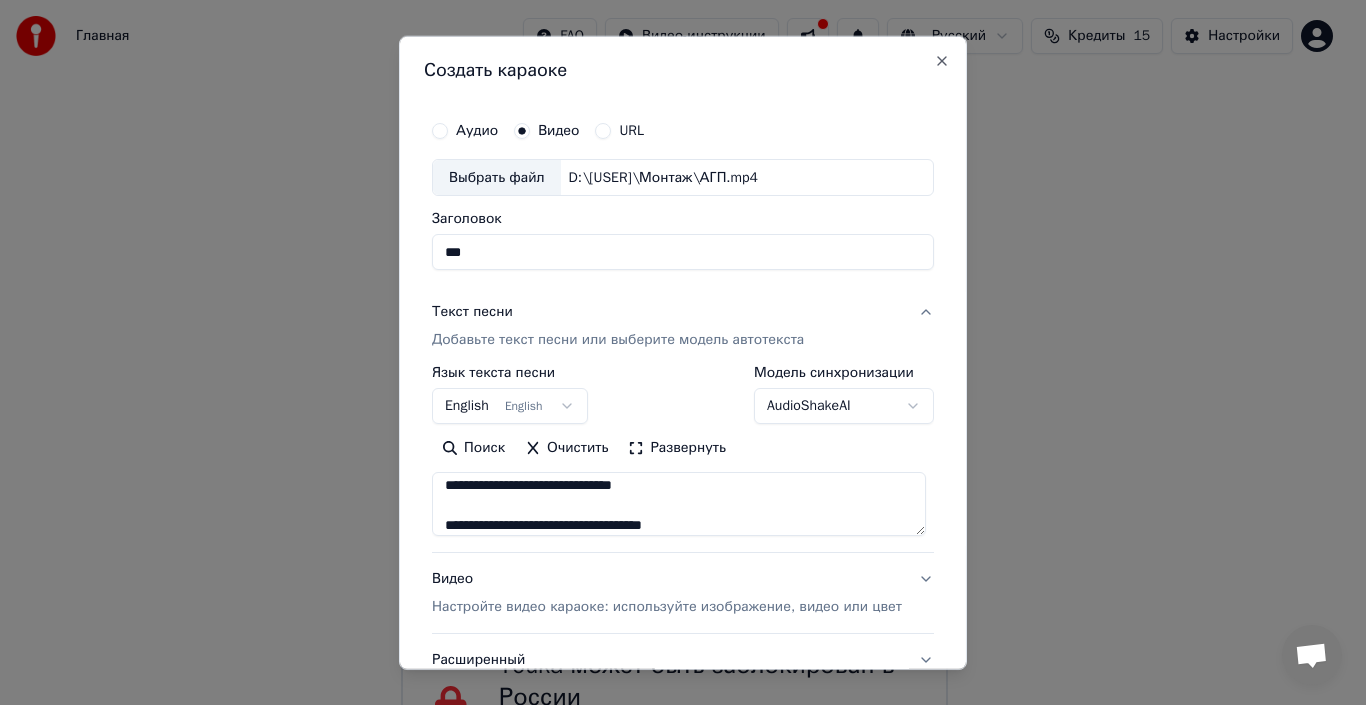 type on "**********" 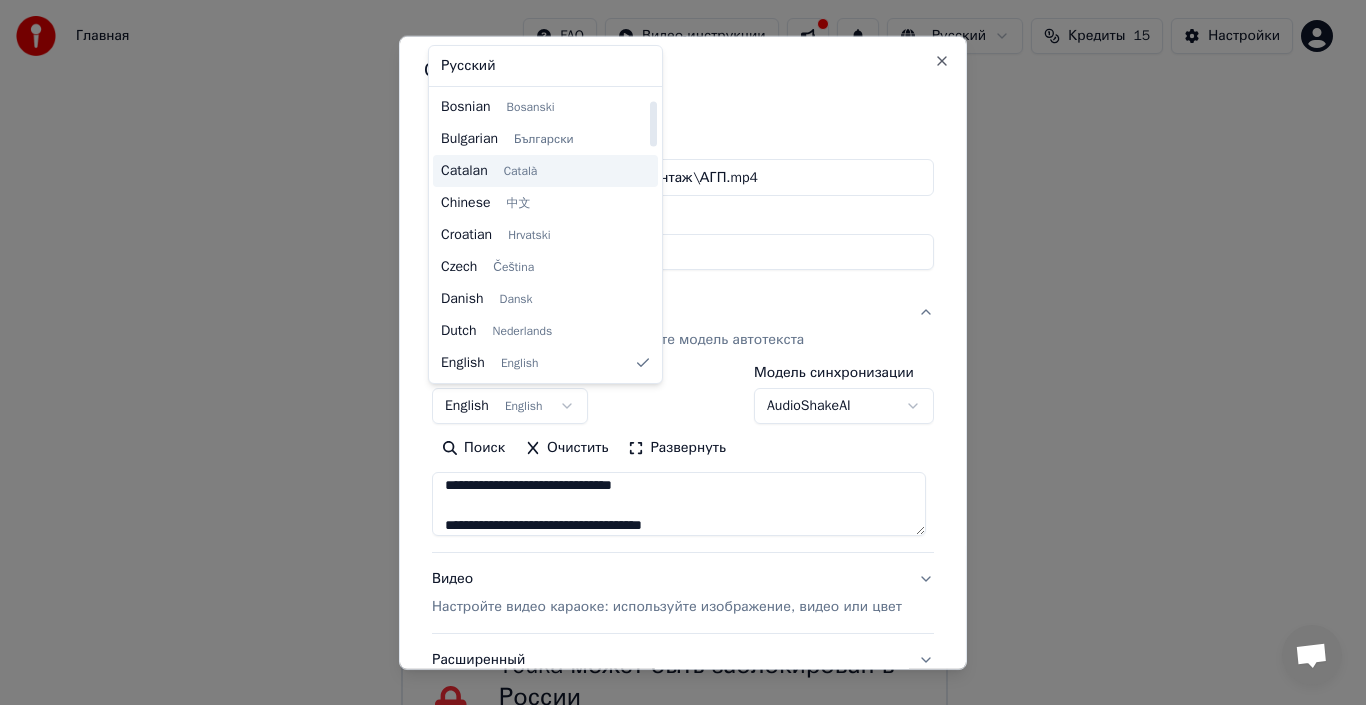 scroll, scrollTop: 0, scrollLeft: 0, axis: both 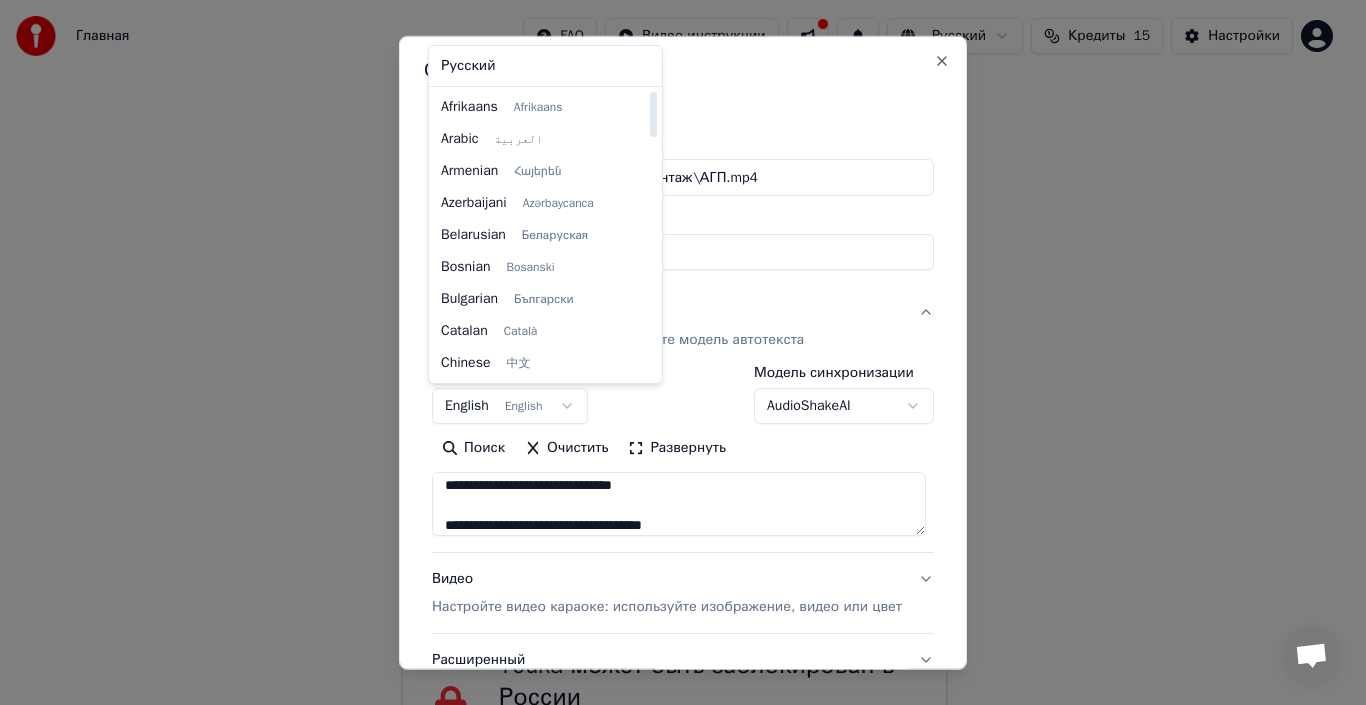 drag, startPoint x: 649, startPoint y: 126, endPoint x: 652, endPoint y: 115, distance: 11.401754 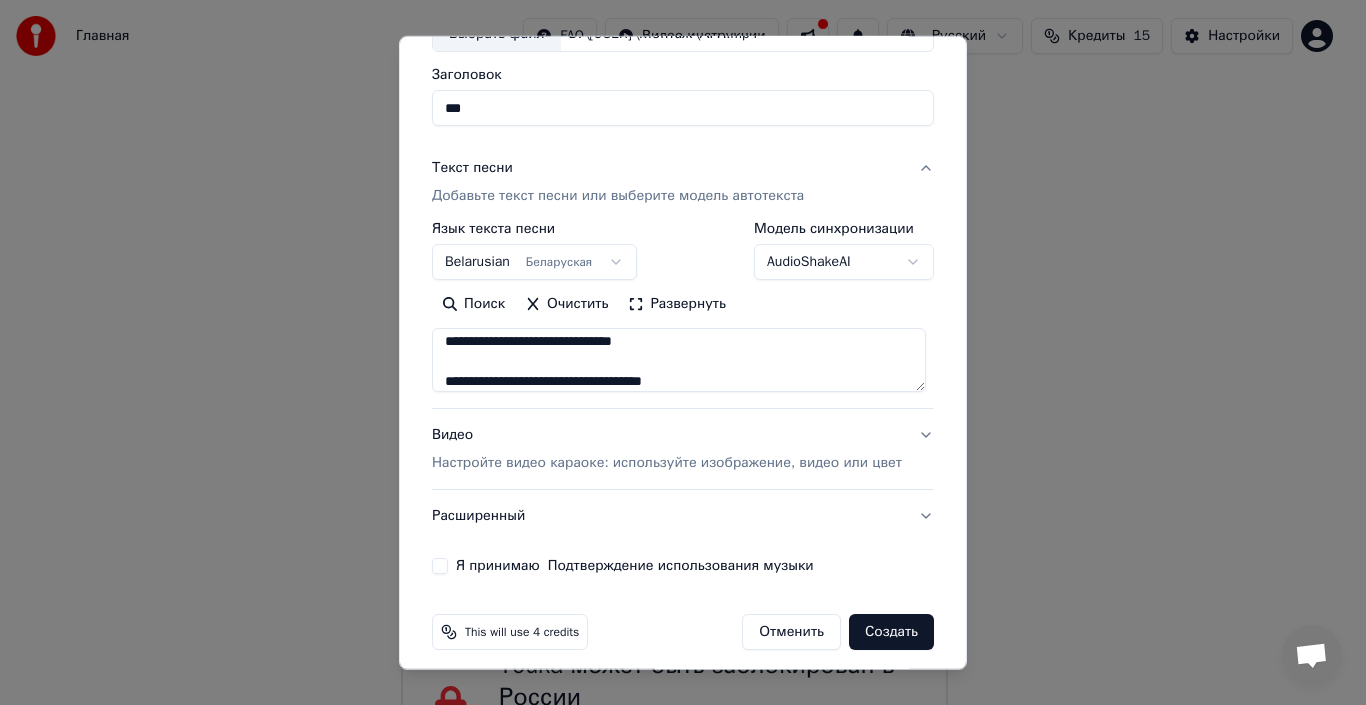 scroll, scrollTop: 157, scrollLeft: 0, axis: vertical 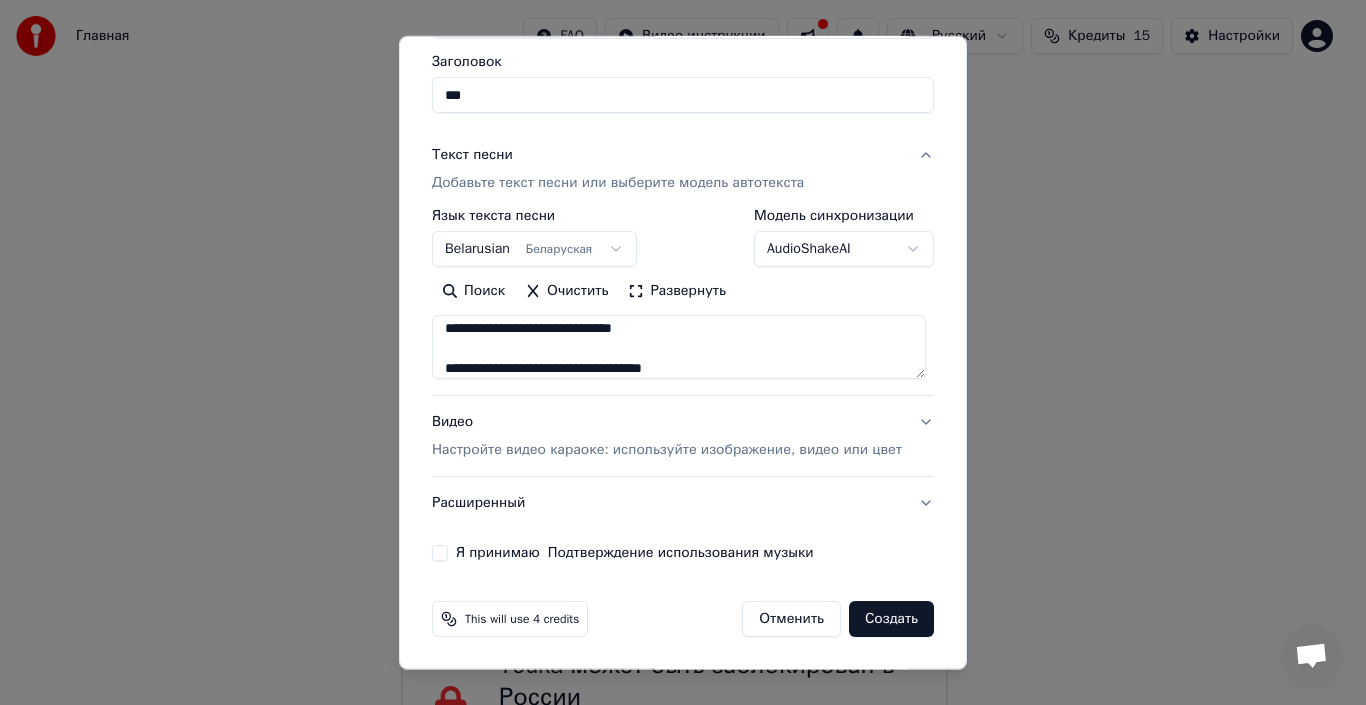 click on "Видео Настройте видео караоке: используйте изображение, видео или цвет" at bounding box center [683, 436] 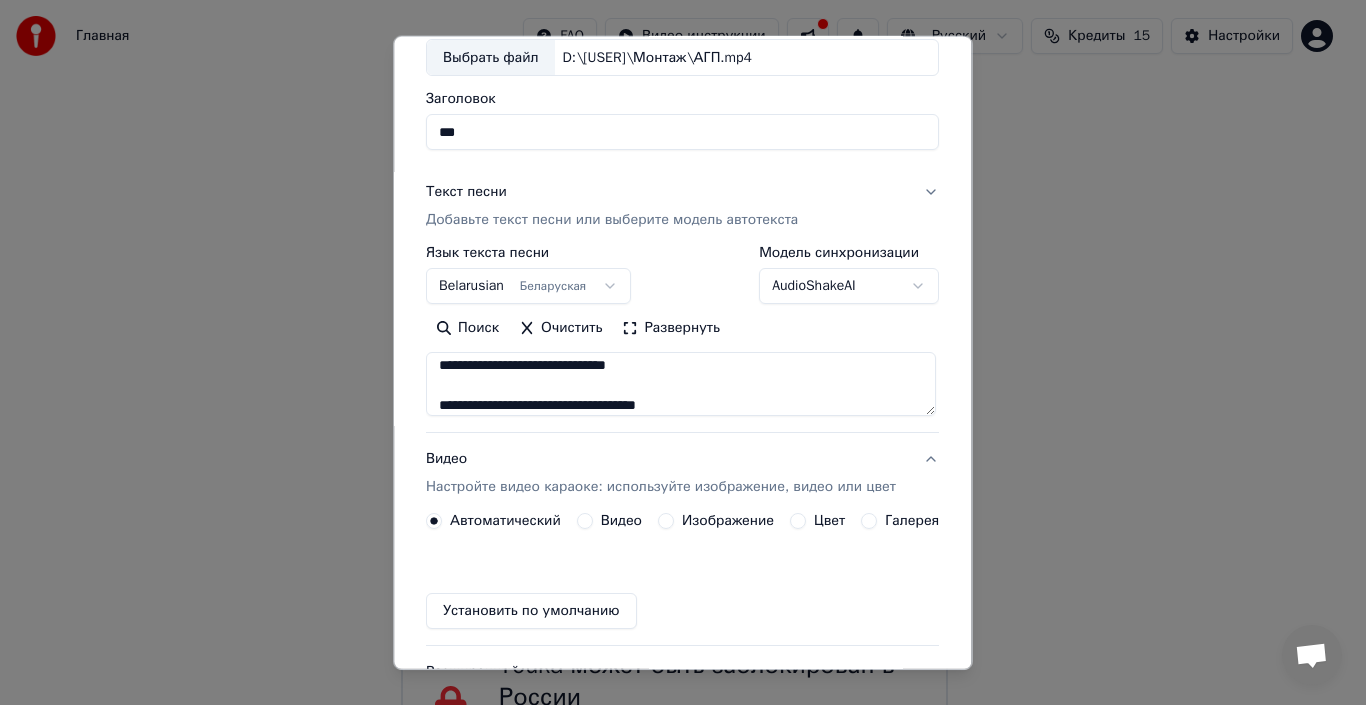 scroll, scrollTop: 103, scrollLeft: 0, axis: vertical 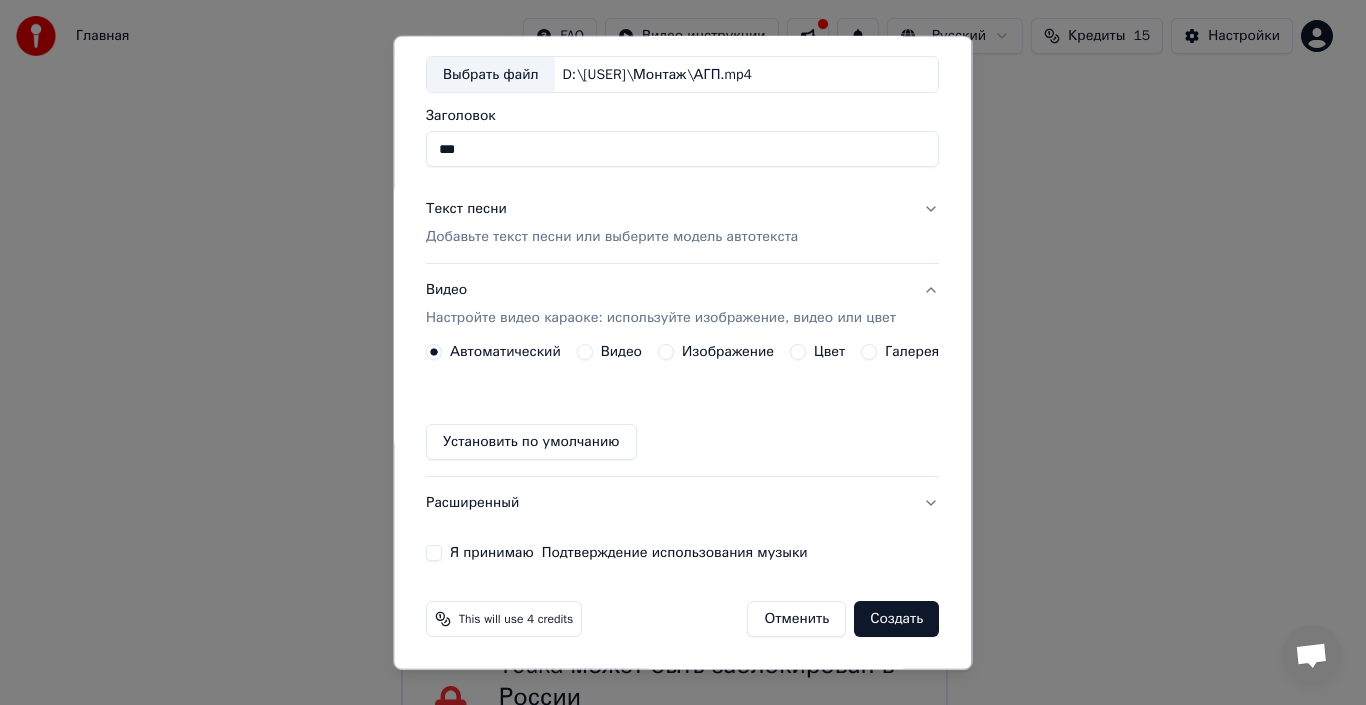 click on "Я принимаю   Подтверждение использования музыки" at bounding box center (434, 553) 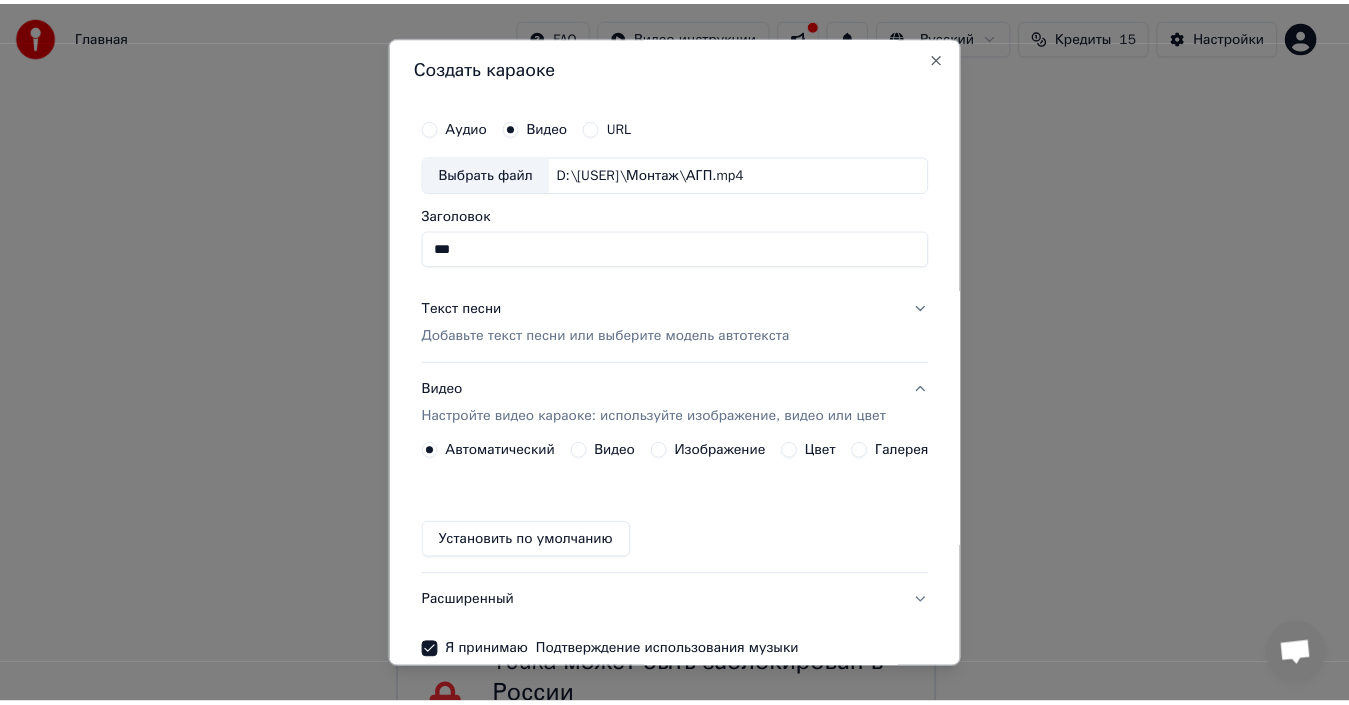 scroll, scrollTop: 0, scrollLeft: 0, axis: both 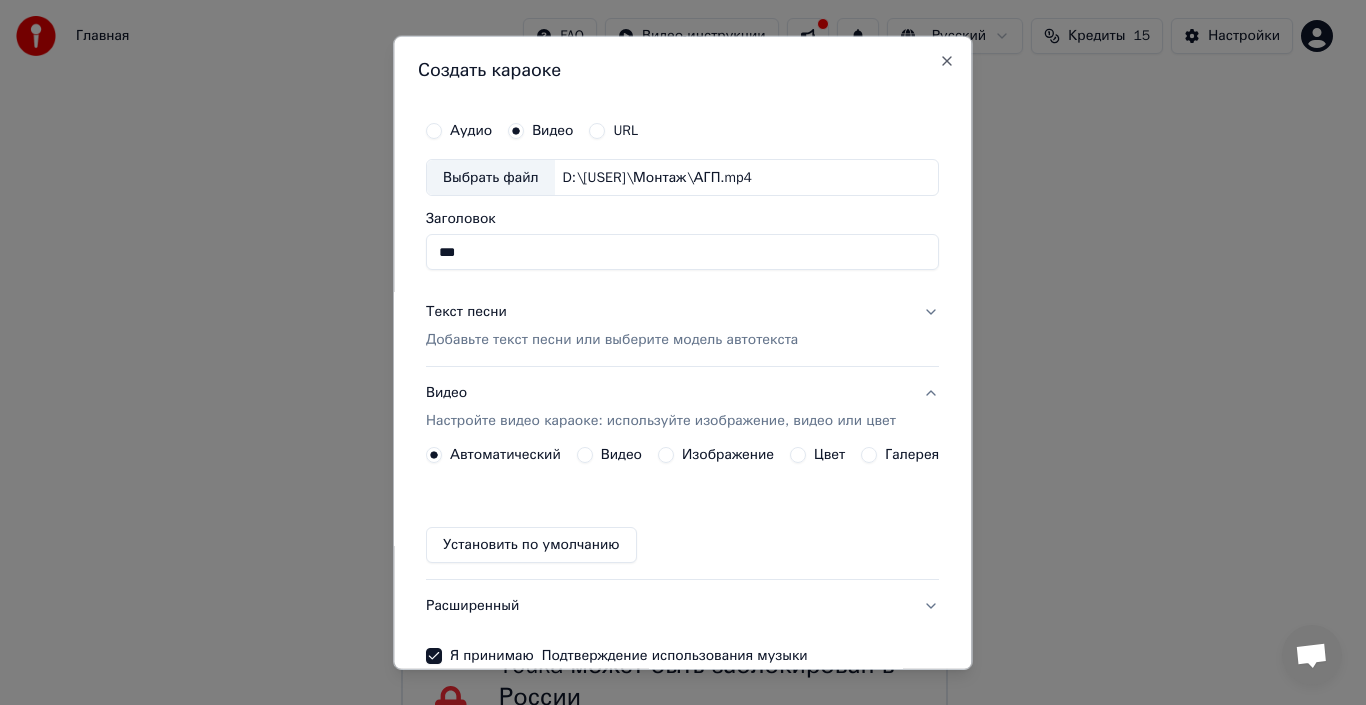 click on "Текст песни Добавьте текст песни или выберите модель автотекста" at bounding box center (682, 326) 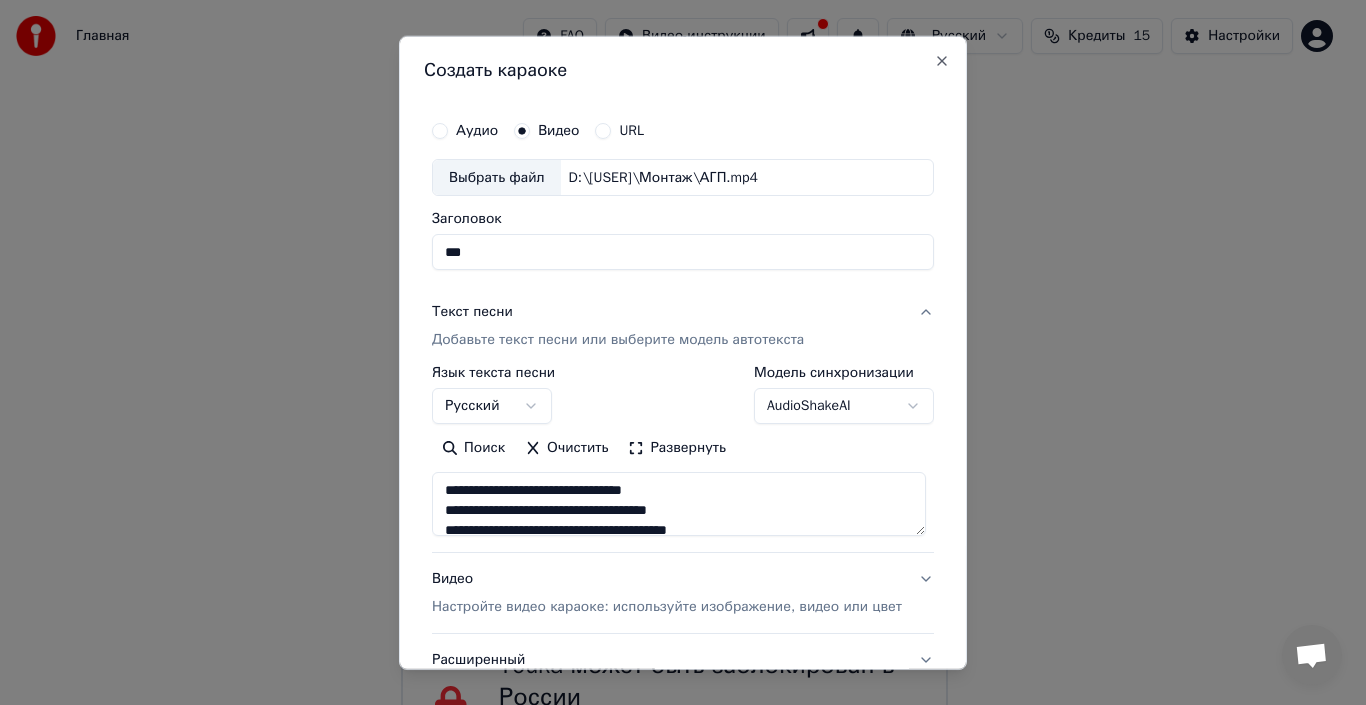 click on "Текст песни Добавьте текст песни или выберите модель автотекста" at bounding box center [683, 326] 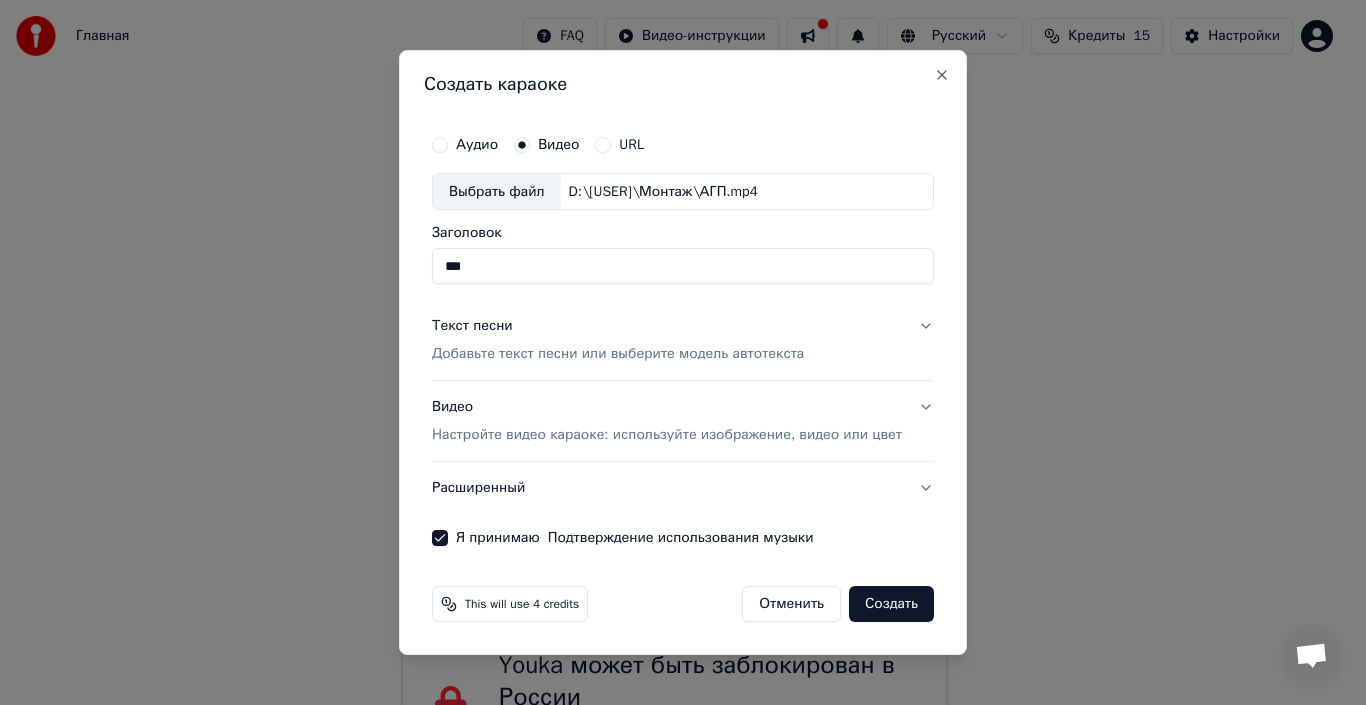 click on "Создать" at bounding box center [891, 604] 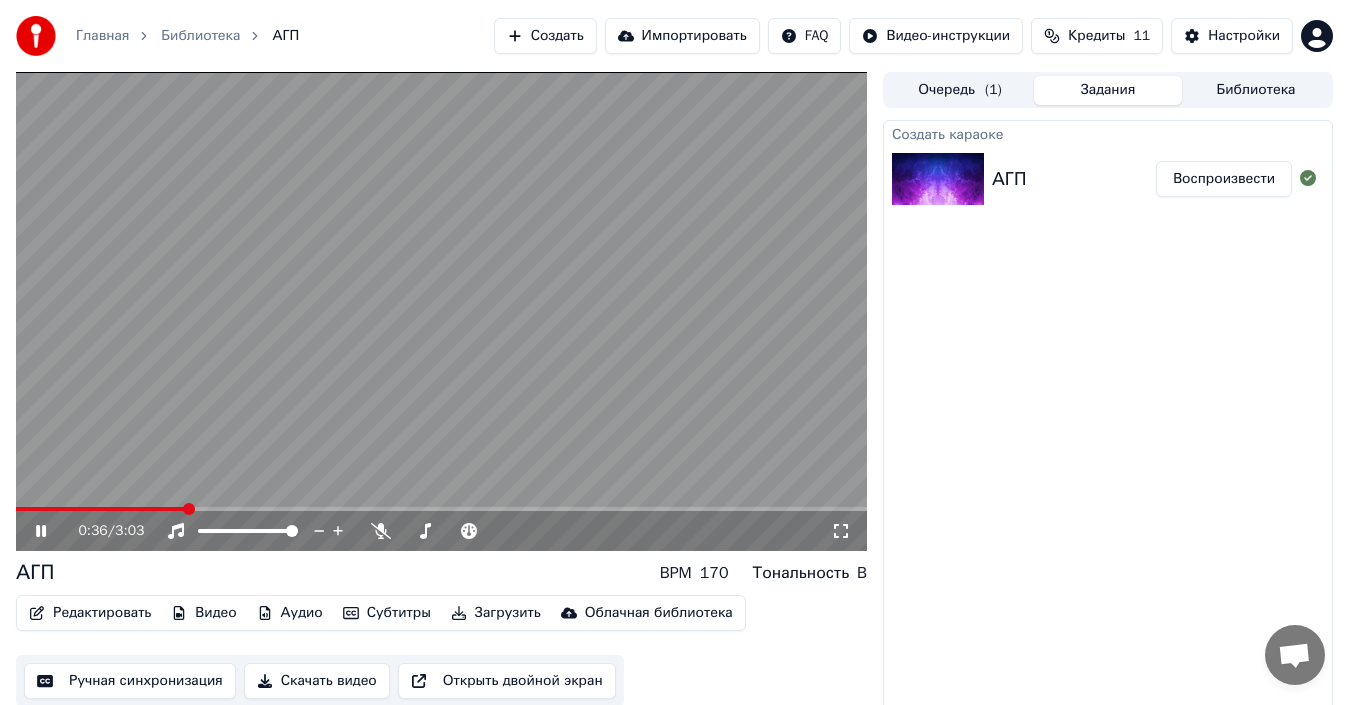 click 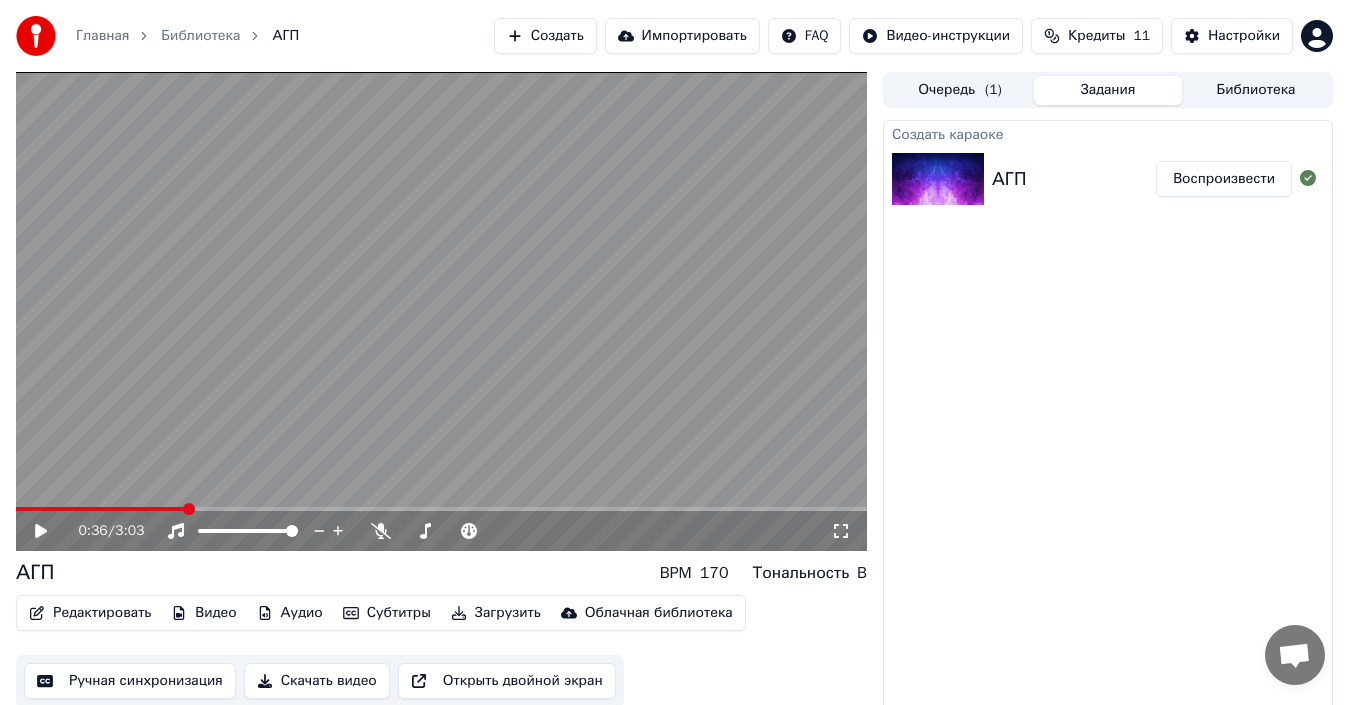 scroll, scrollTop: 14, scrollLeft: 0, axis: vertical 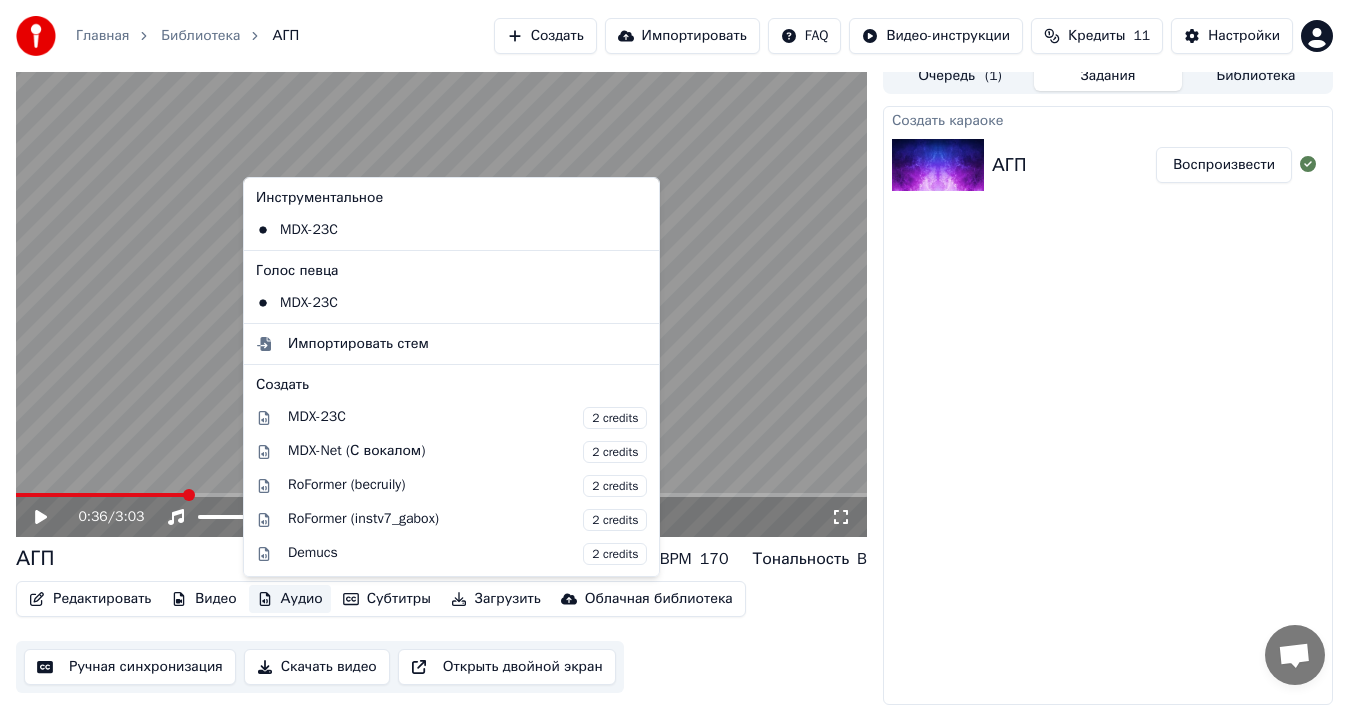click on "Аудио" at bounding box center [290, 599] 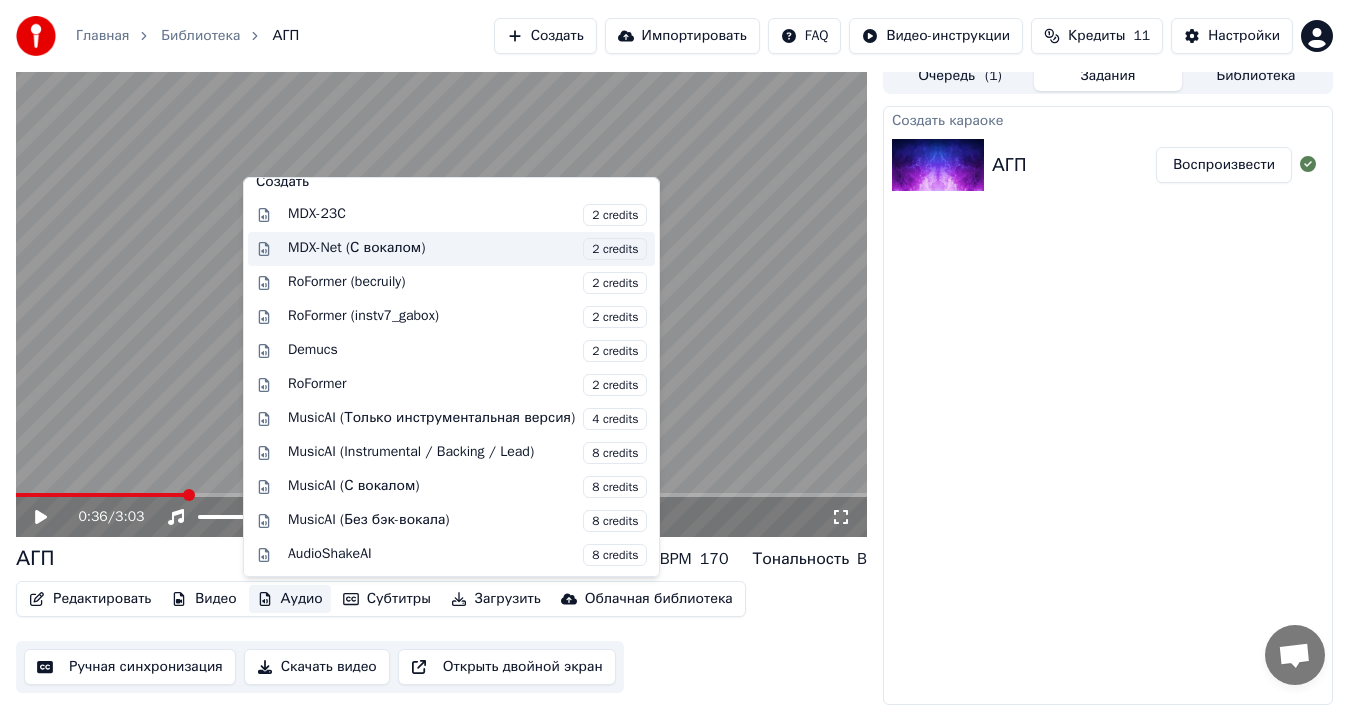 scroll, scrollTop: 0, scrollLeft: 0, axis: both 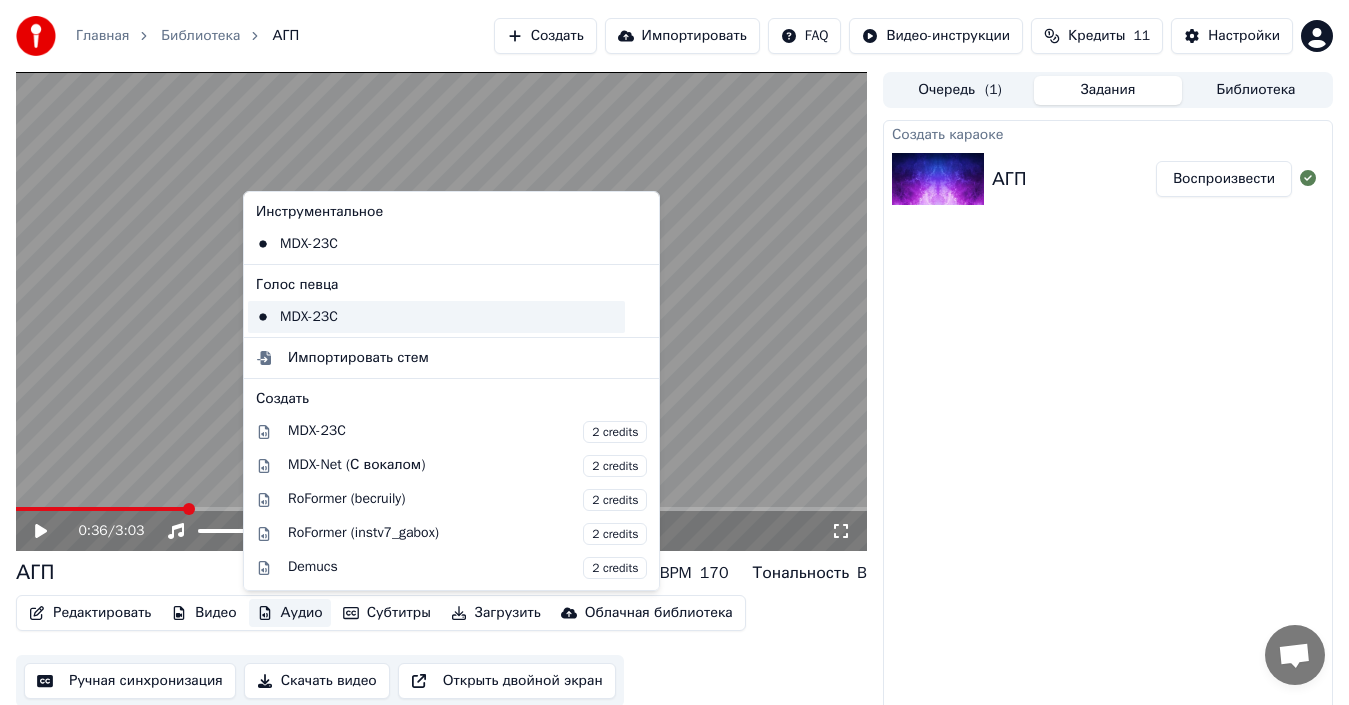click on "MDX-23C" at bounding box center (436, 317) 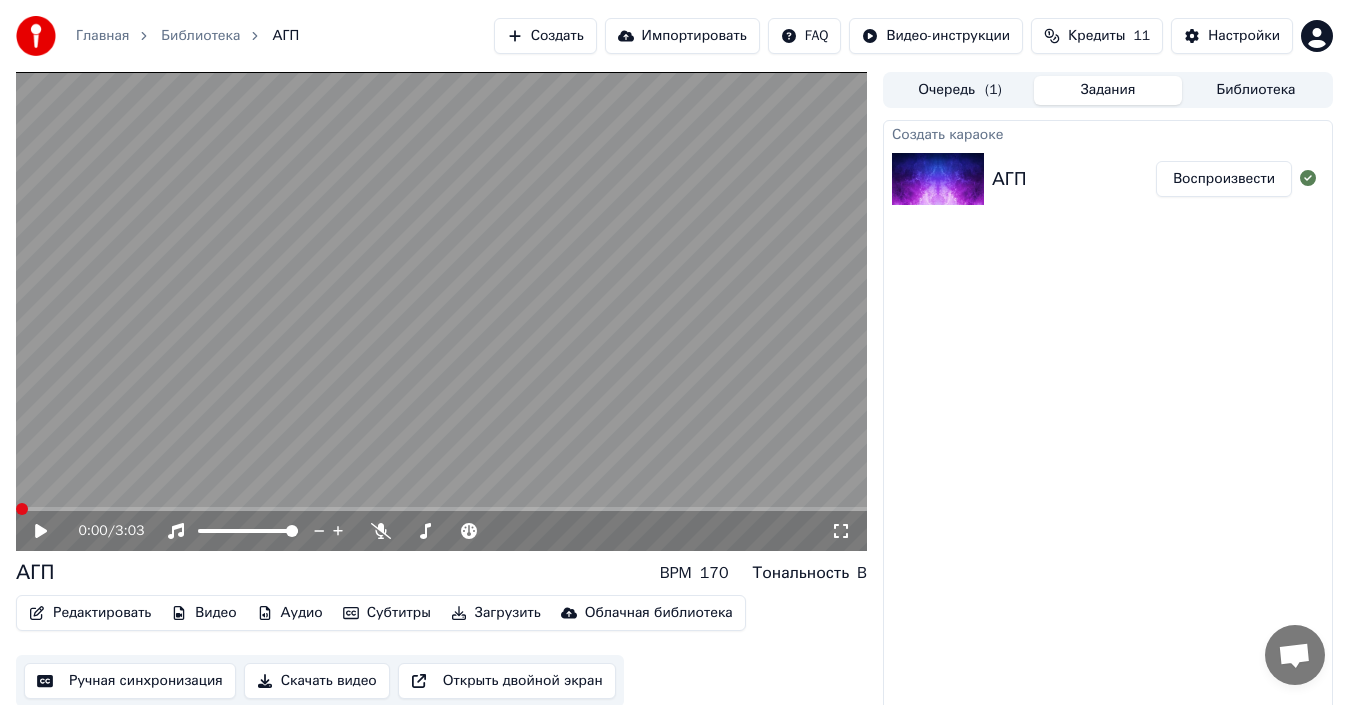 click 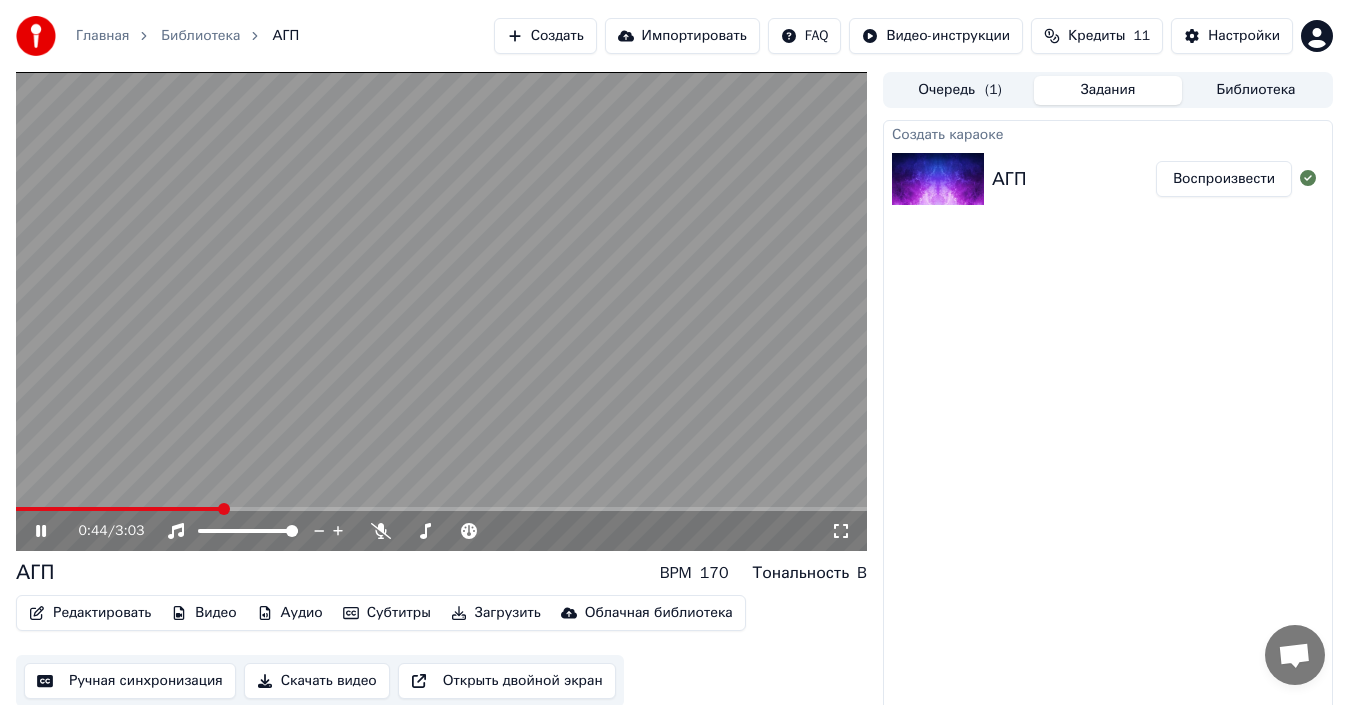 click at bounding box center (441, 311) 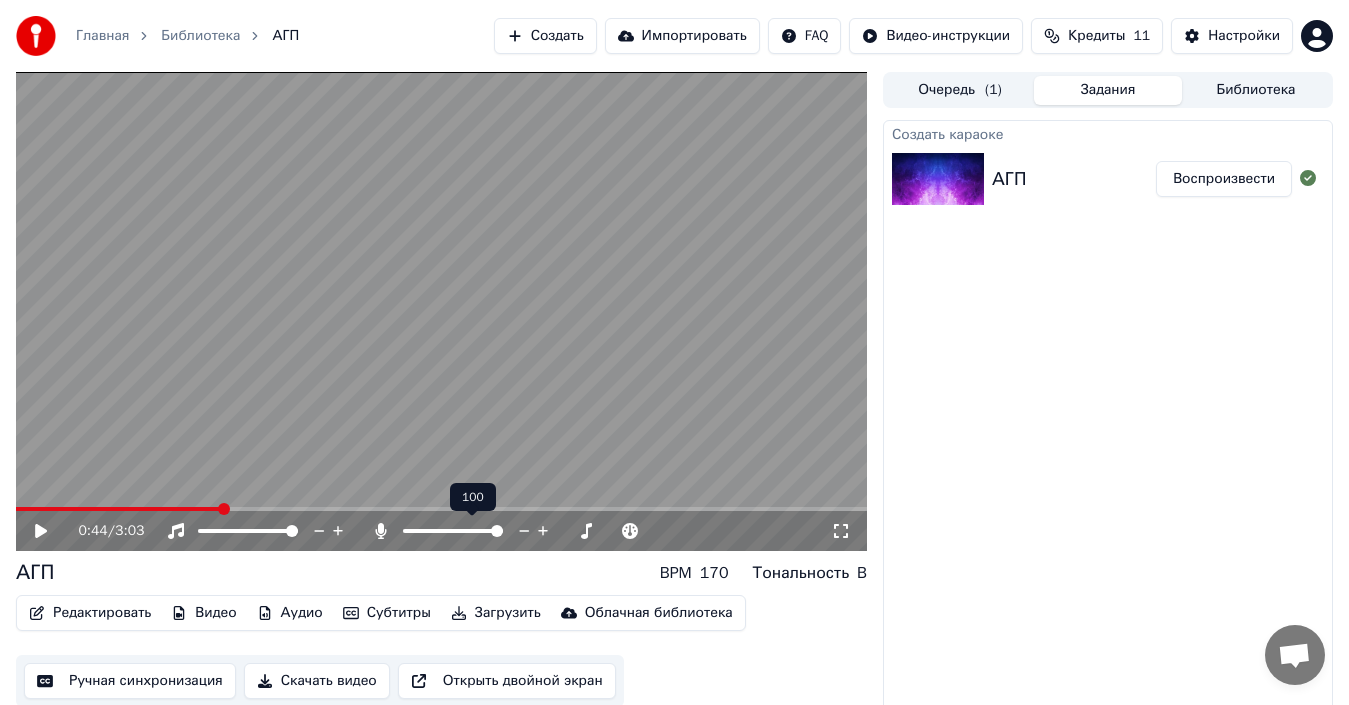 click at bounding box center [497, 531] 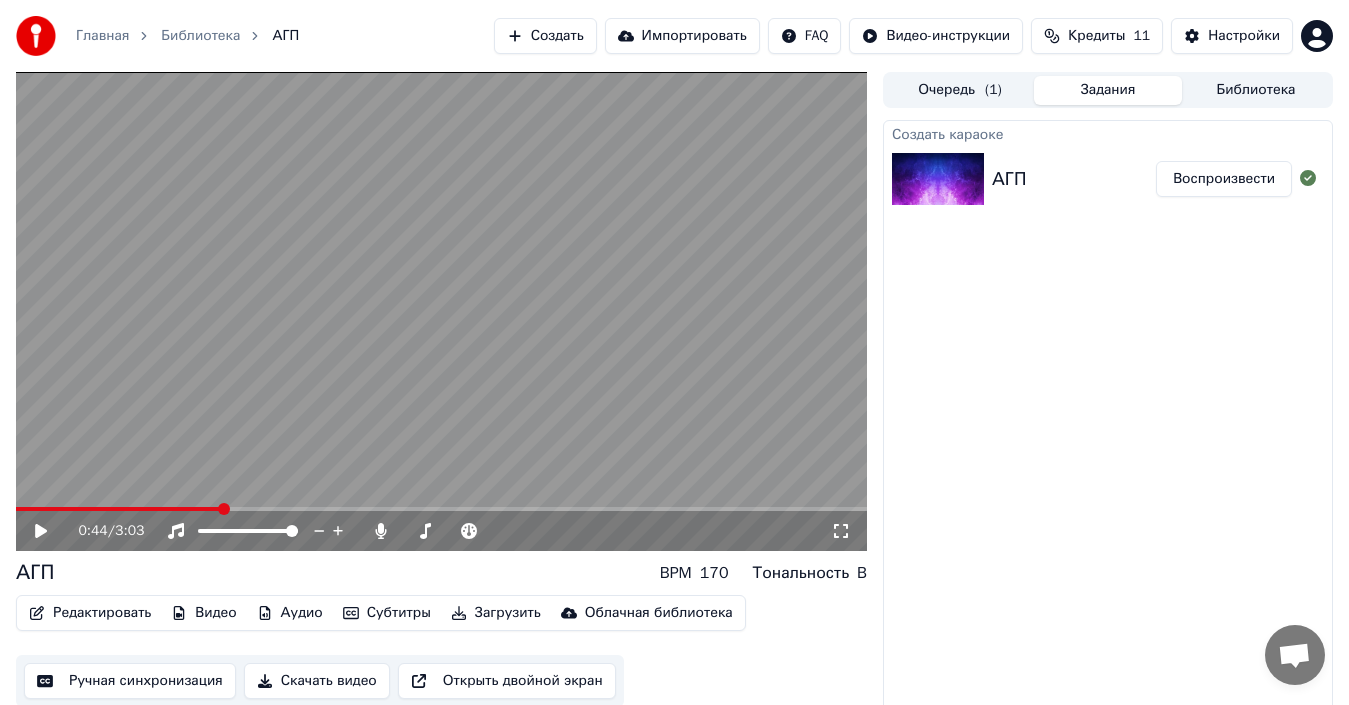 click 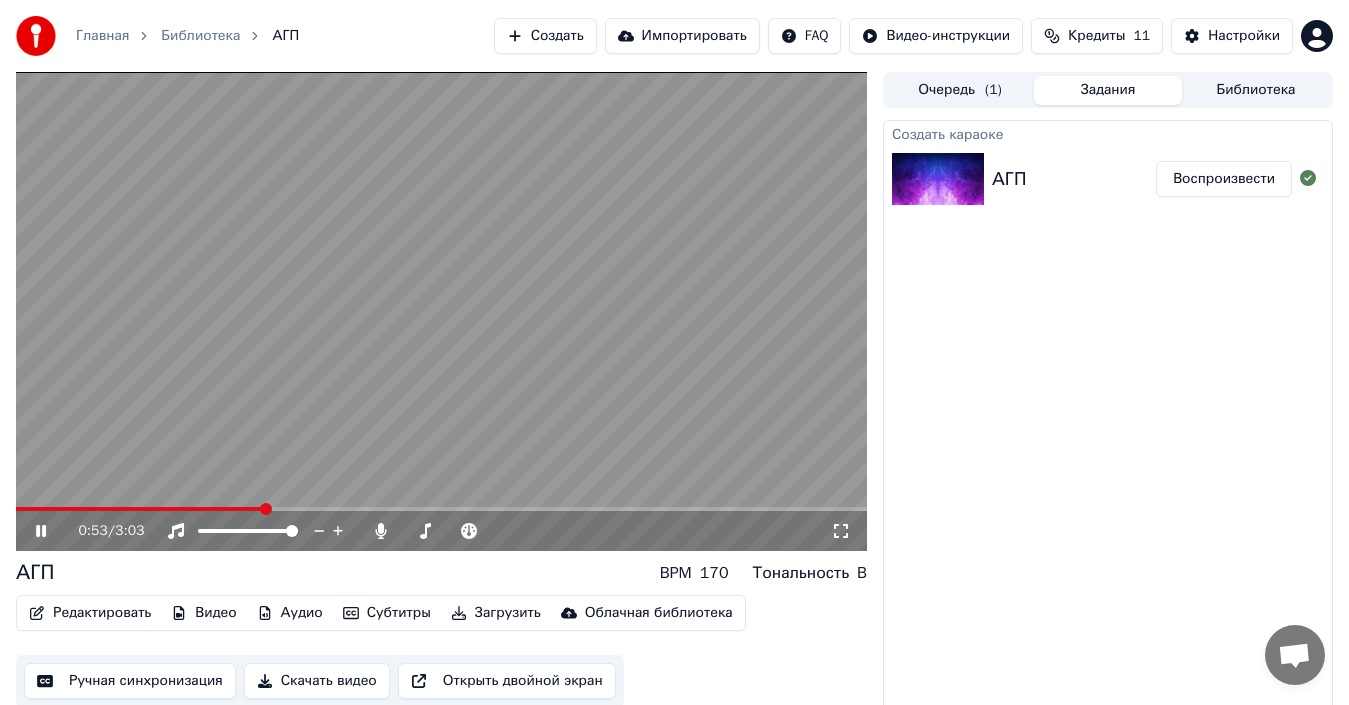click 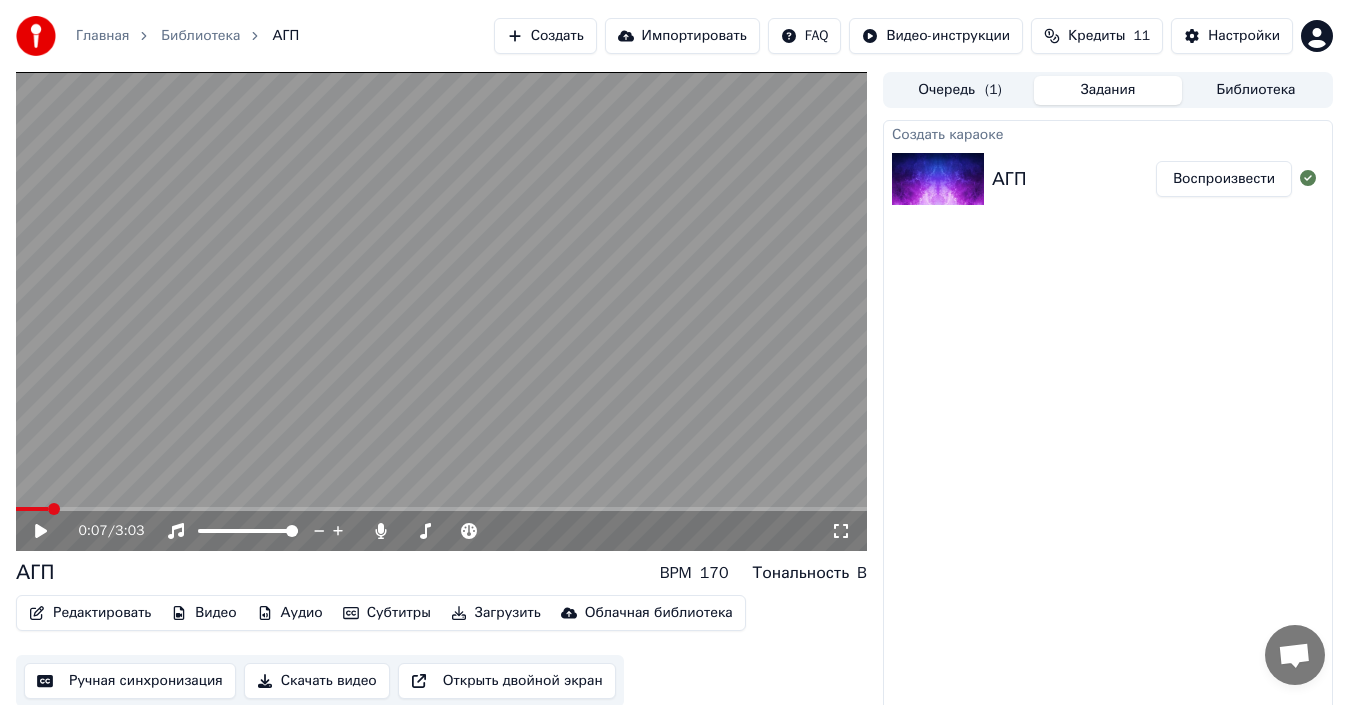 click at bounding box center (32, 509) 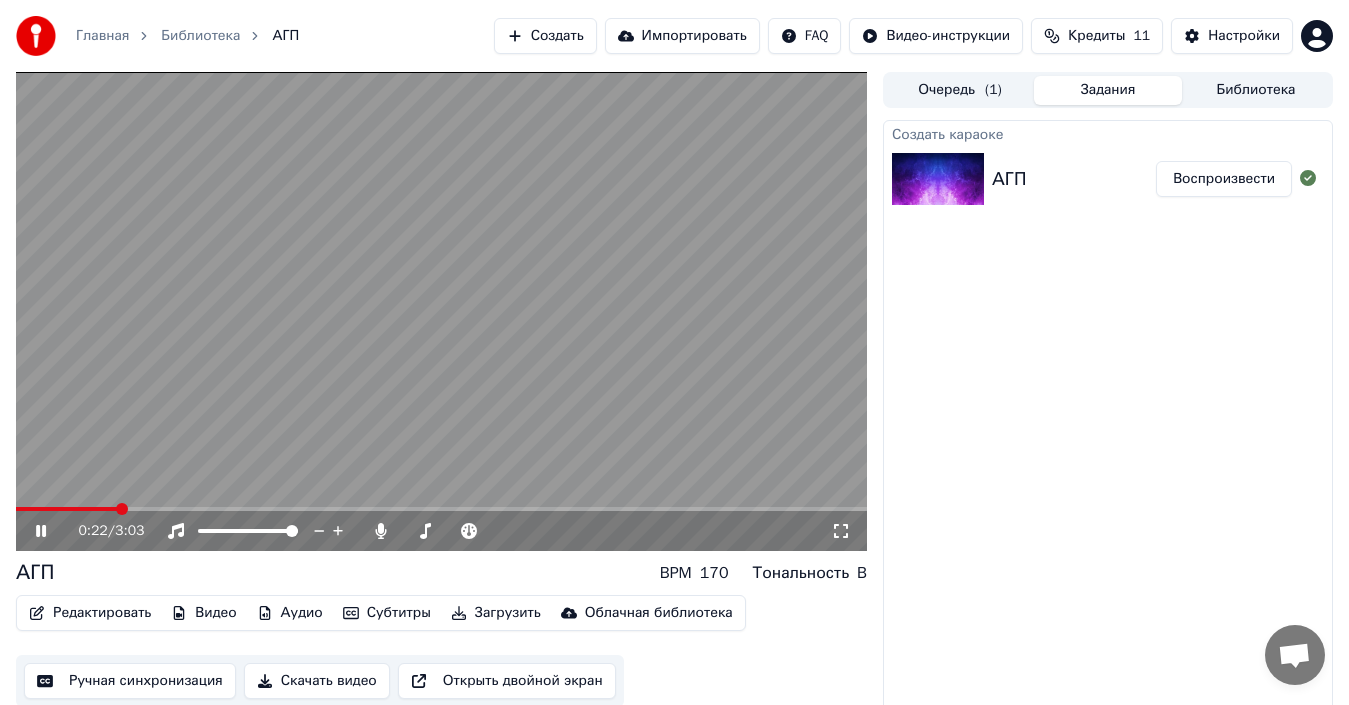 click at bounding box center (441, 509) 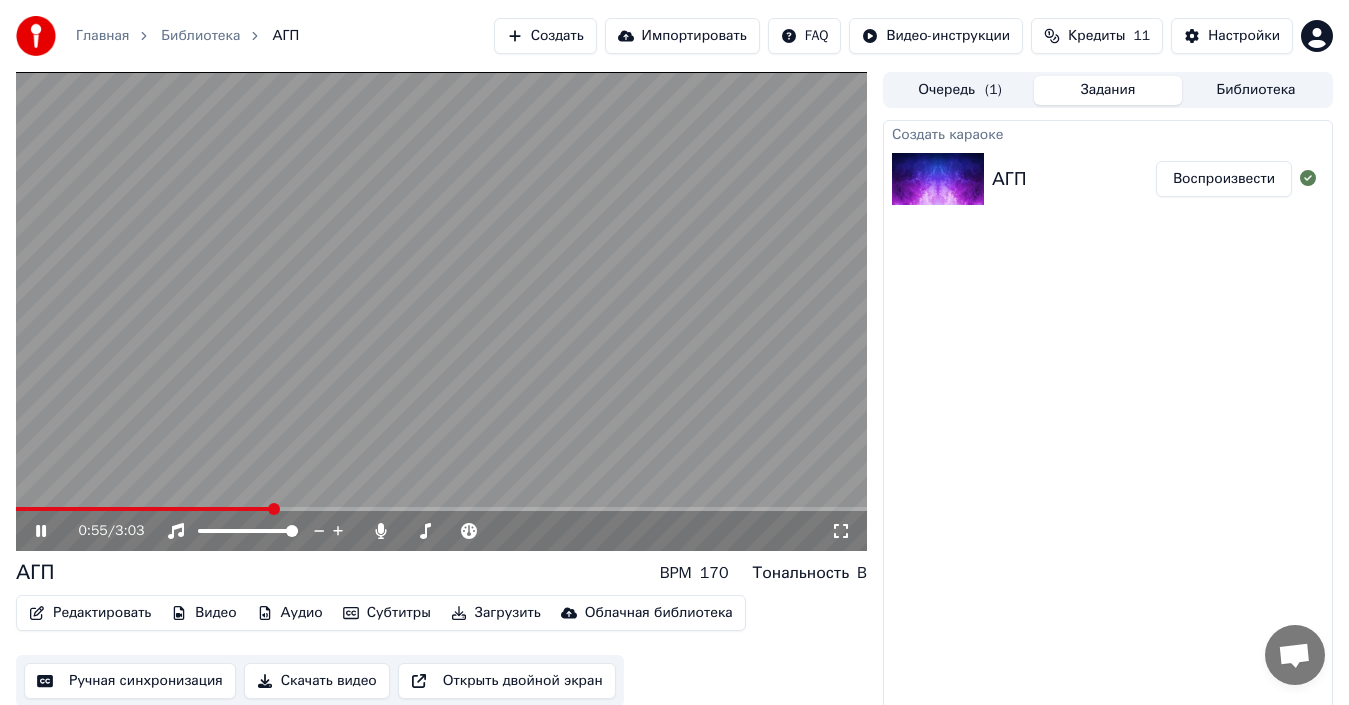 click 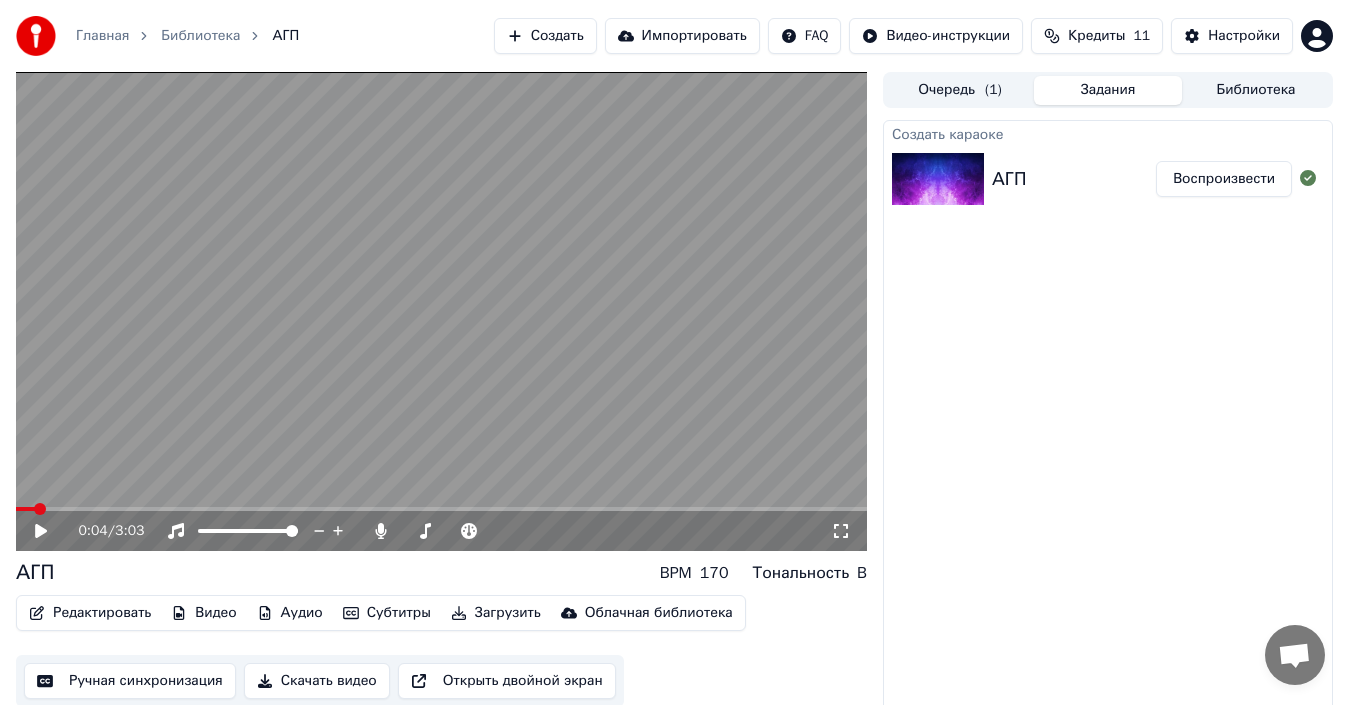 click at bounding box center [25, 509] 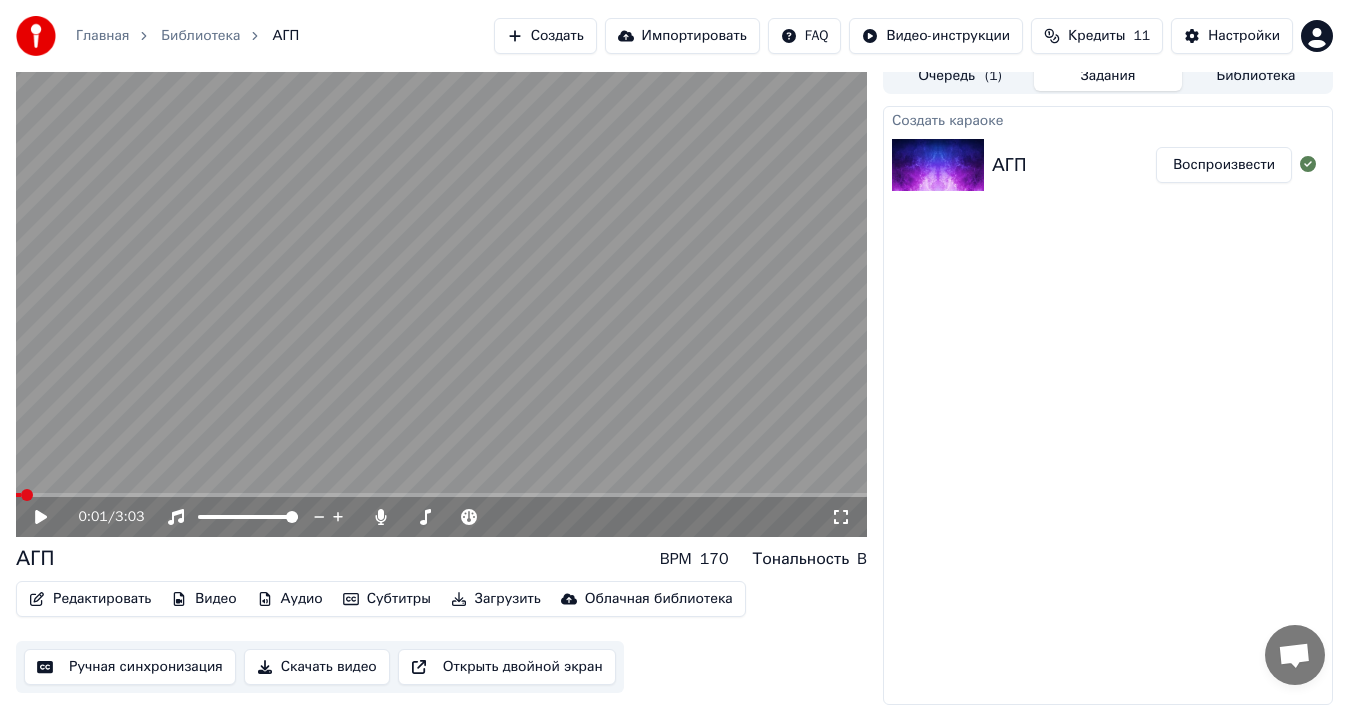 click at bounding box center (27, 495) 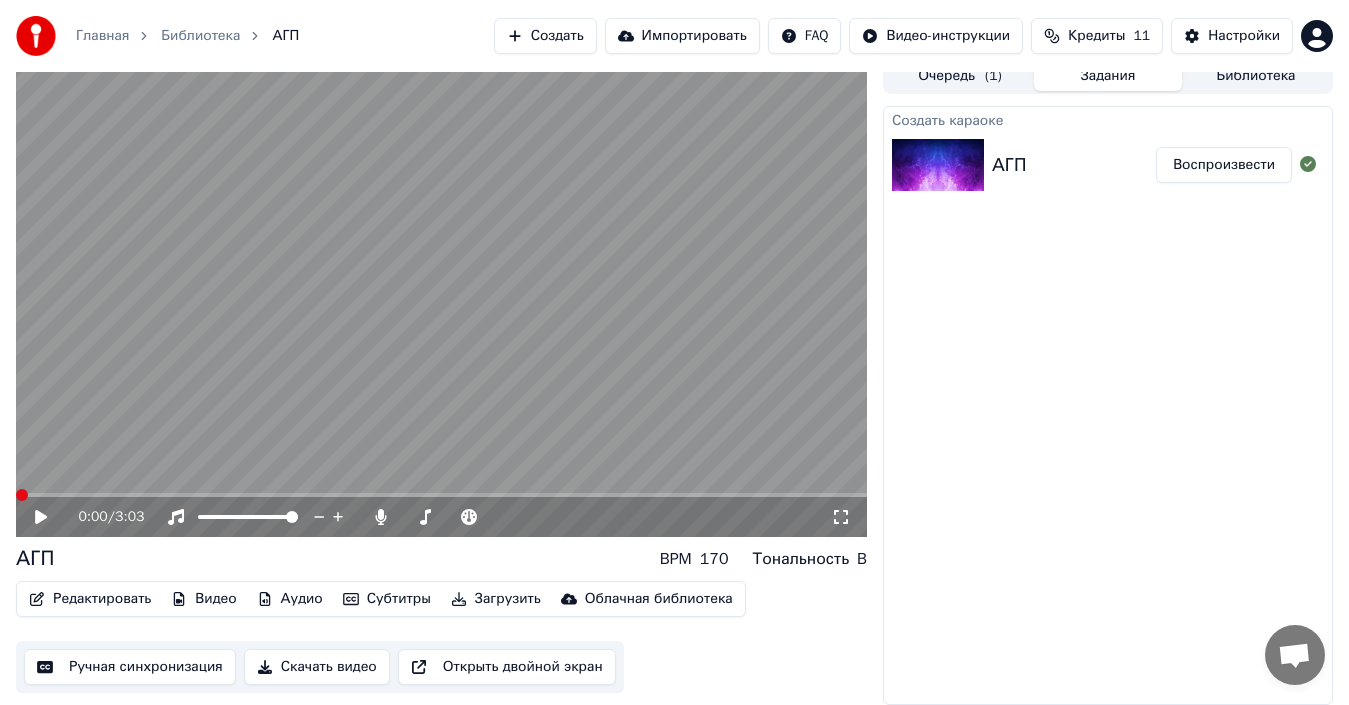 click 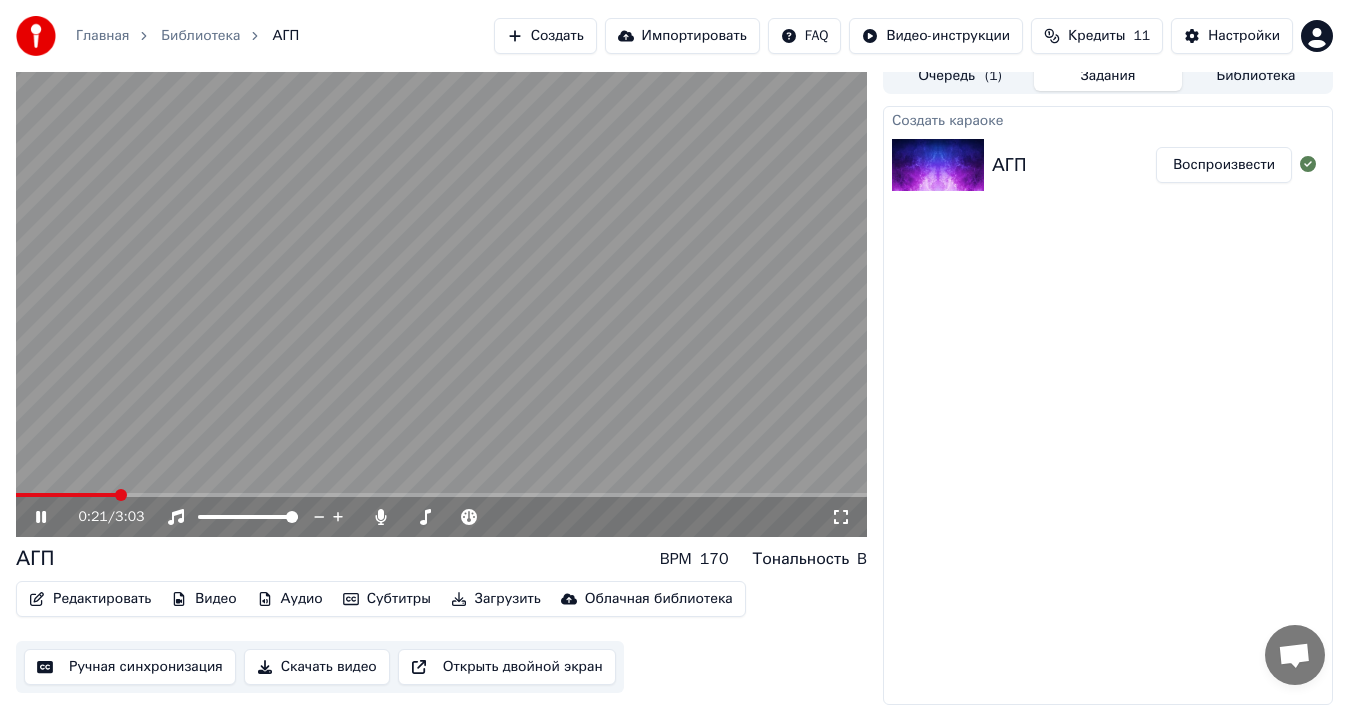 click 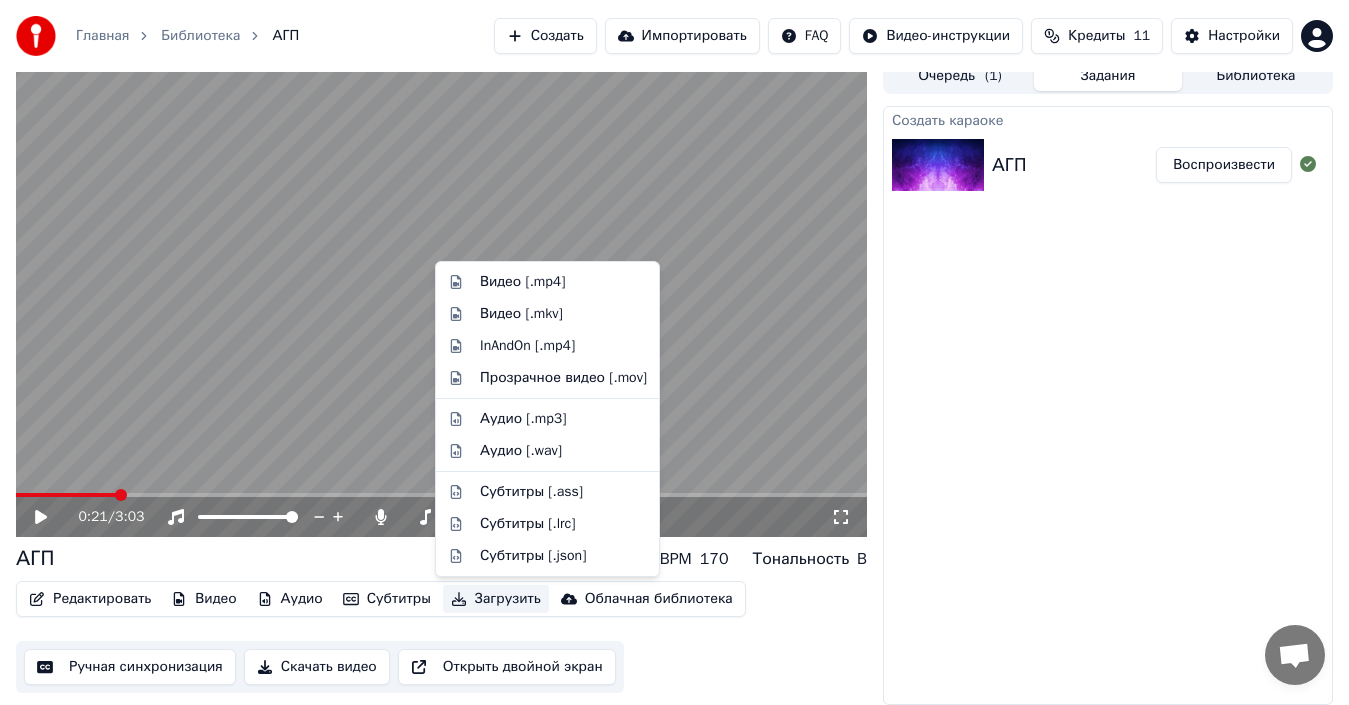 click on "Загрузить" at bounding box center [496, 599] 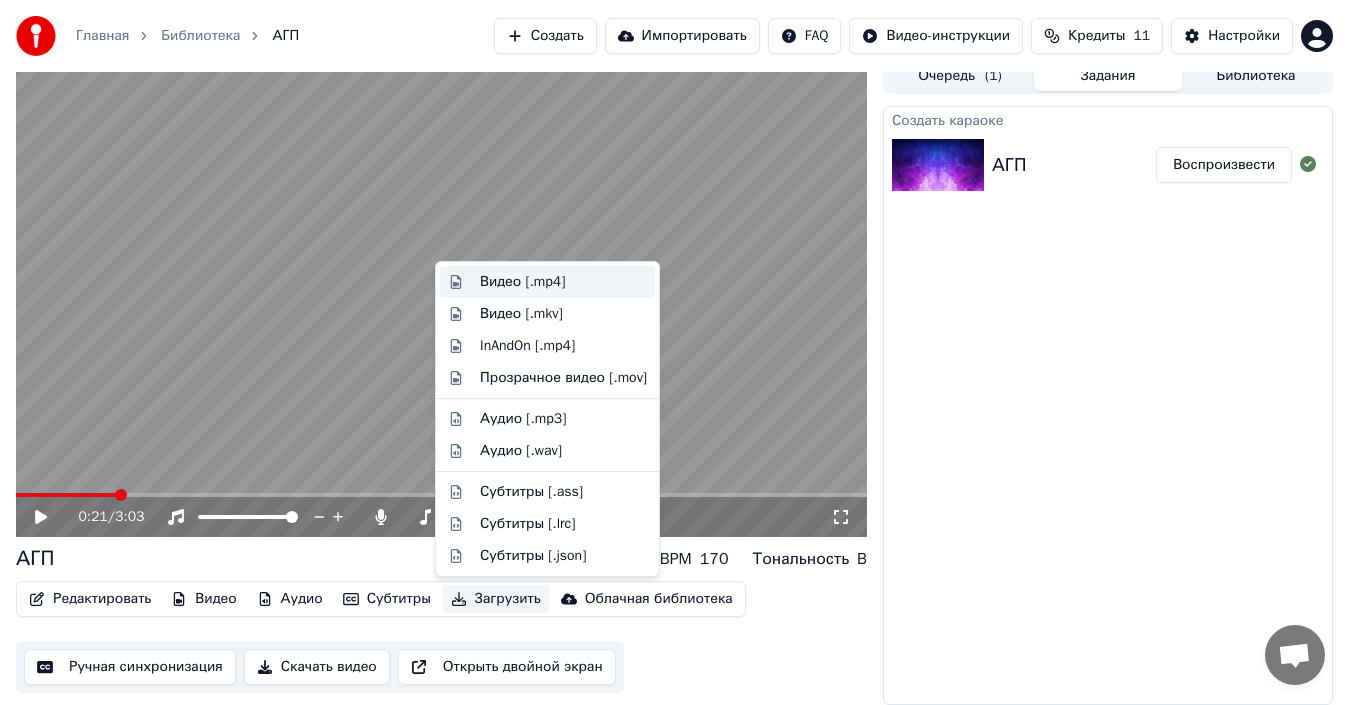 click on "Видео [.mp4]" at bounding box center (522, 282) 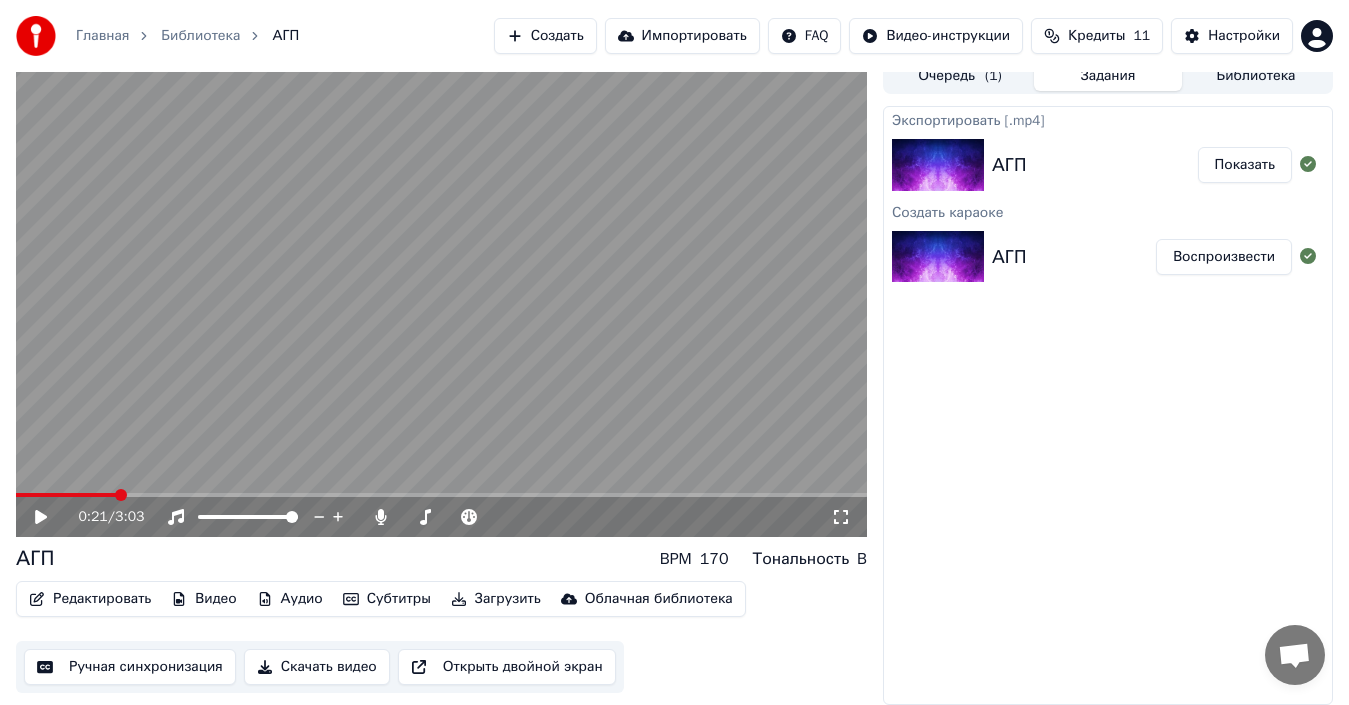 click on "Показать" at bounding box center (1245, 165) 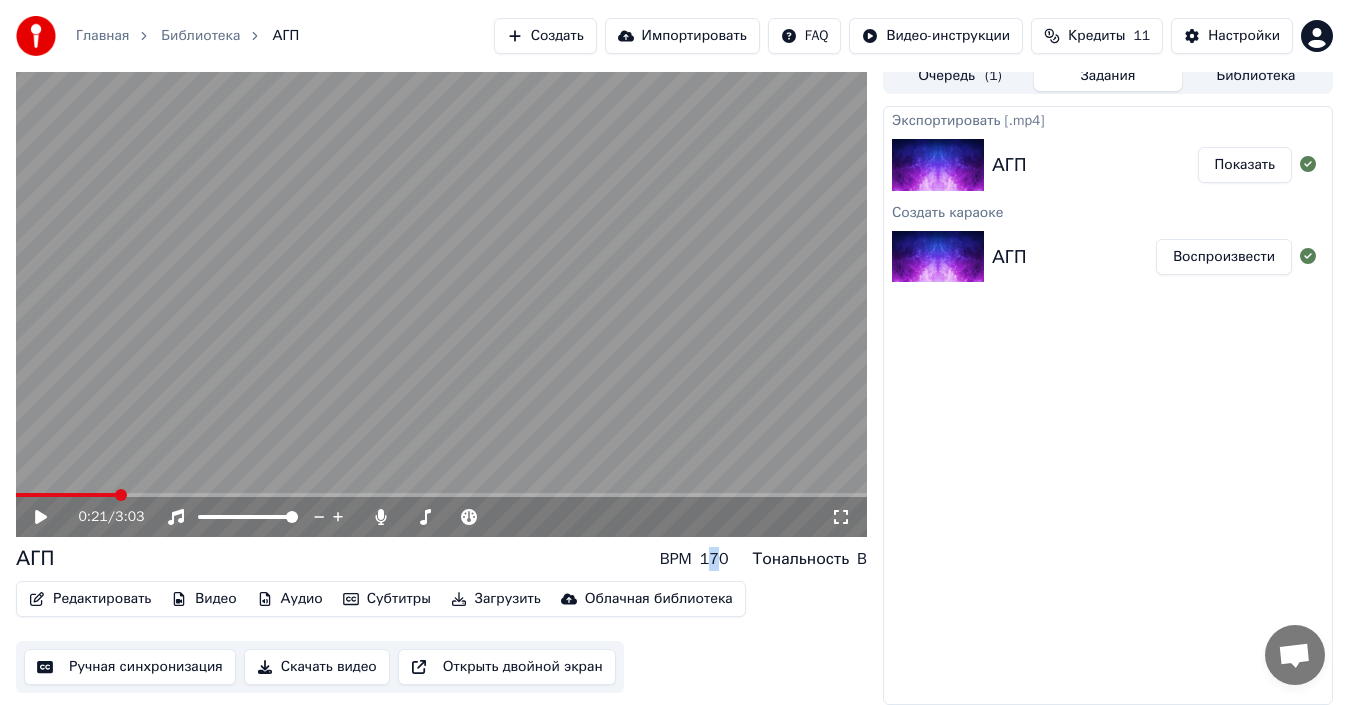 click on "170" at bounding box center (714, 559) 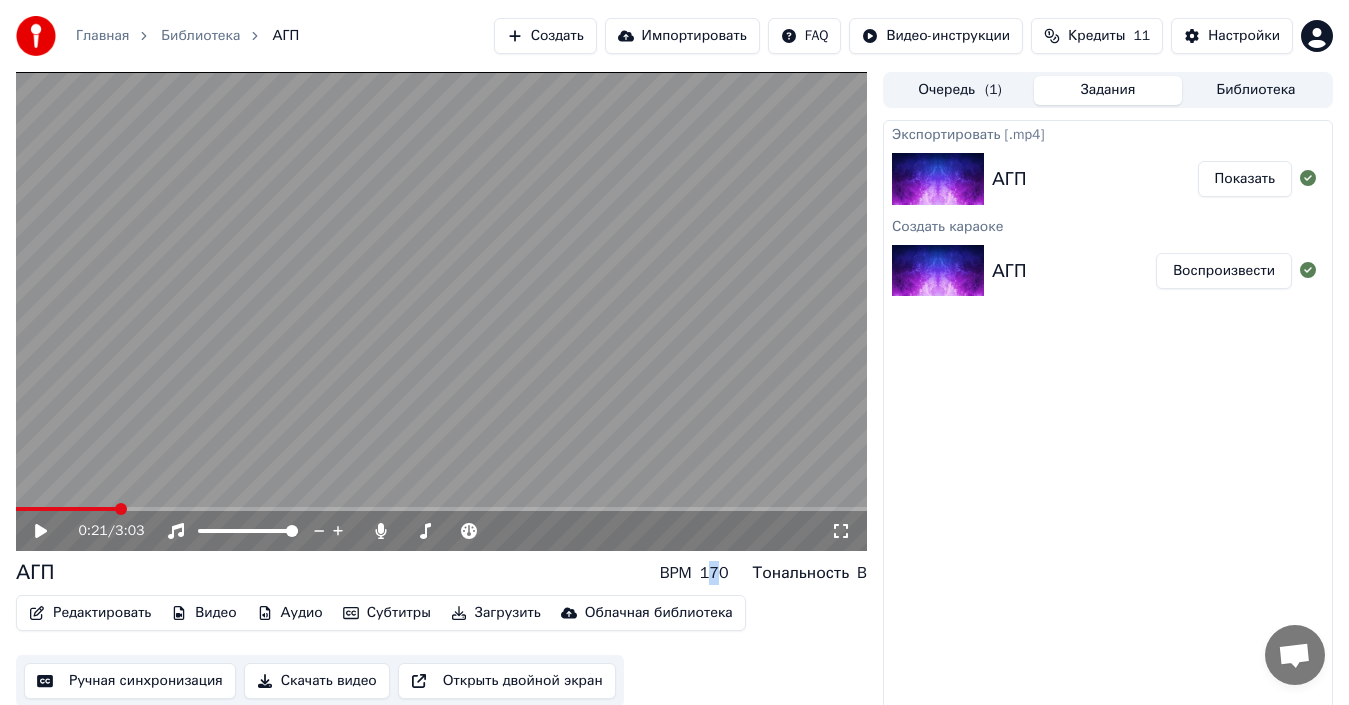 scroll, scrollTop: 14, scrollLeft: 0, axis: vertical 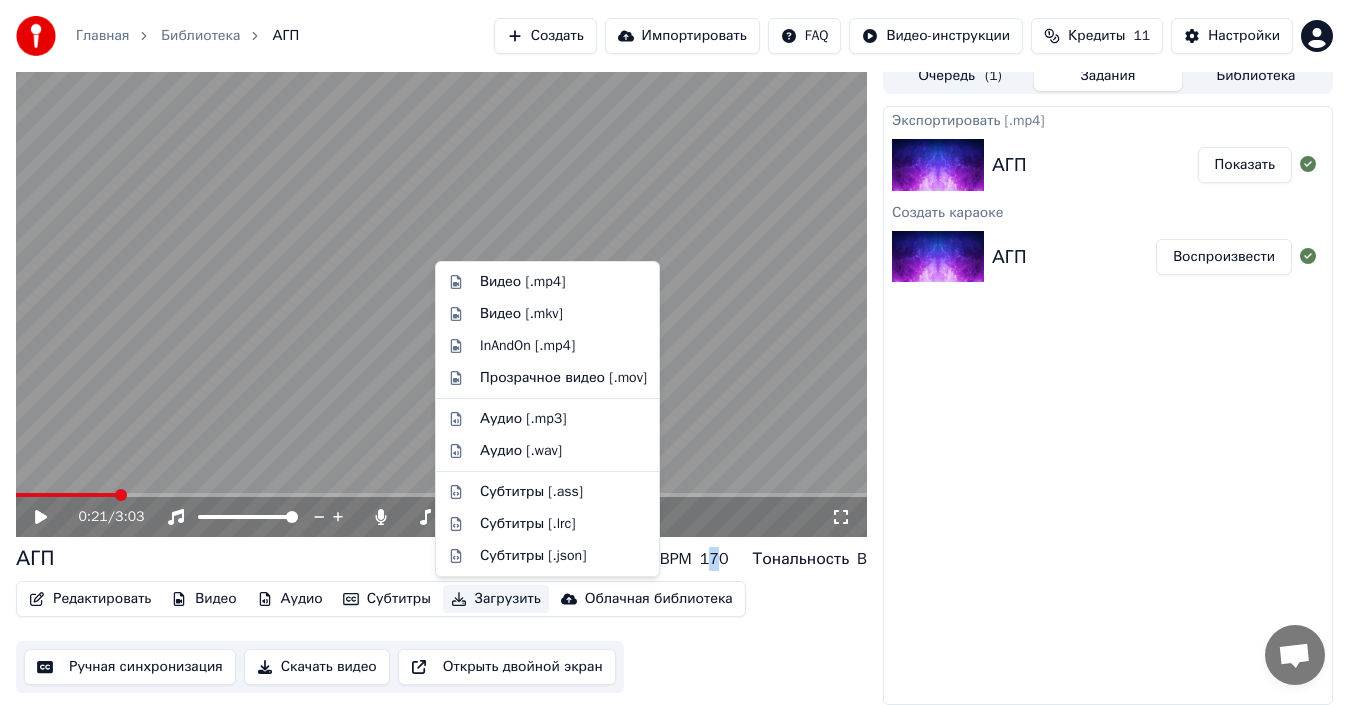 click on "Загрузить" at bounding box center [496, 599] 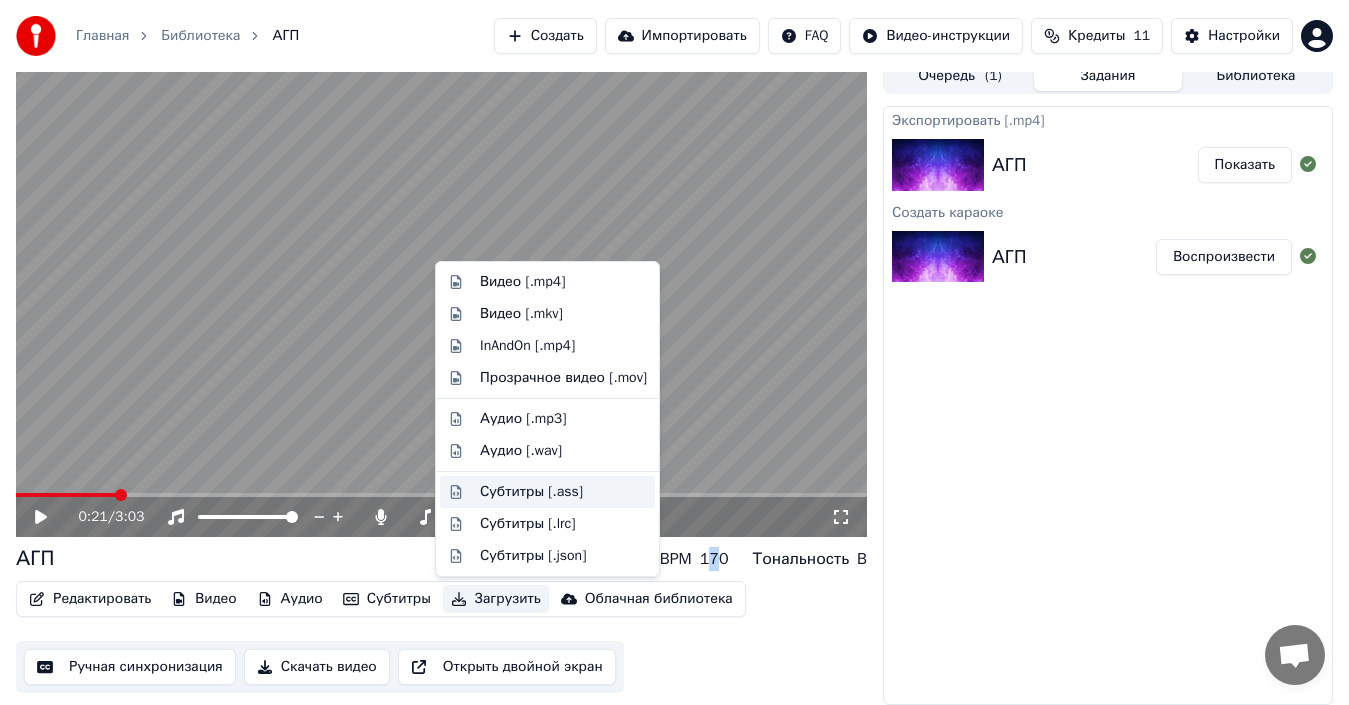 click on "Субтитры [.ass]" at bounding box center (531, 492) 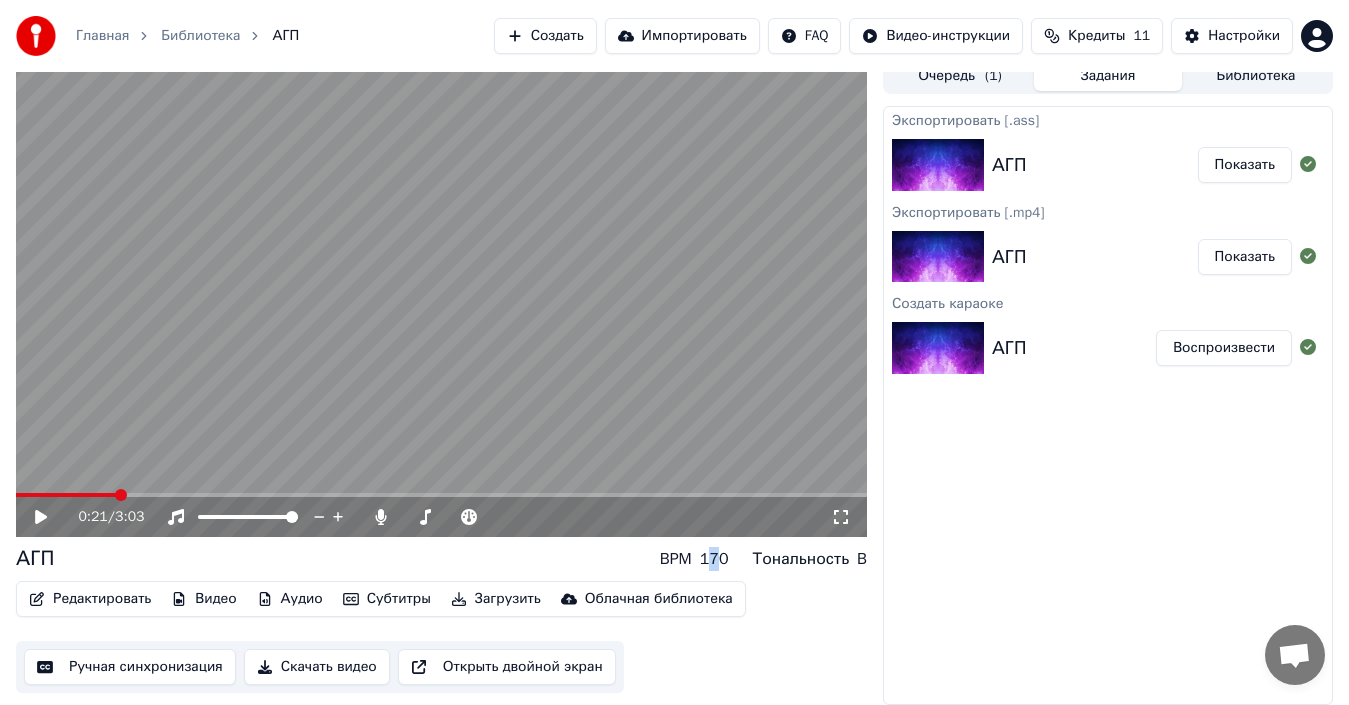 click on "Показать" at bounding box center (1245, 165) 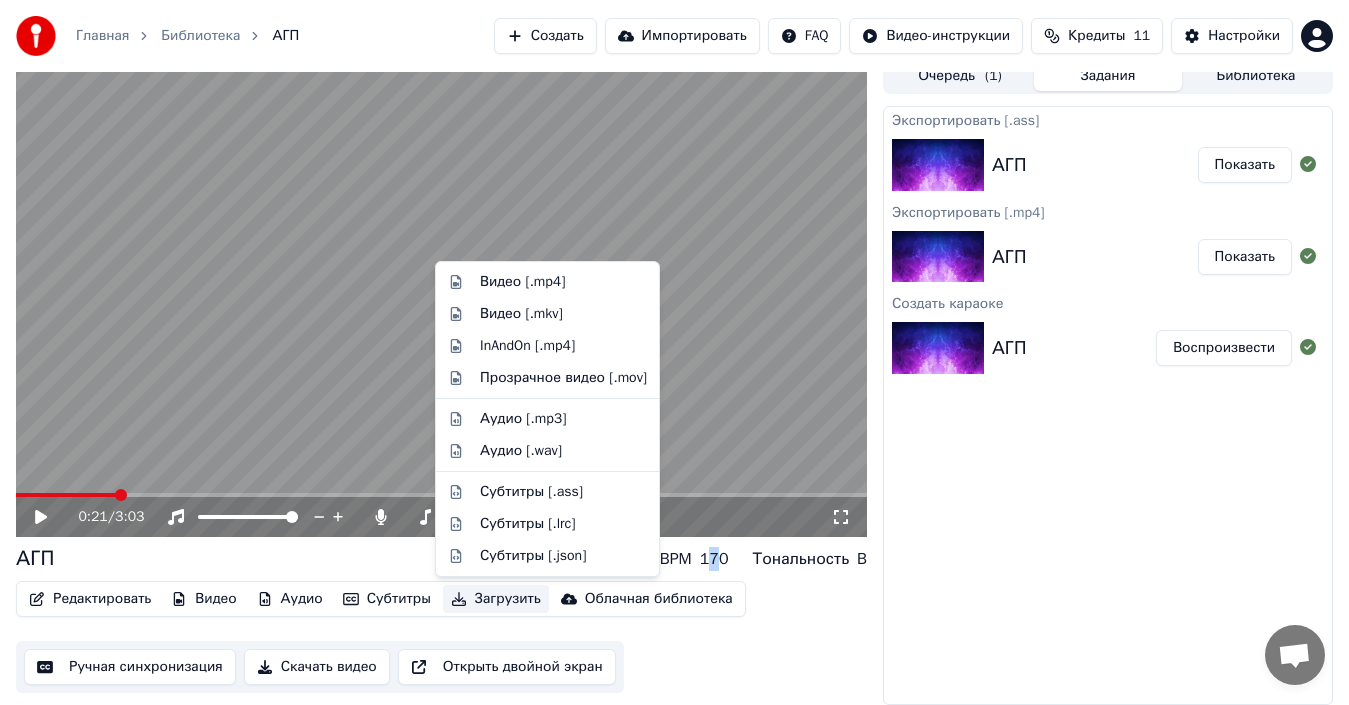click on "Экспортировать [.ass] АГП Показать Экспортировать [.mp4] АГП Показать Создать караоке АГП Воспроизвести" at bounding box center (1108, 405) 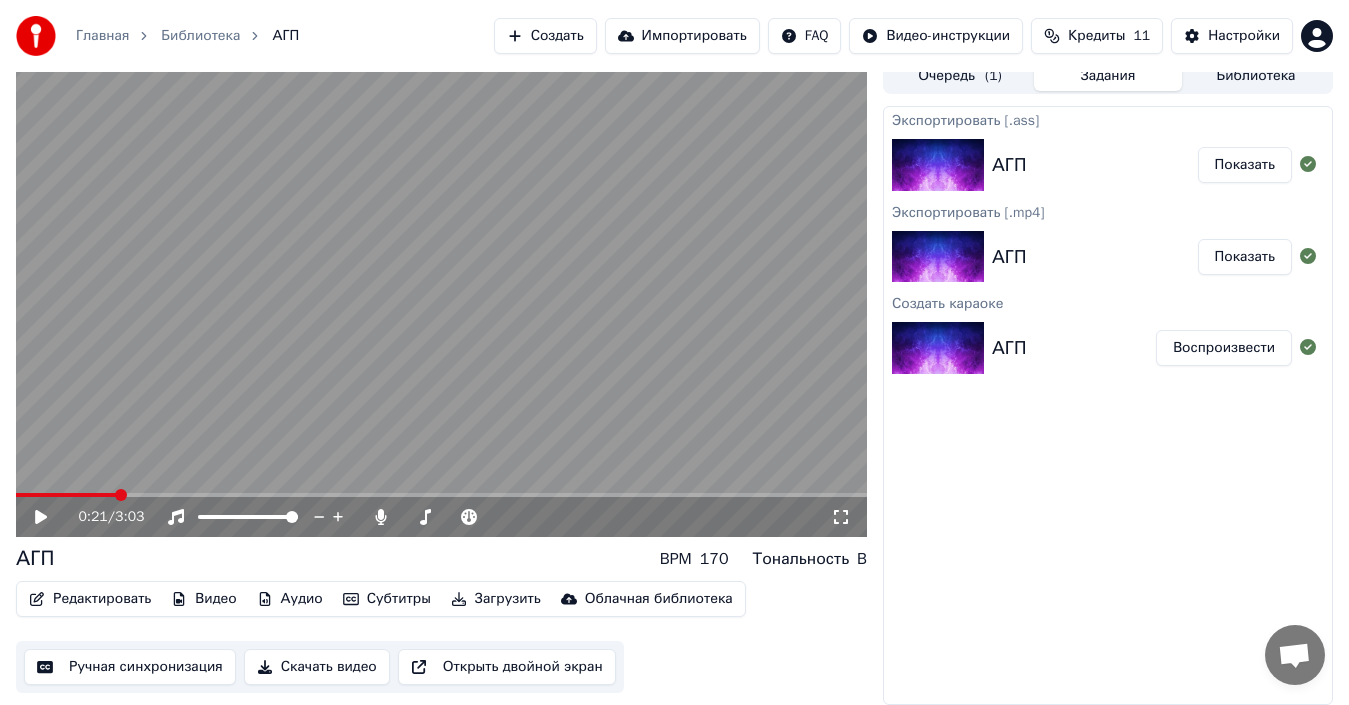 scroll, scrollTop: 0, scrollLeft: 0, axis: both 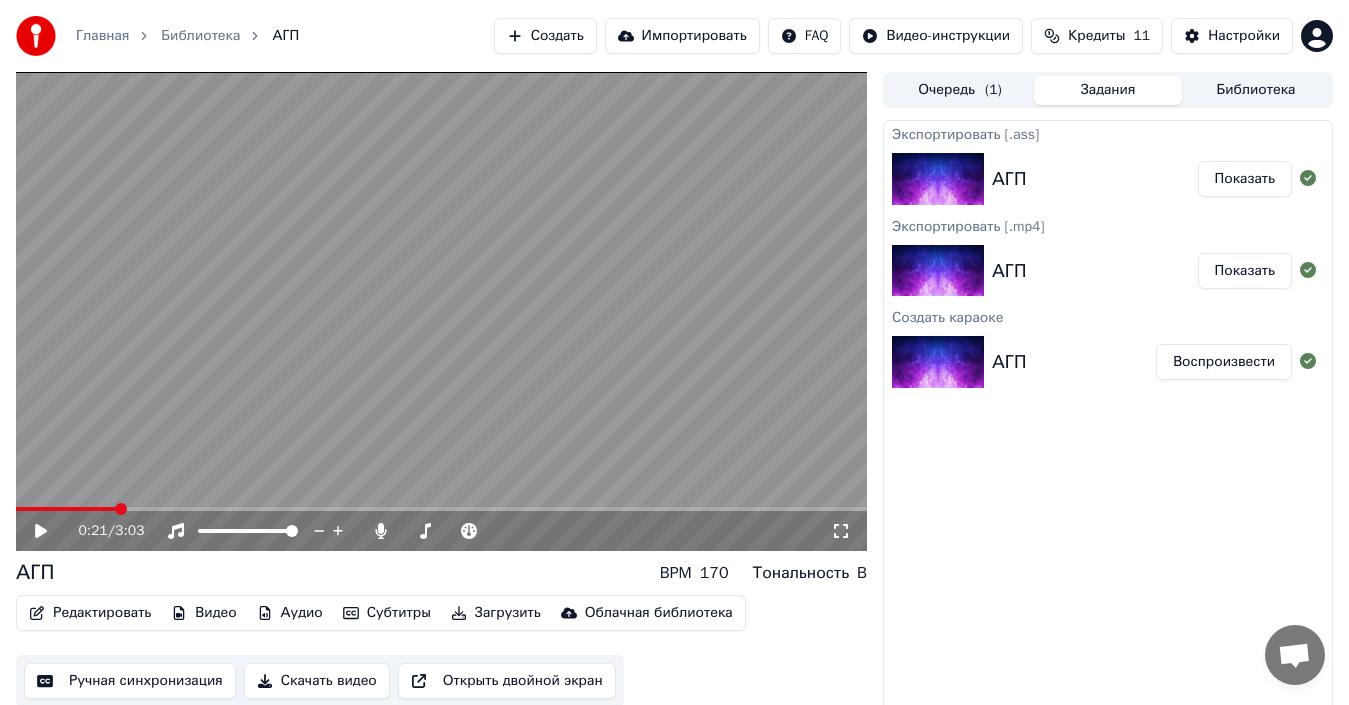 click on "Создать" at bounding box center (545, 36) 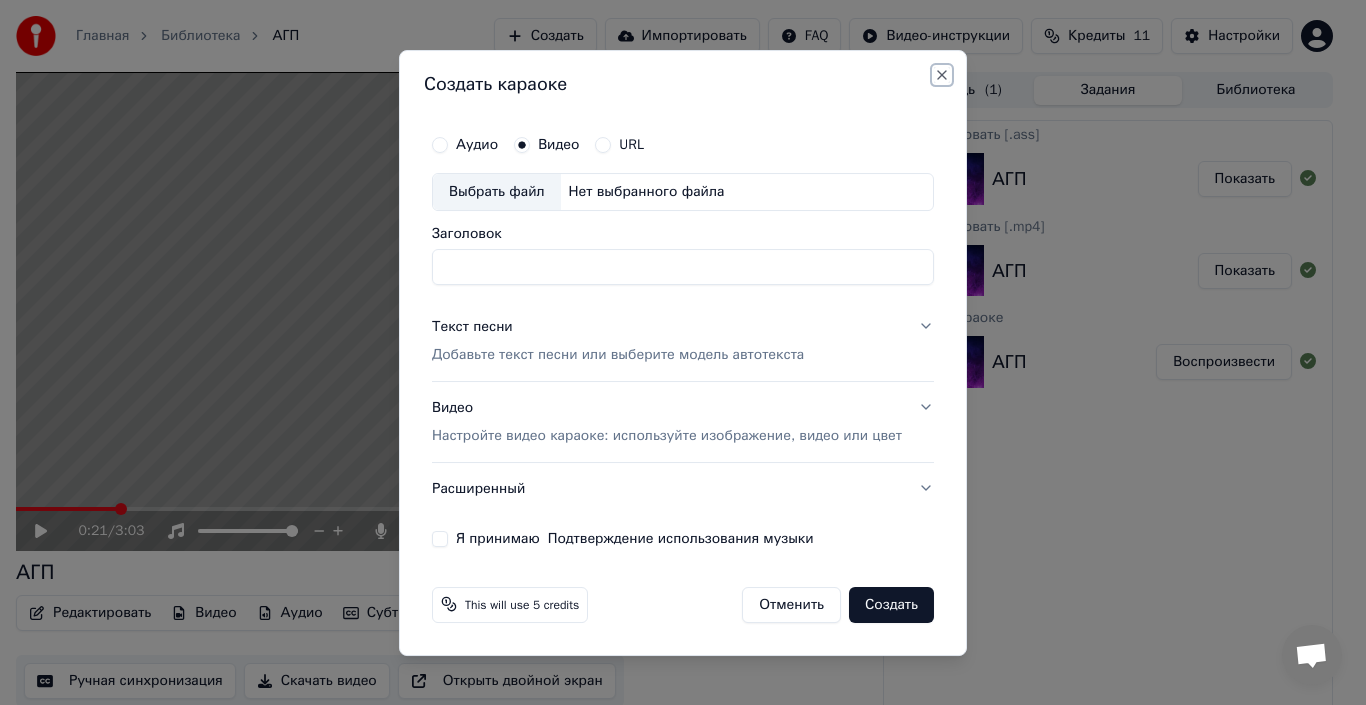 click on "Close" at bounding box center (942, 75) 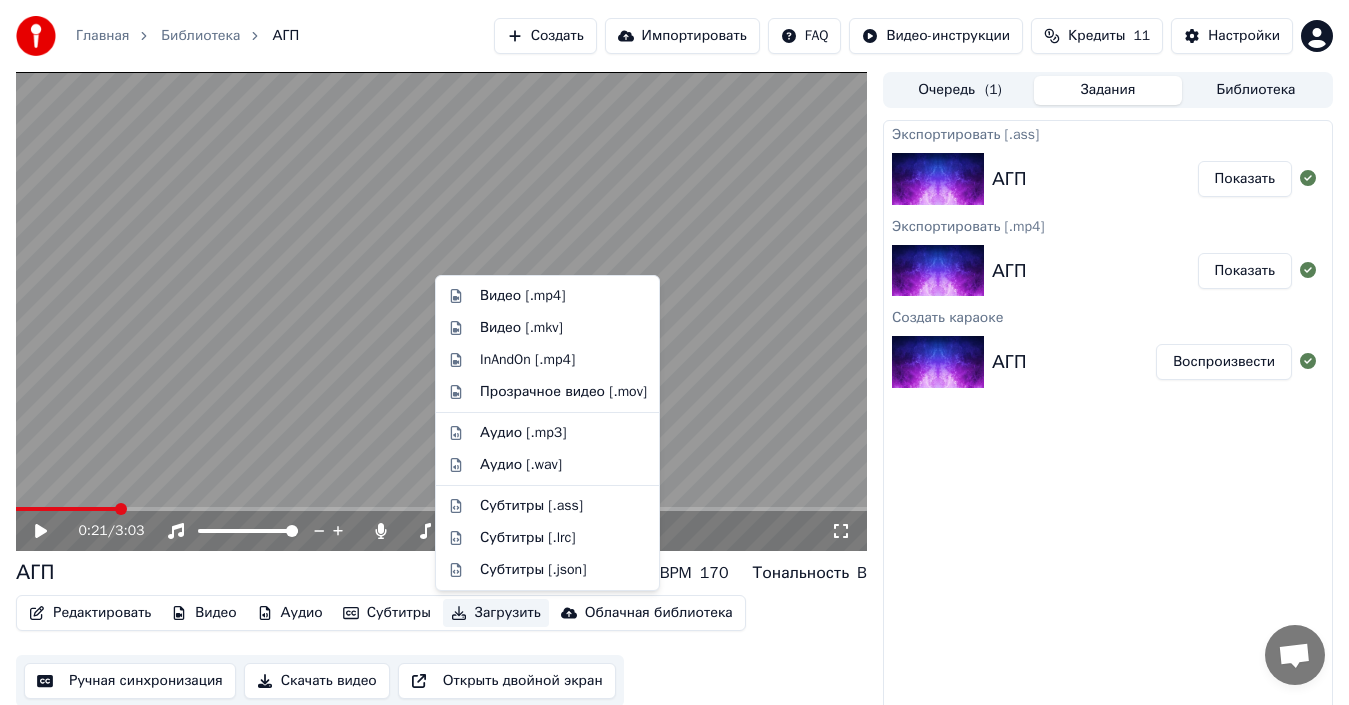 click on "Загрузить" at bounding box center (496, 613) 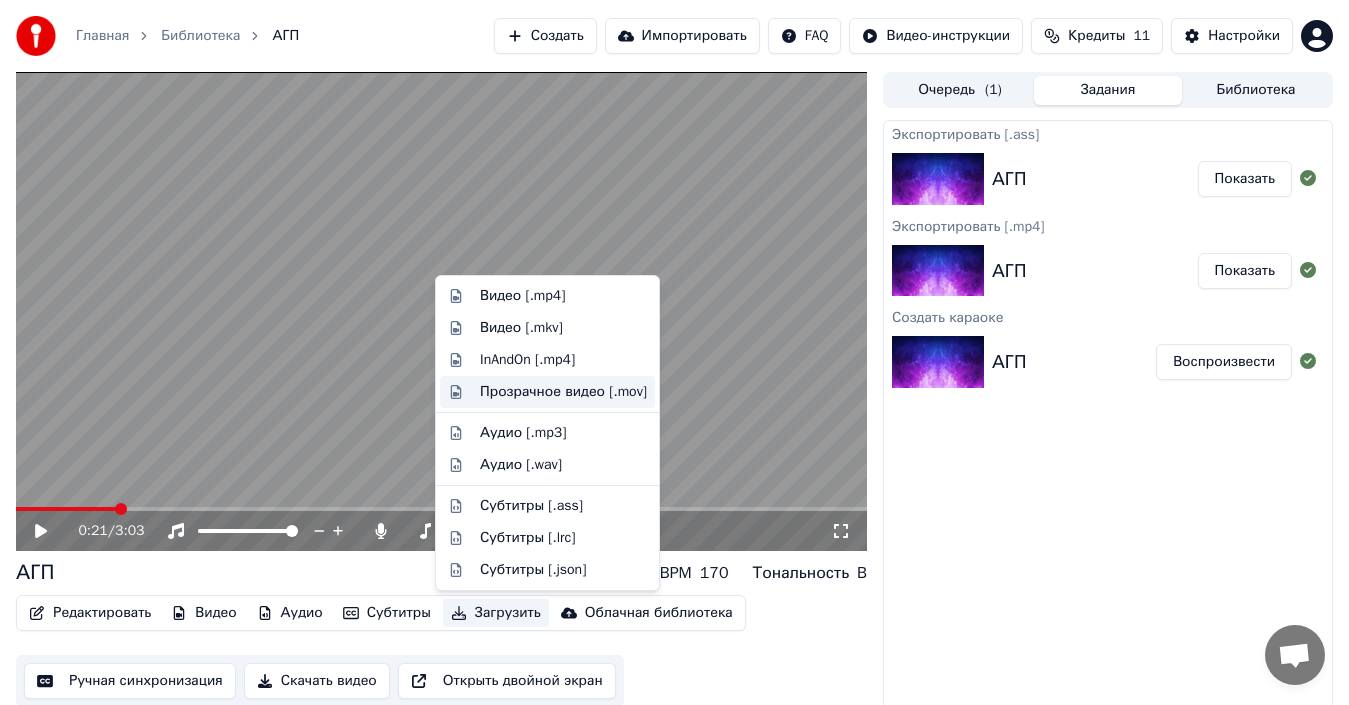 click on "Прозрачное видео [.mov]" at bounding box center [563, 392] 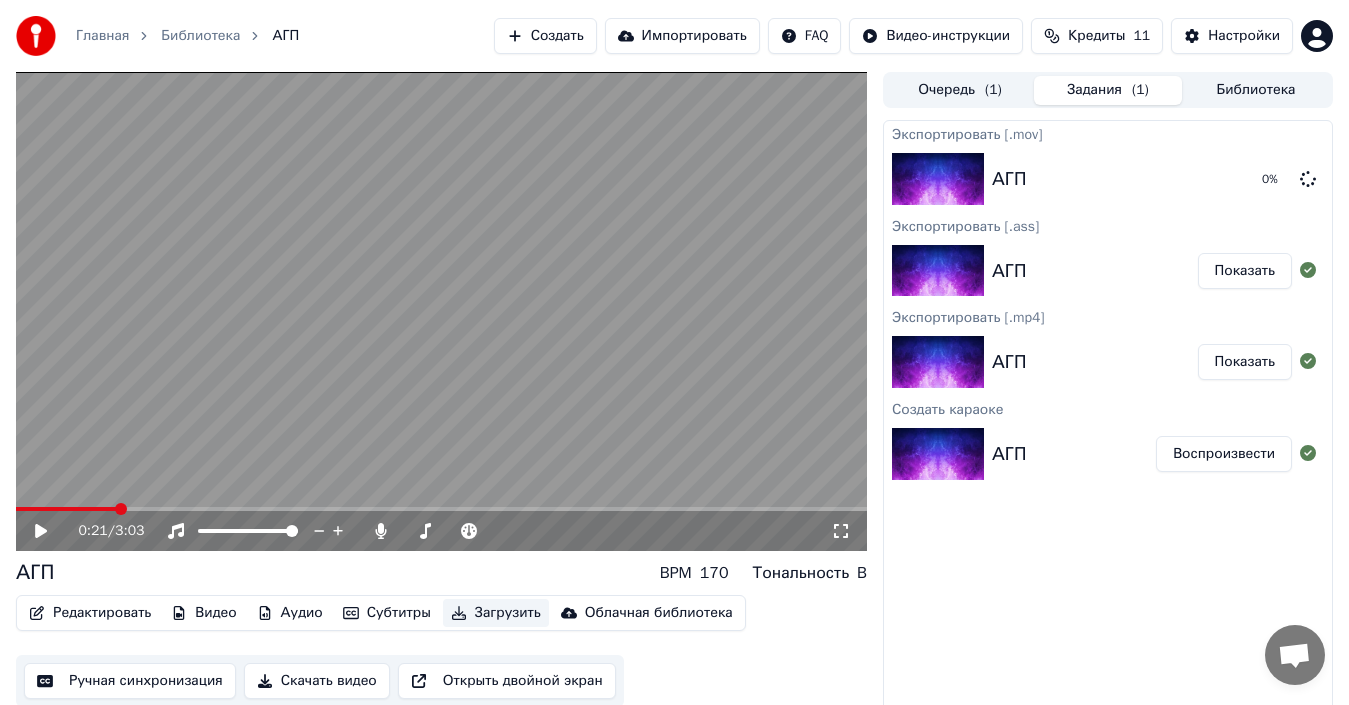 type 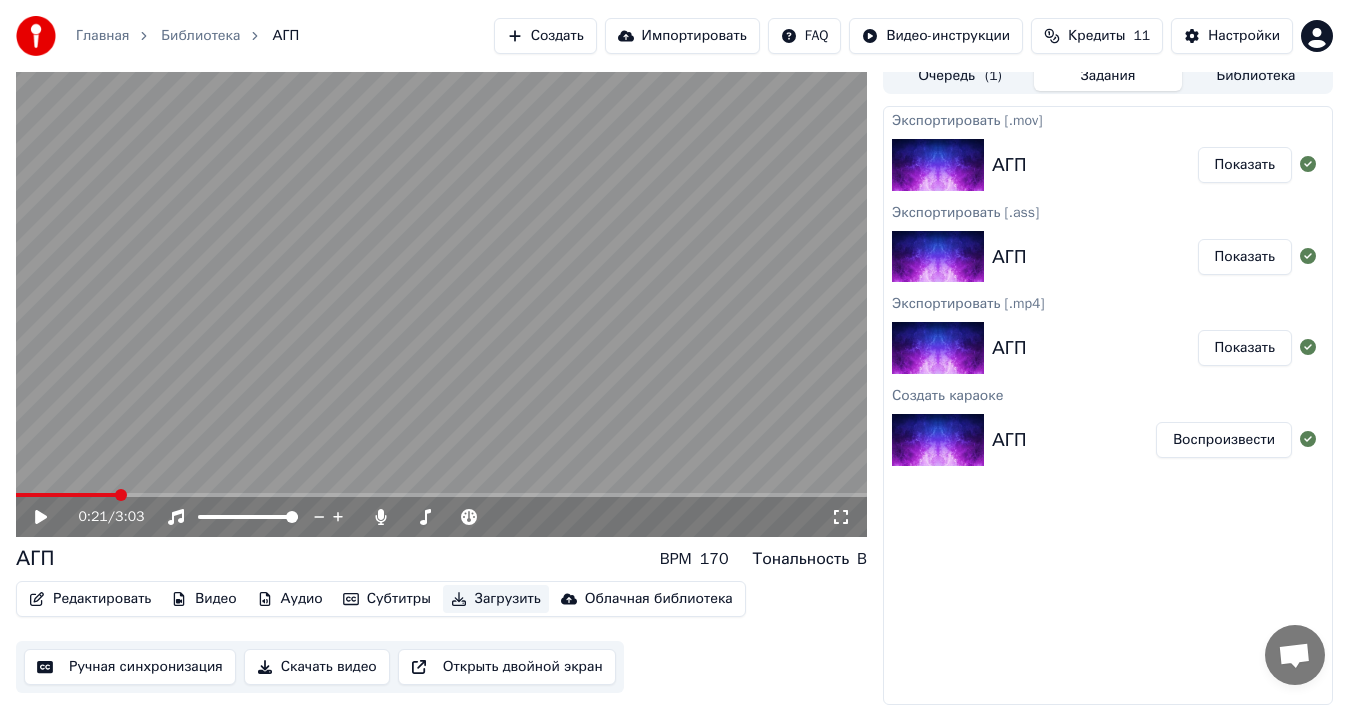 scroll, scrollTop: 0, scrollLeft: 0, axis: both 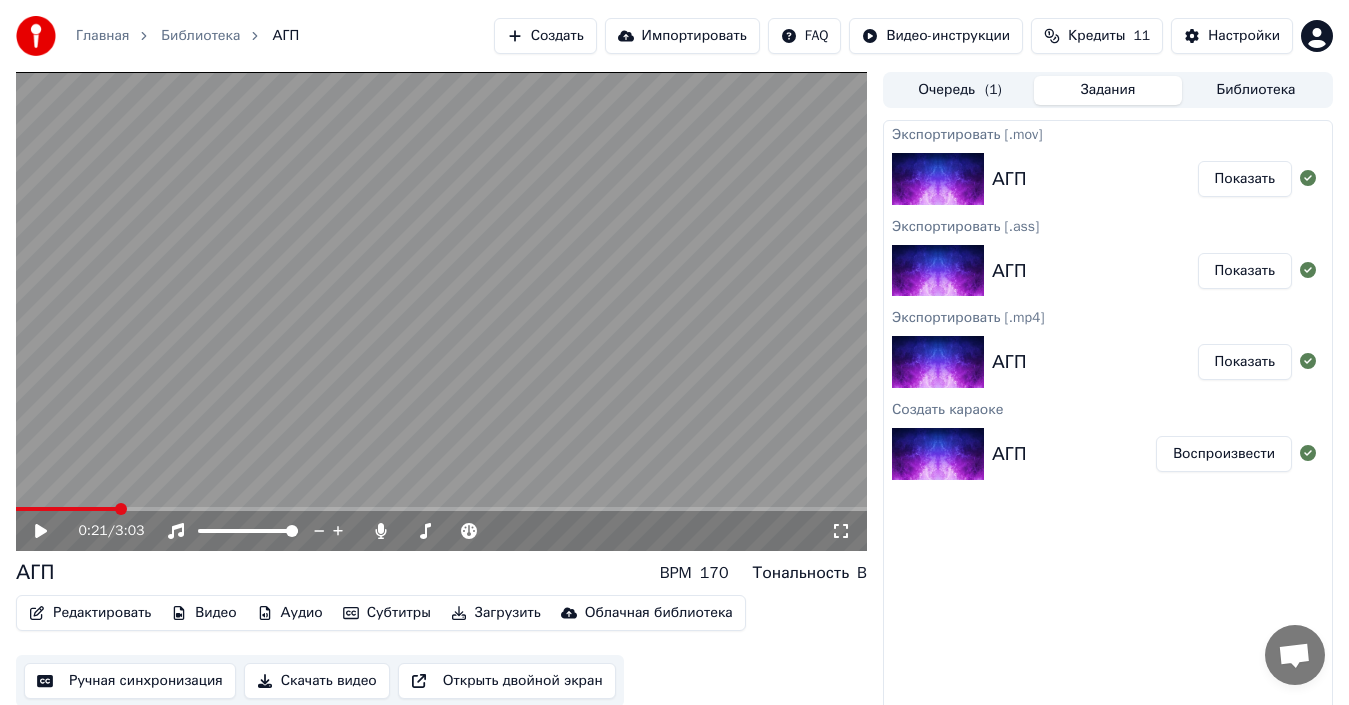 click on "Показать" at bounding box center (1245, 179) 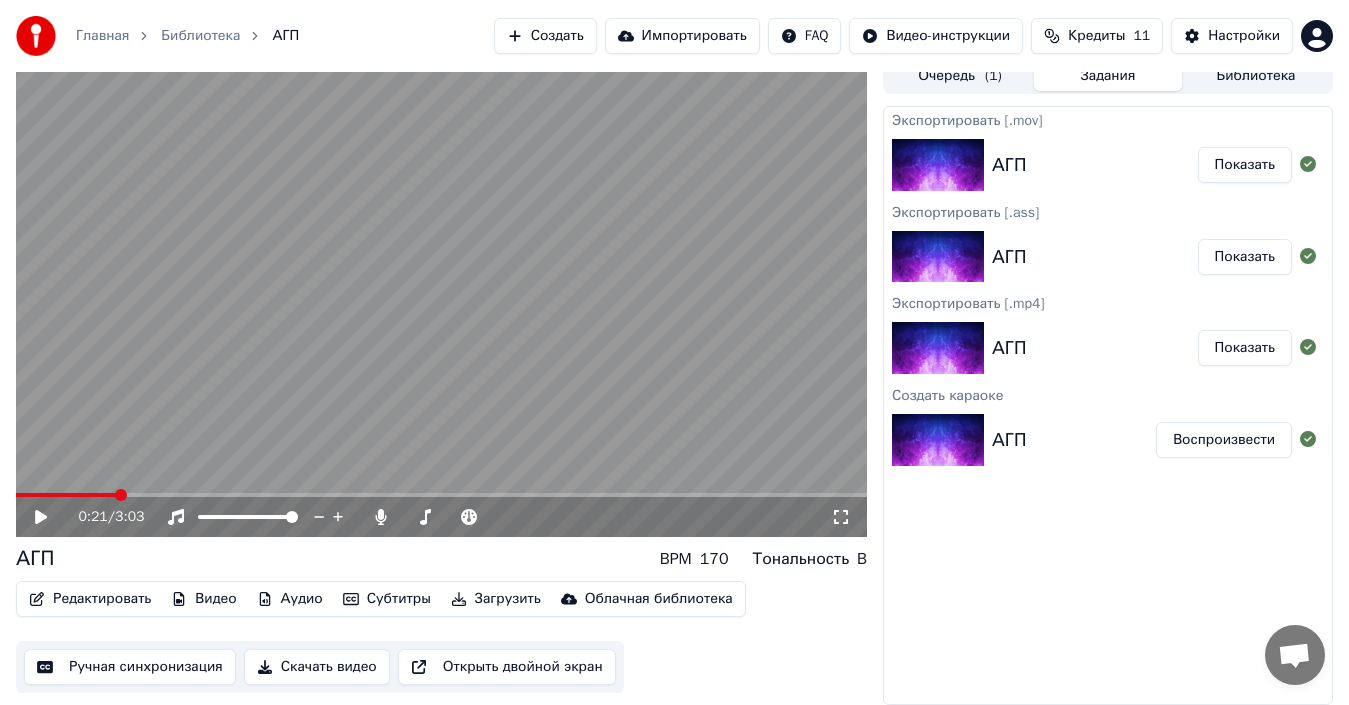 scroll, scrollTop: 0, scrollLeft: 0, axis: both 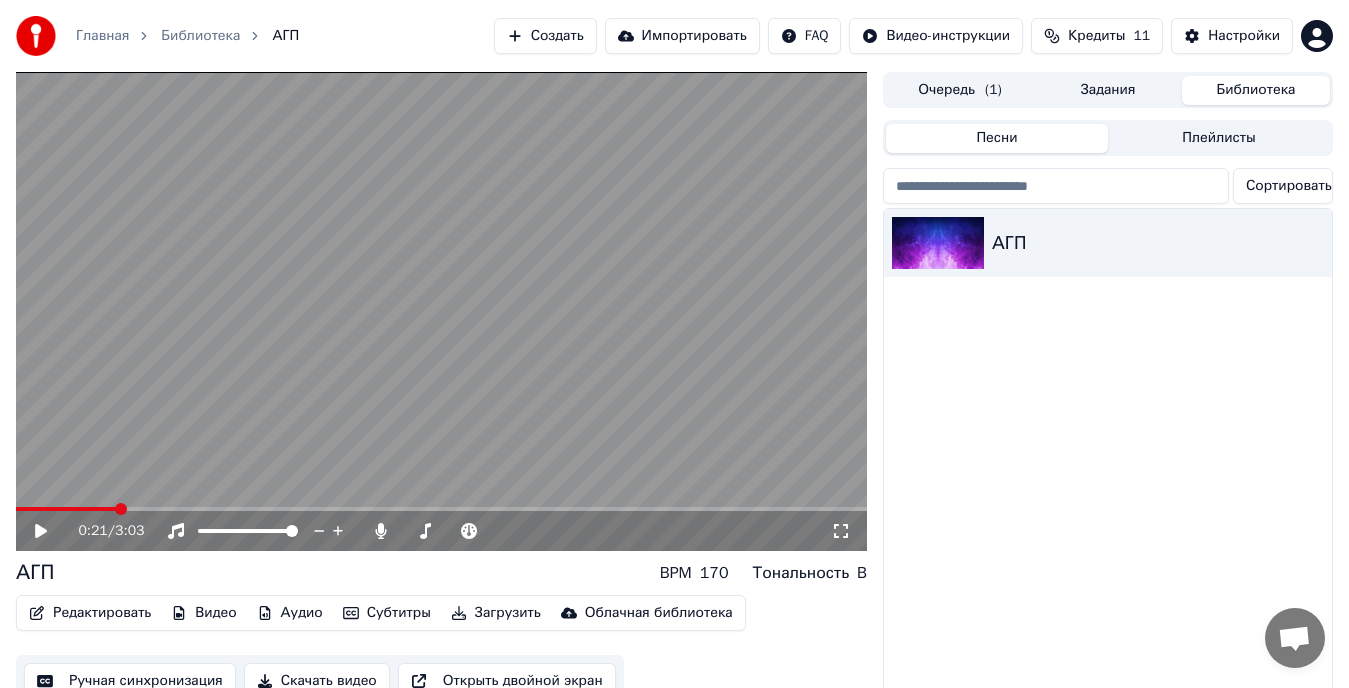drag, startPoint x: 1267, startPoint y: 90, endPoint x: 1141, endPoint y: 91, distance: 126.00397 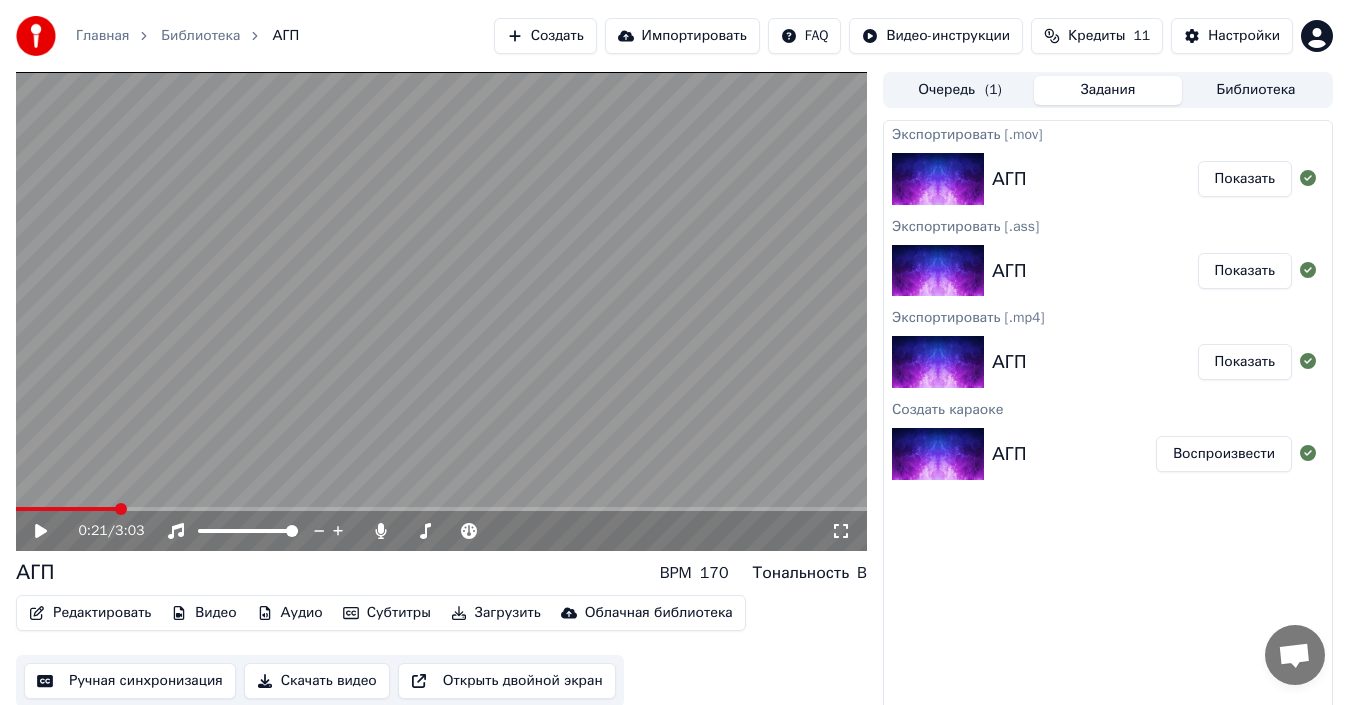 click on "Задания" at bounding box center [1108, 90] 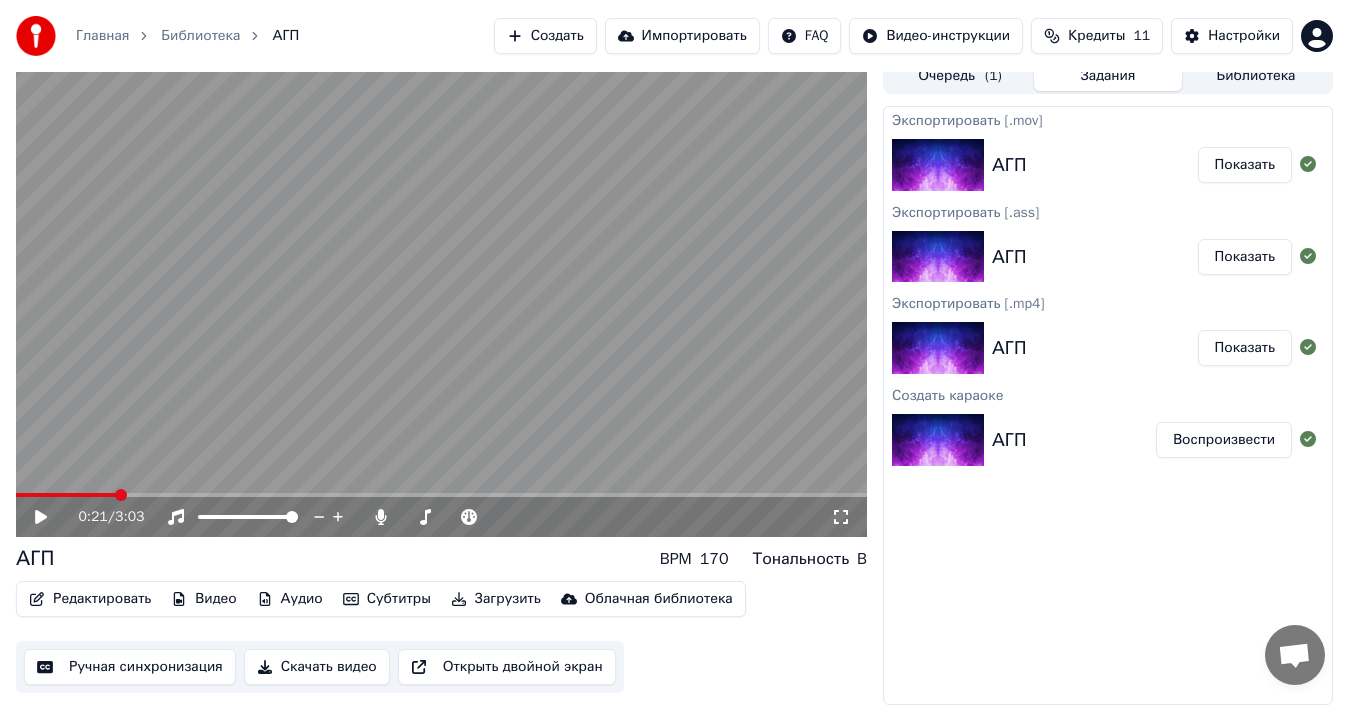 scroll, scrollTop: 0, scrollLeft: 0, axis: both 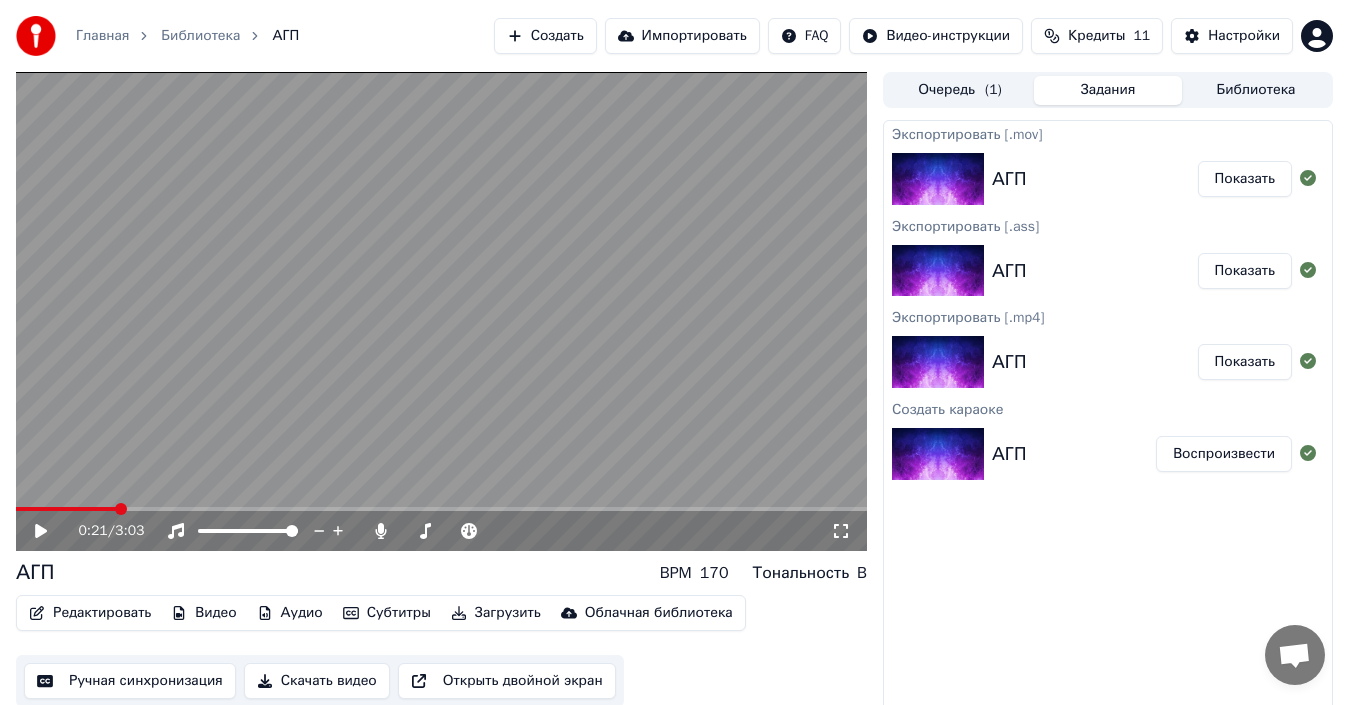 click on "Показать" at bounding box center (1245, 179) 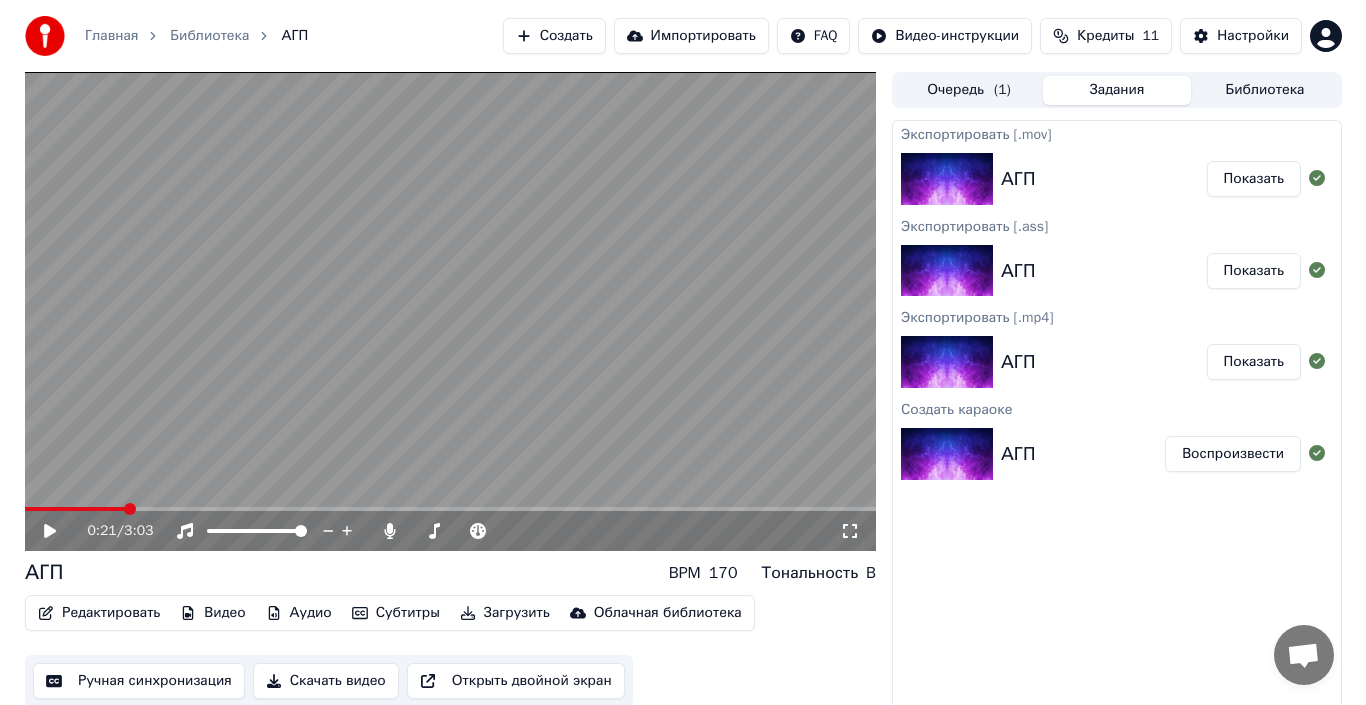 scroll, scrollTop: 14, scrollLeft: 0, axis: vertical 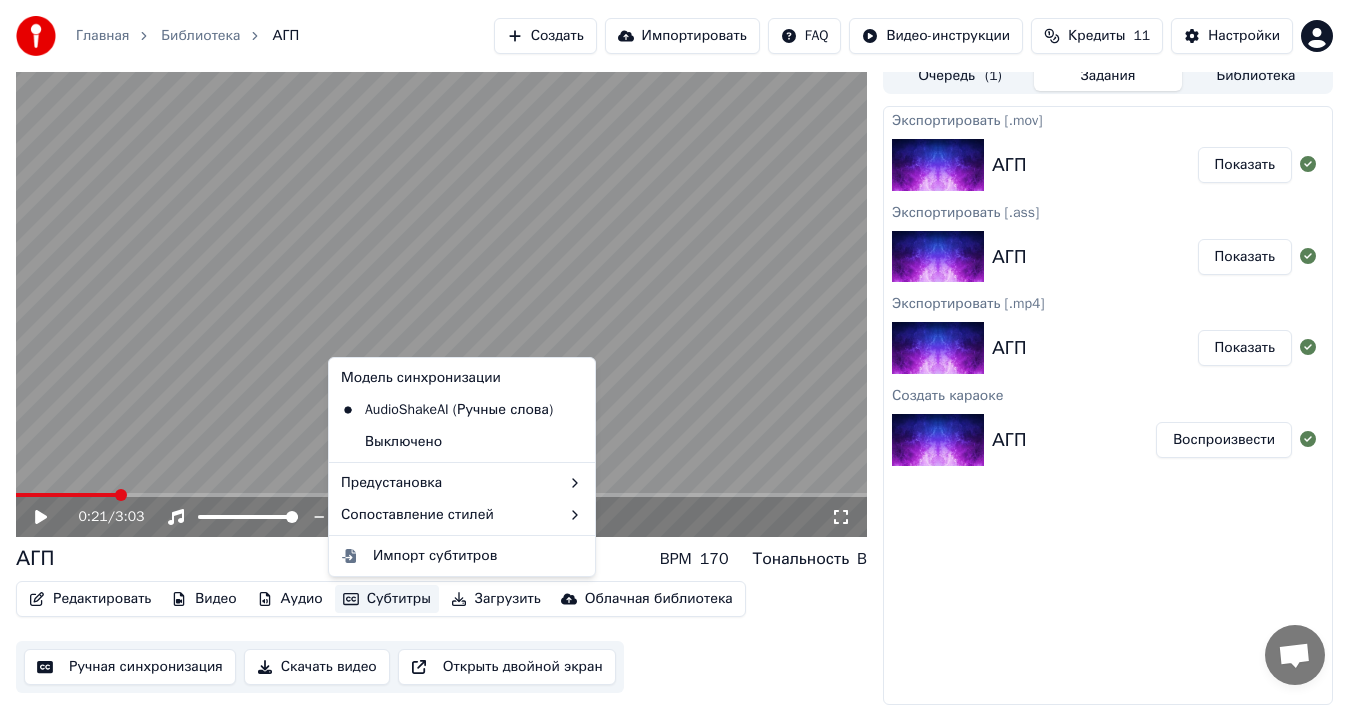 click on "Субтитры" at bounding box center [387, 599] 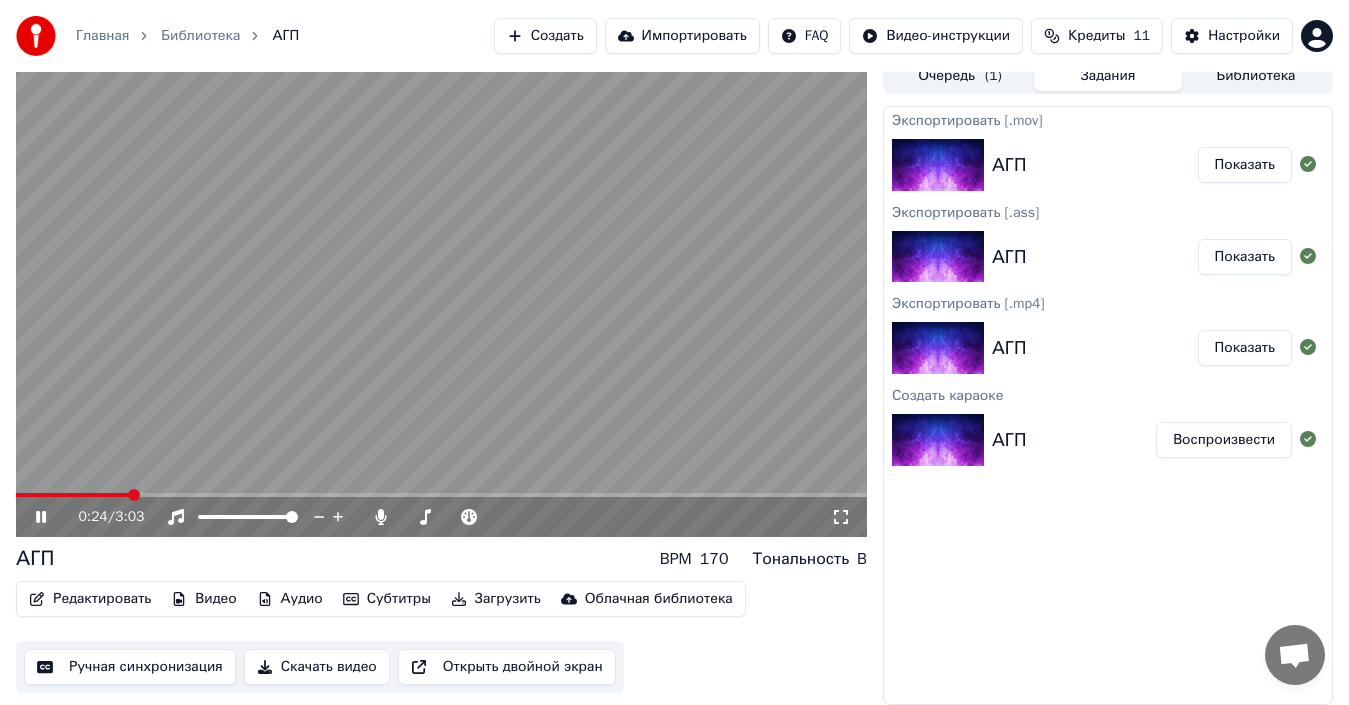 click 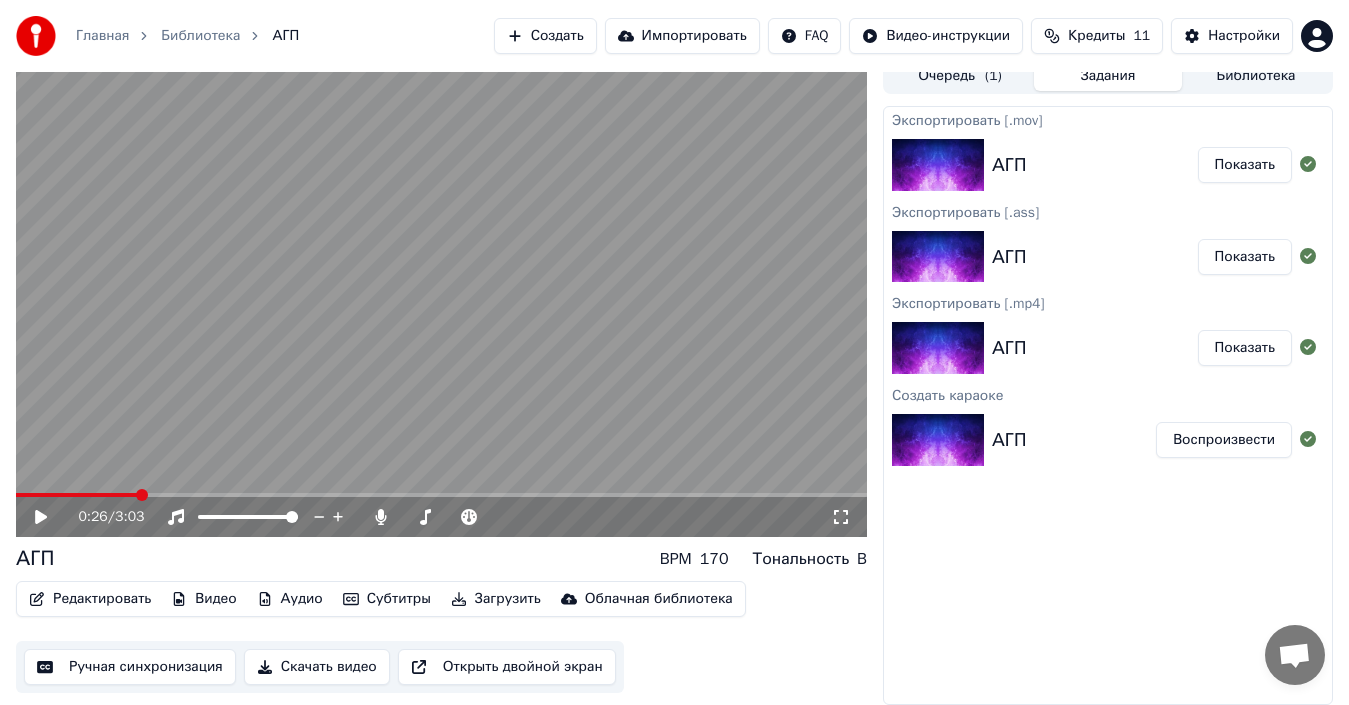 click on "Редактировать" at bounding box center (90, 599) 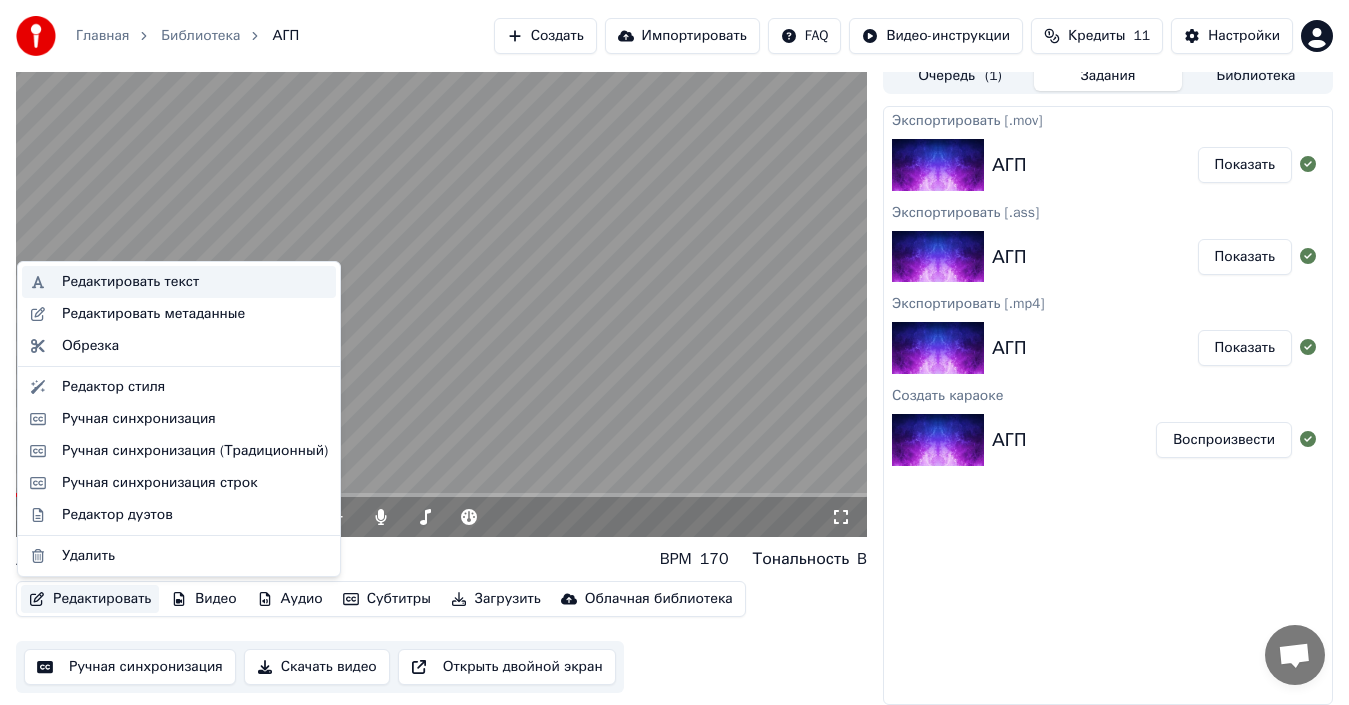click on "Редактировать текст" at bounding box center [130, 282] 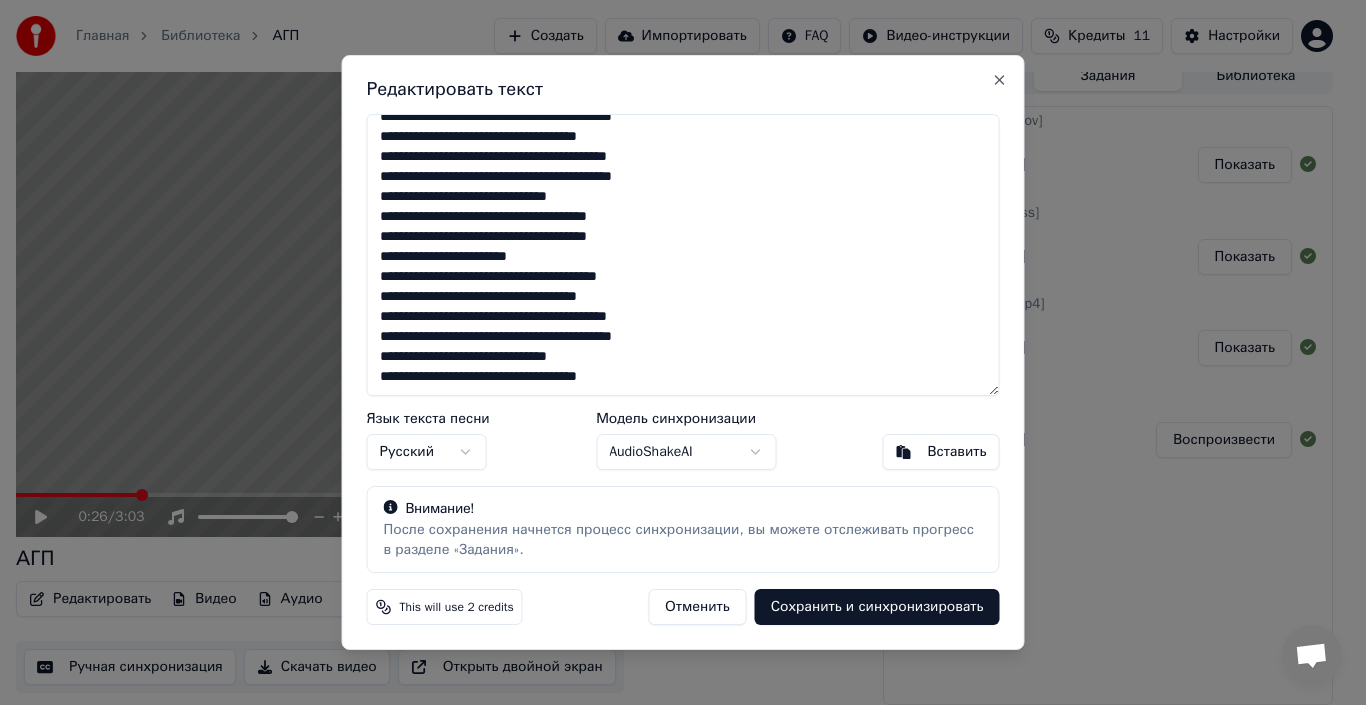 scroll, scrollTop: 0, scrollLeft: 0, axis: both 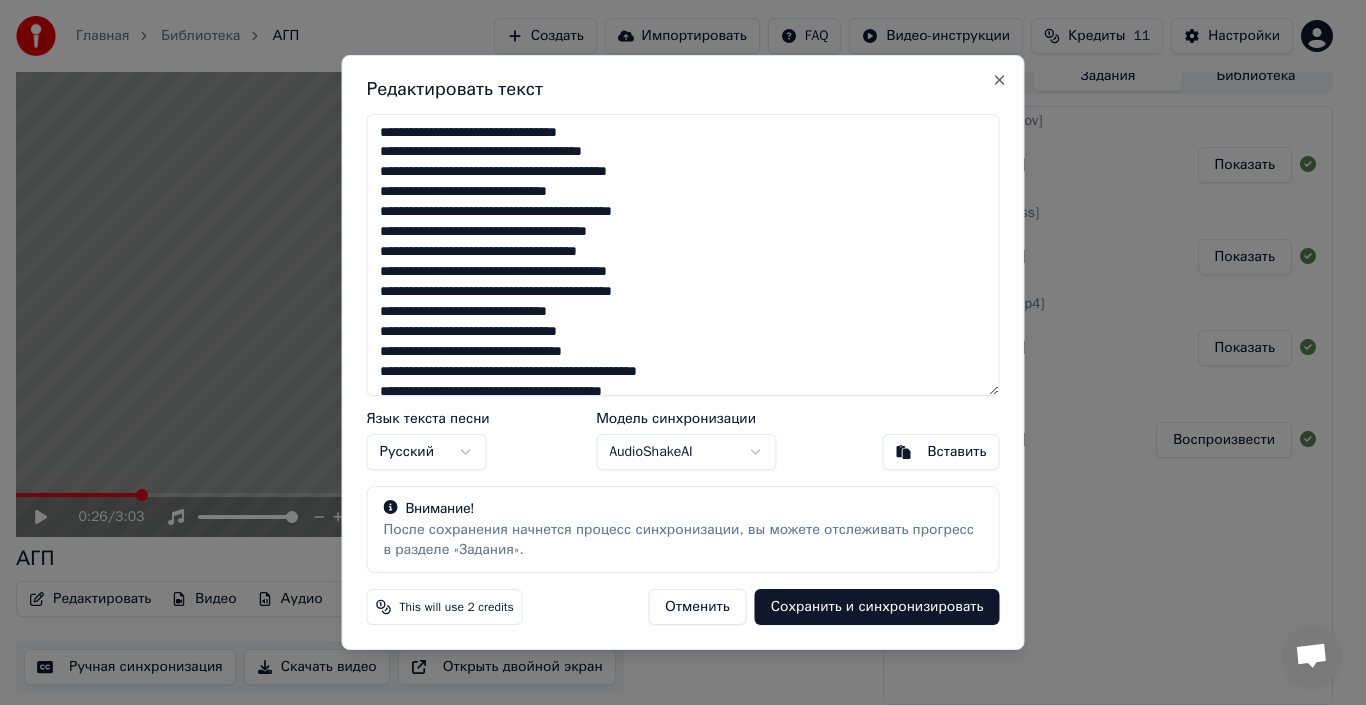 click at bounding box center (683, 255) 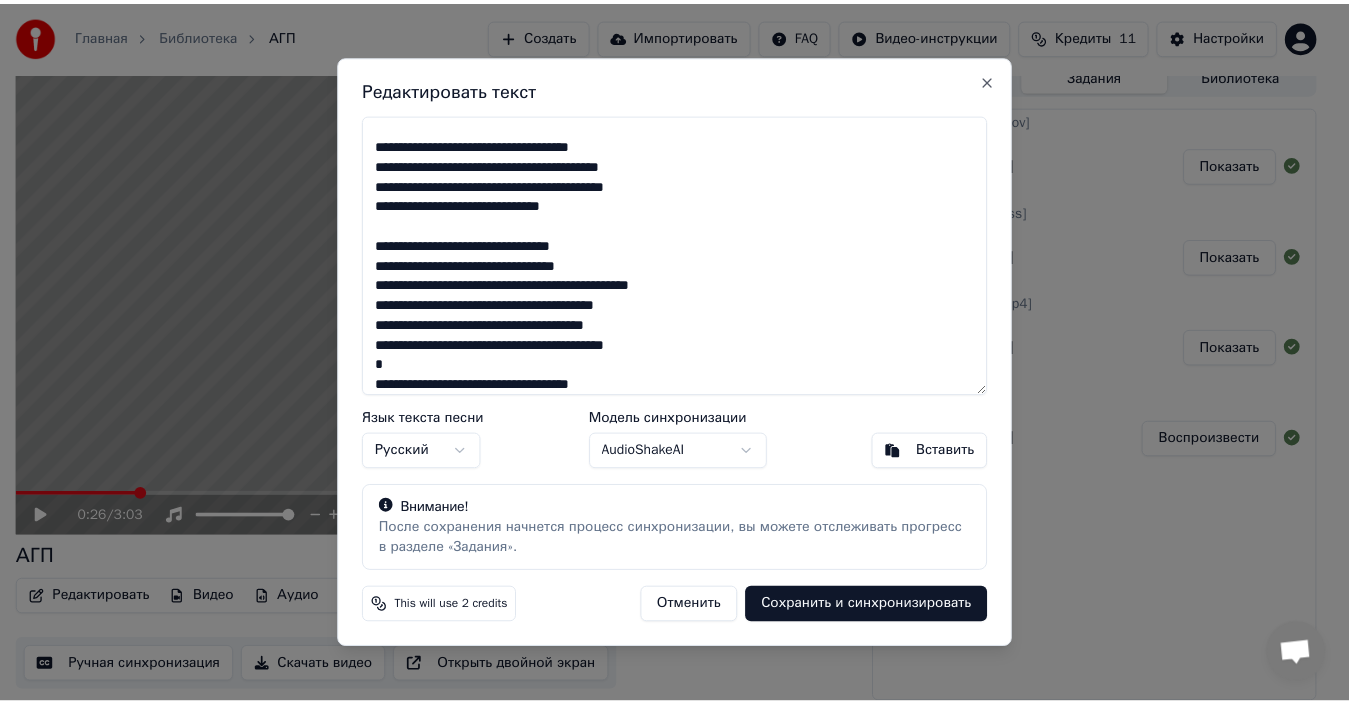 scroll, scrollTop: 0, scrollLeft: 0, axis: both 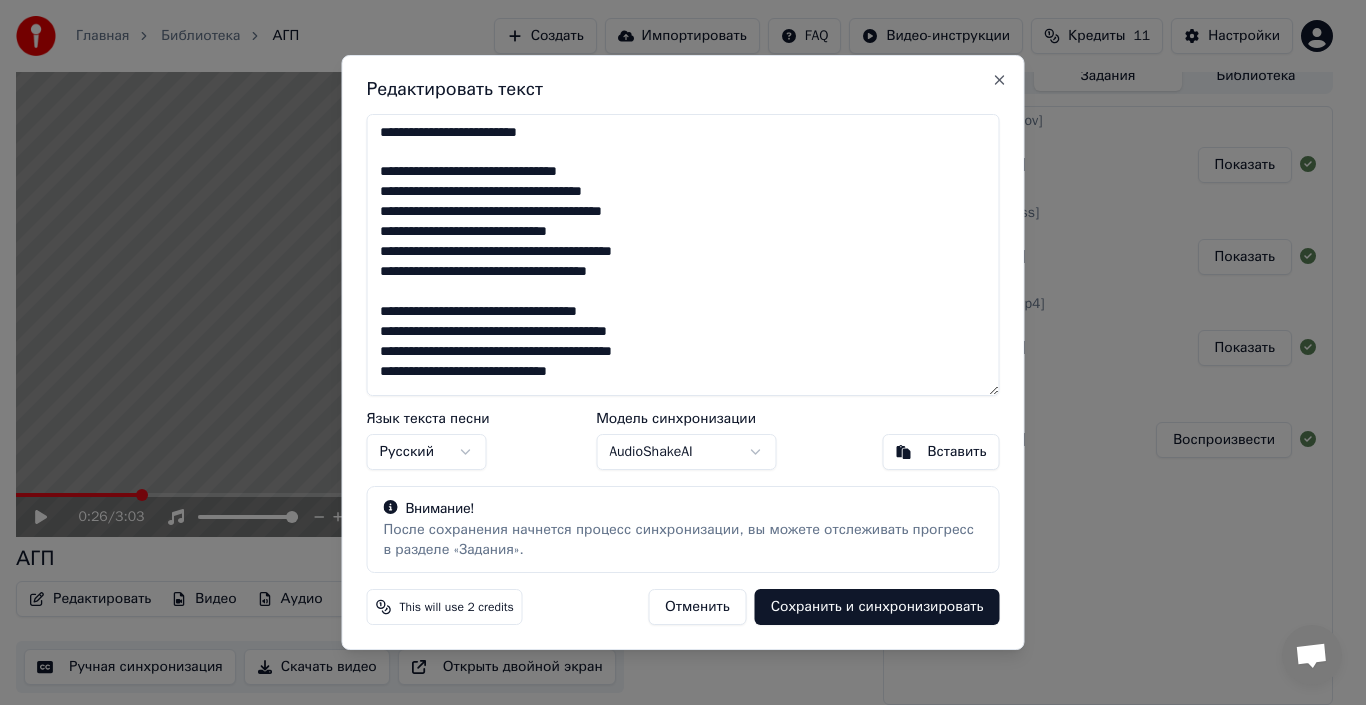 type on "**********" 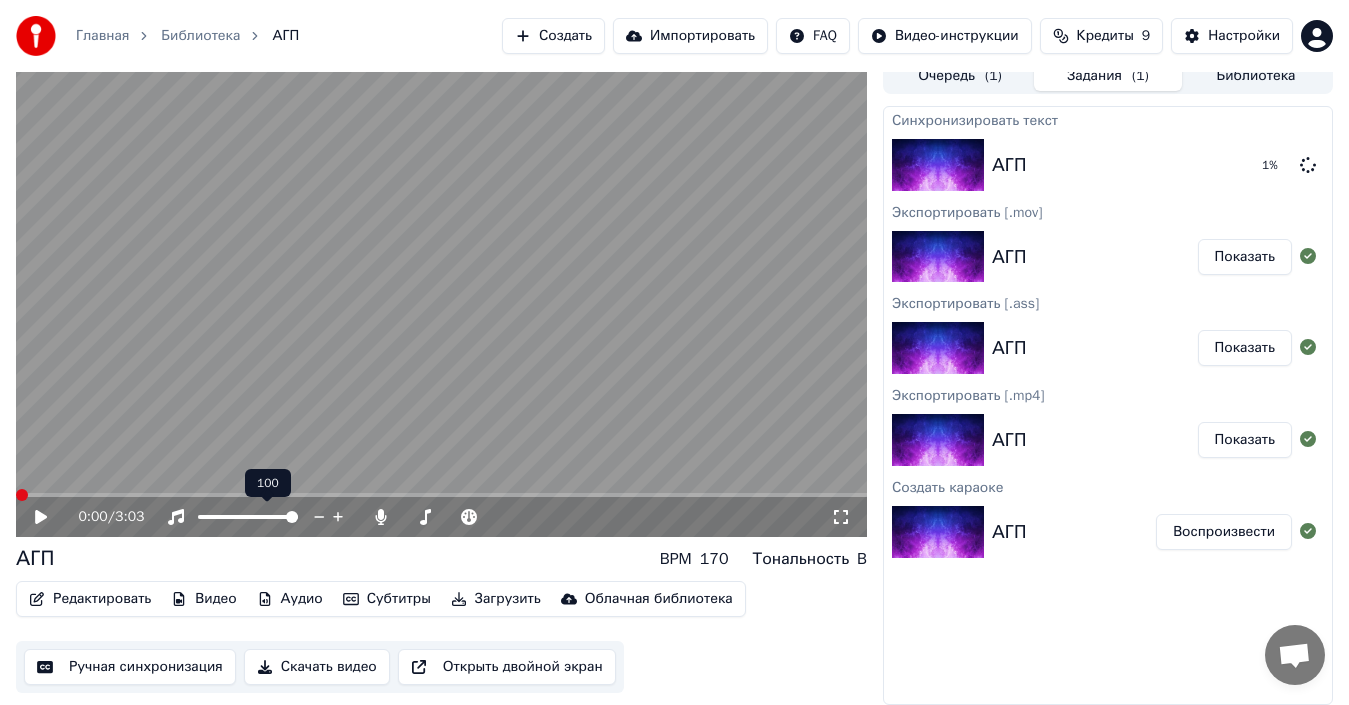click at bounding box center (22, 495) 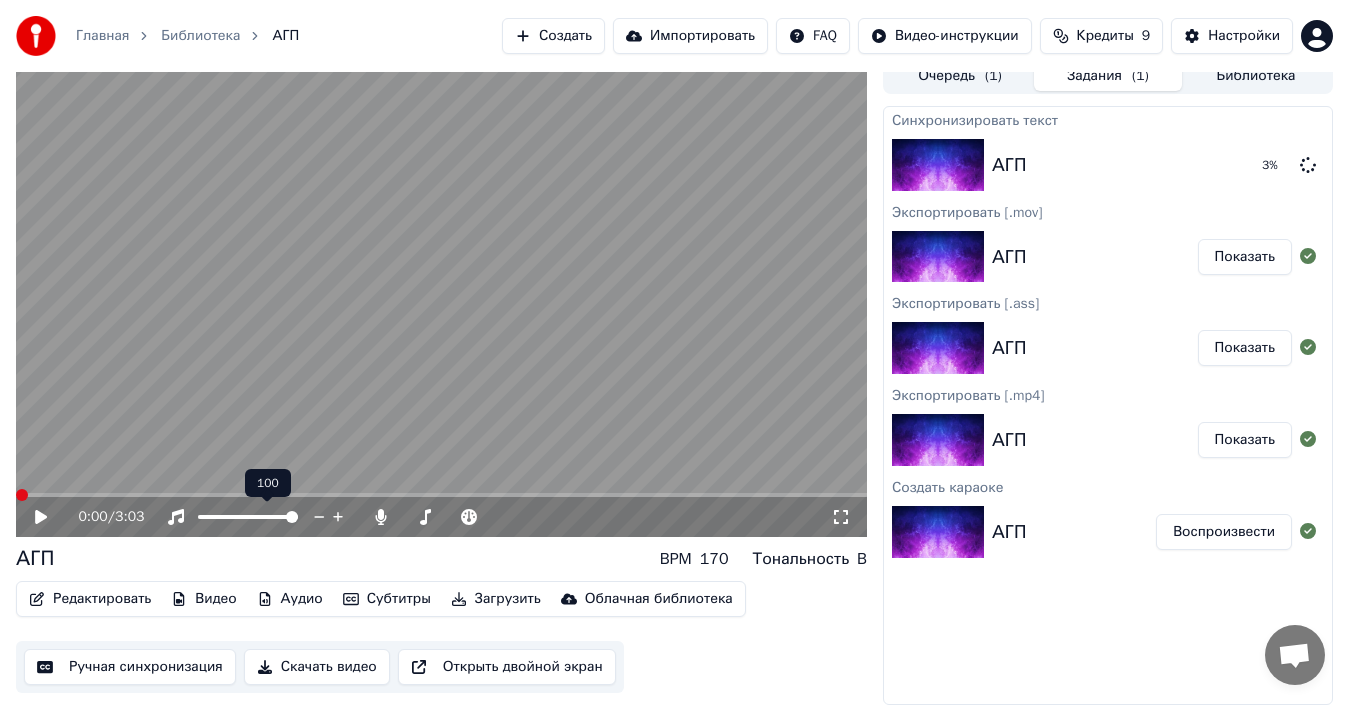 click on "0:00  /  3:03" at bounding box center [441, 517] 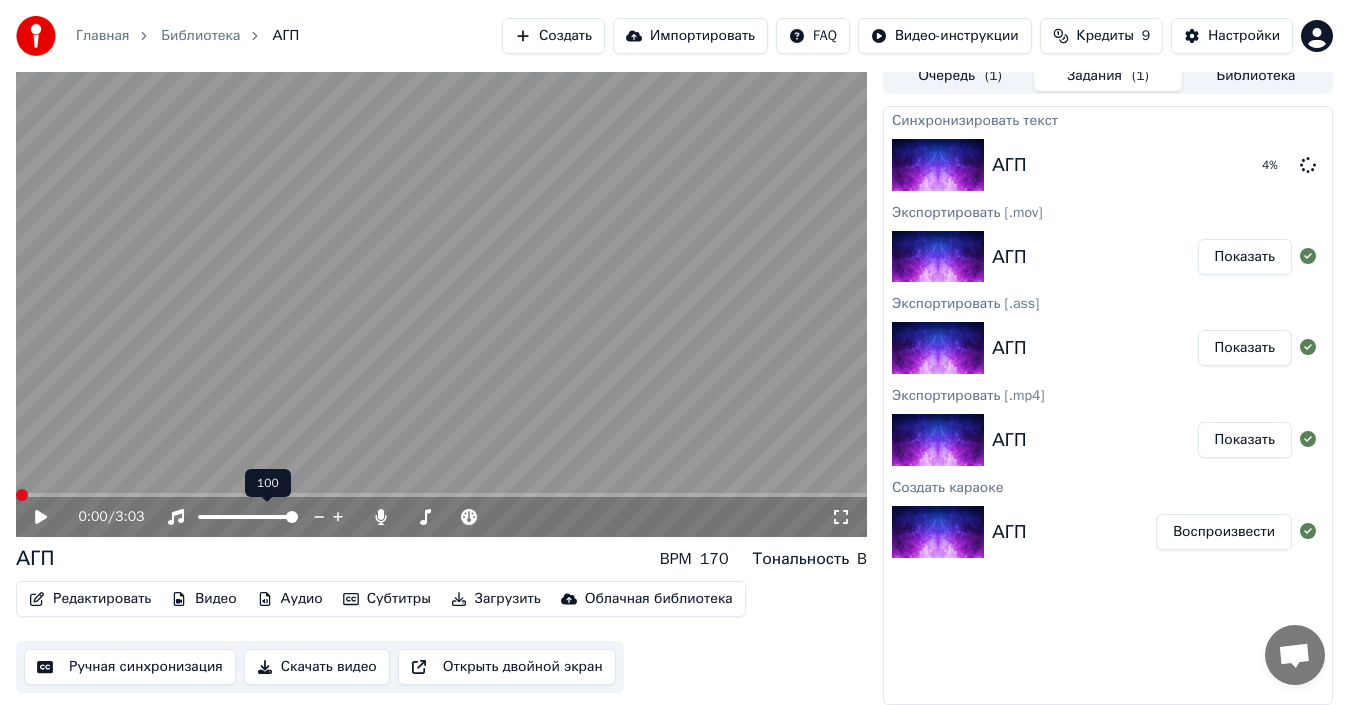 click 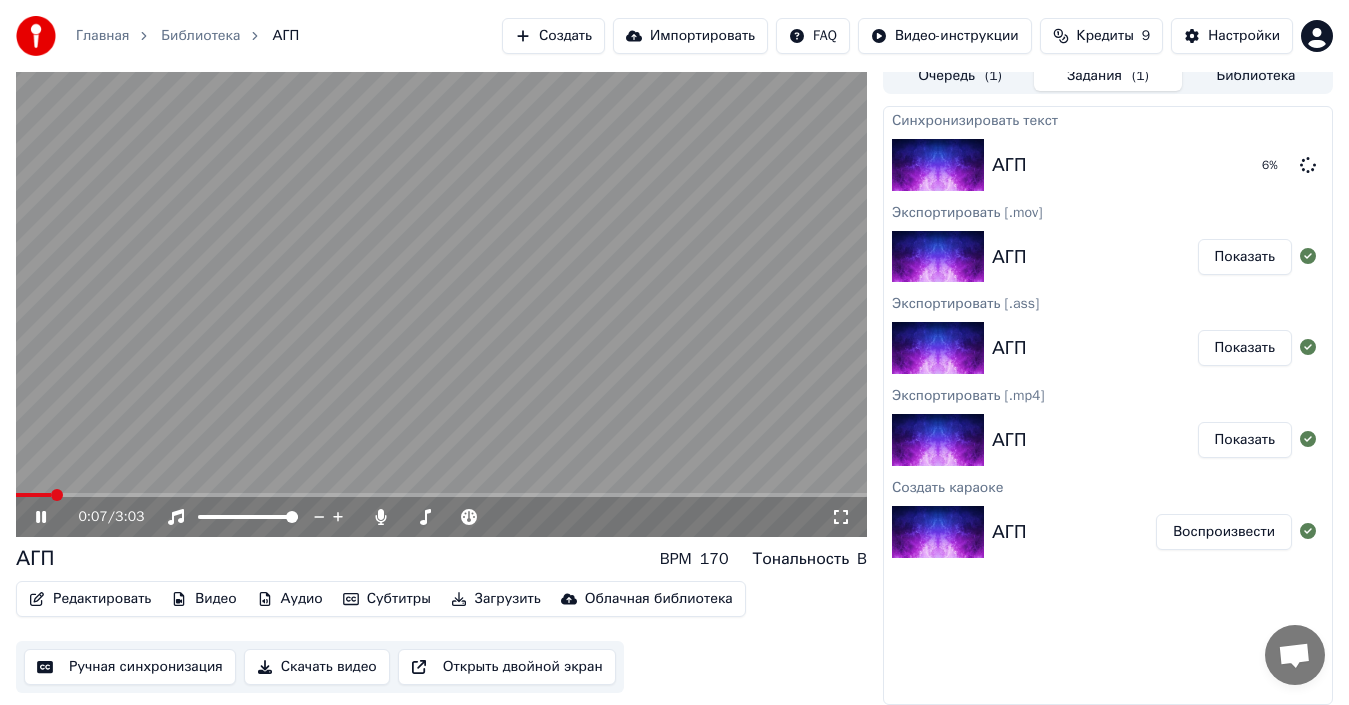 click 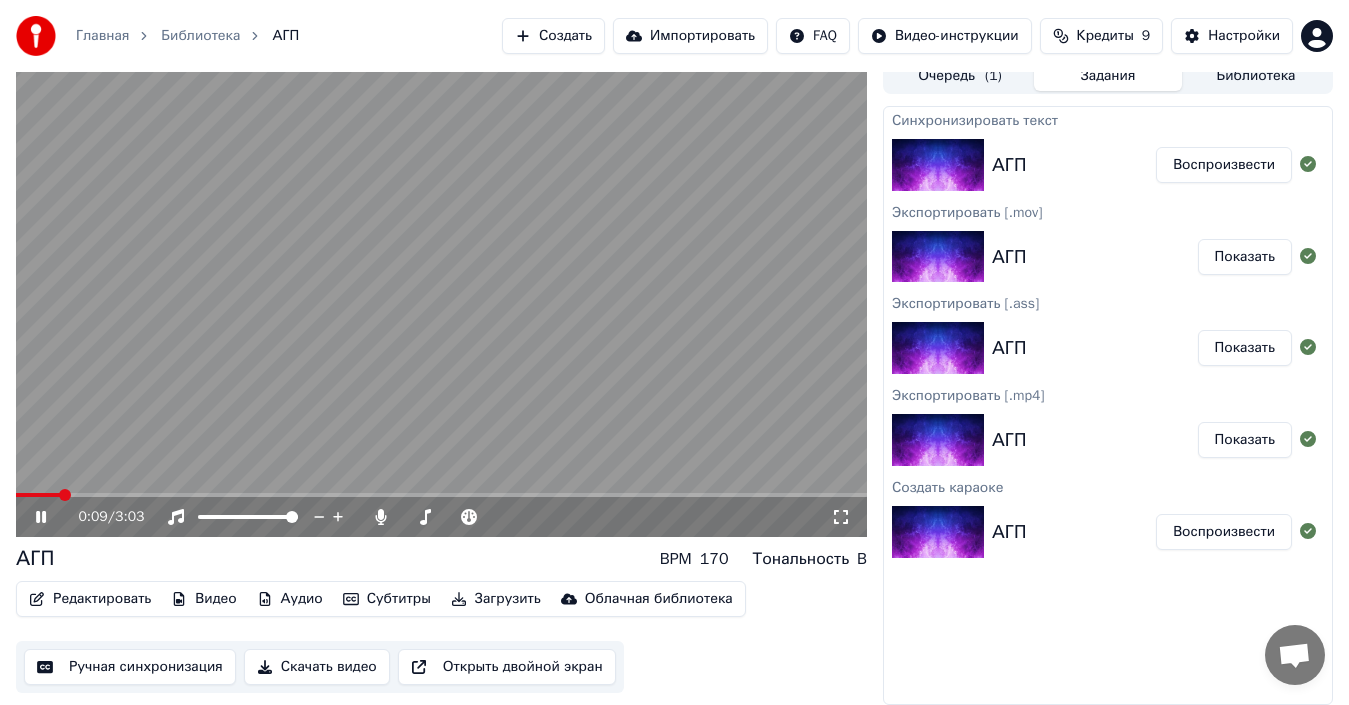 click 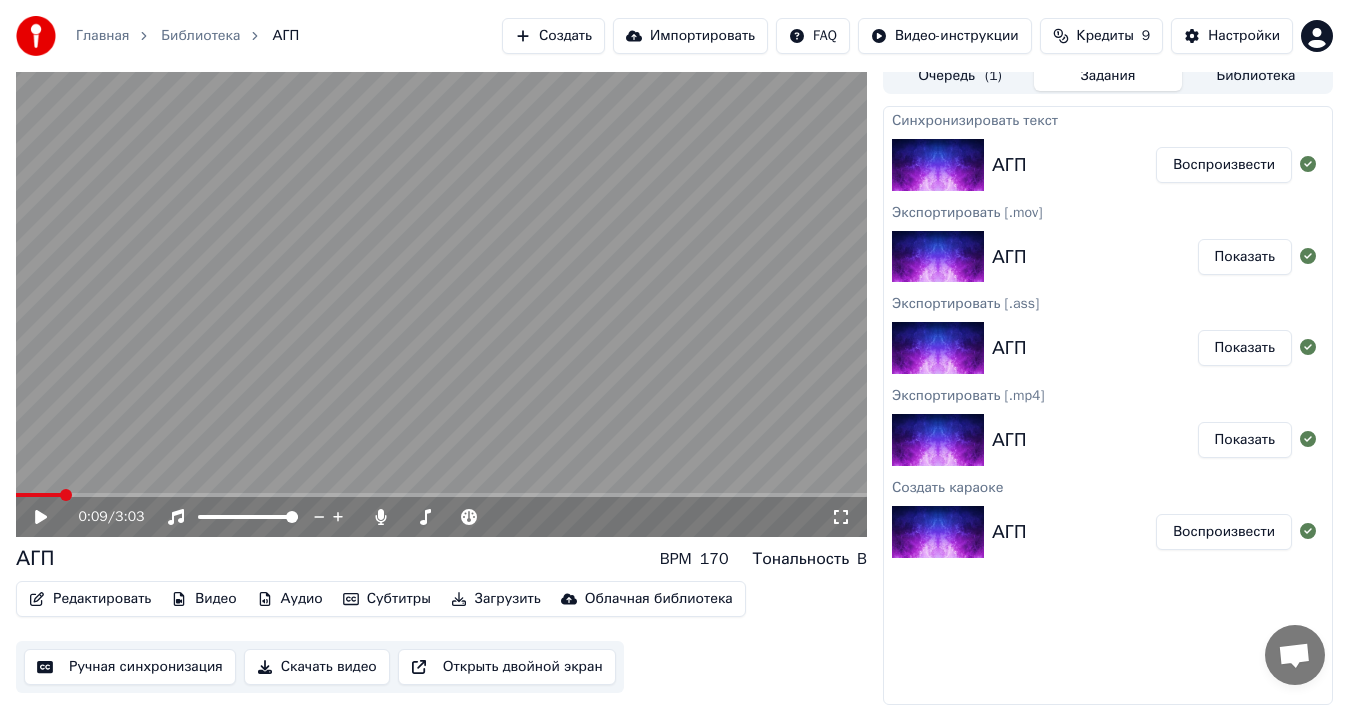 scroll, scrollTop: 0, scrollLeft: 0, axis: both 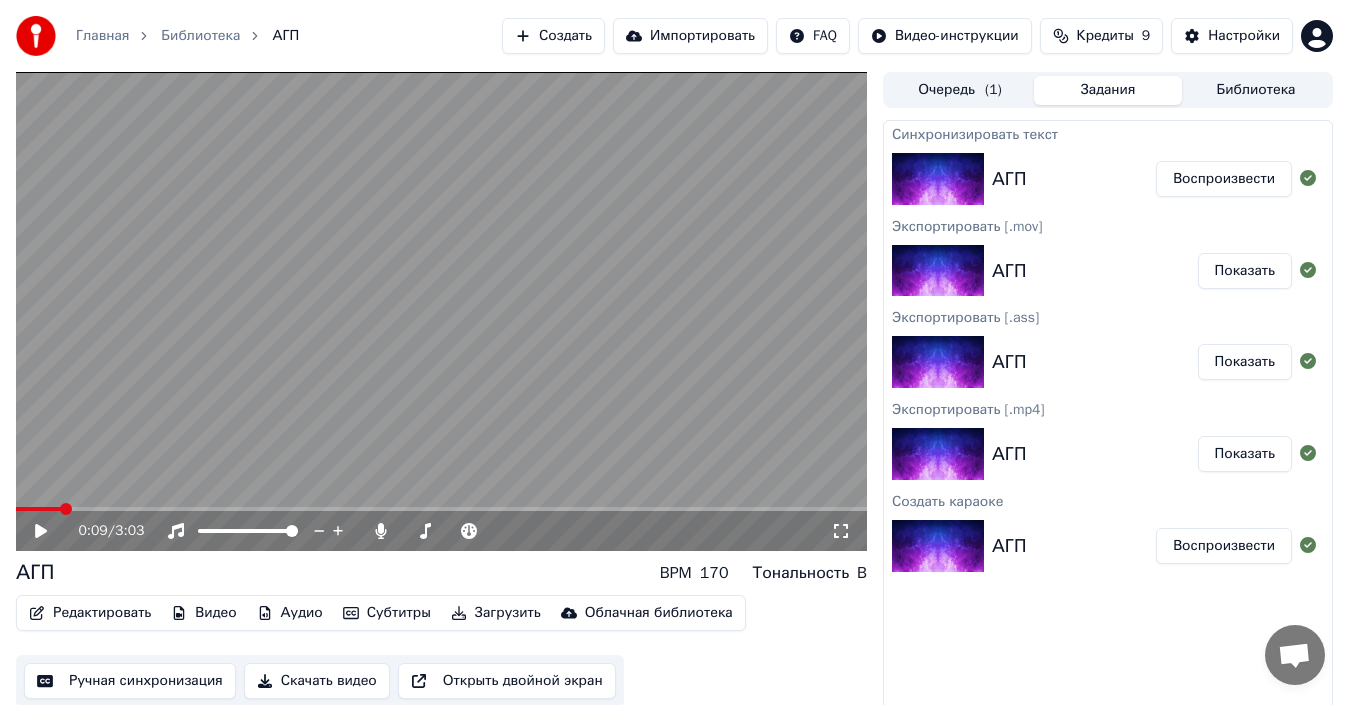 click on "Воспроизвести" at bounding box center [1224, 179] 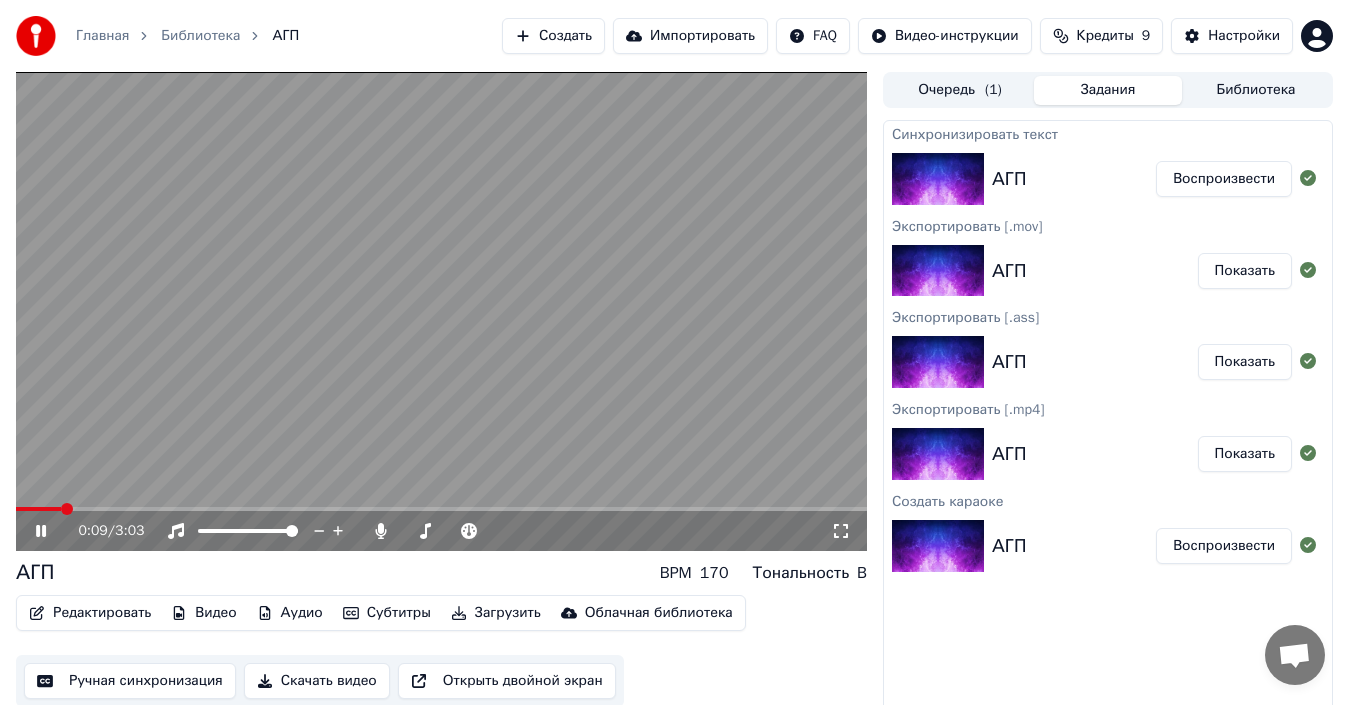 click 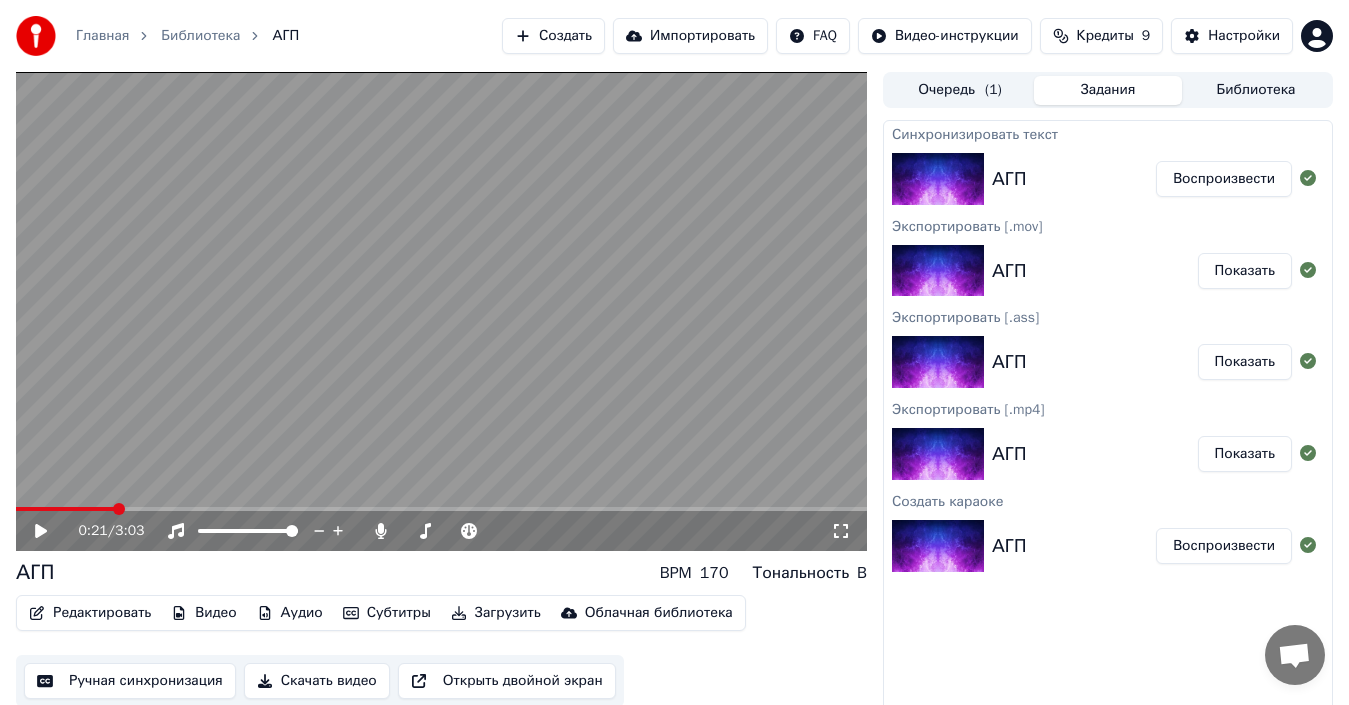 click 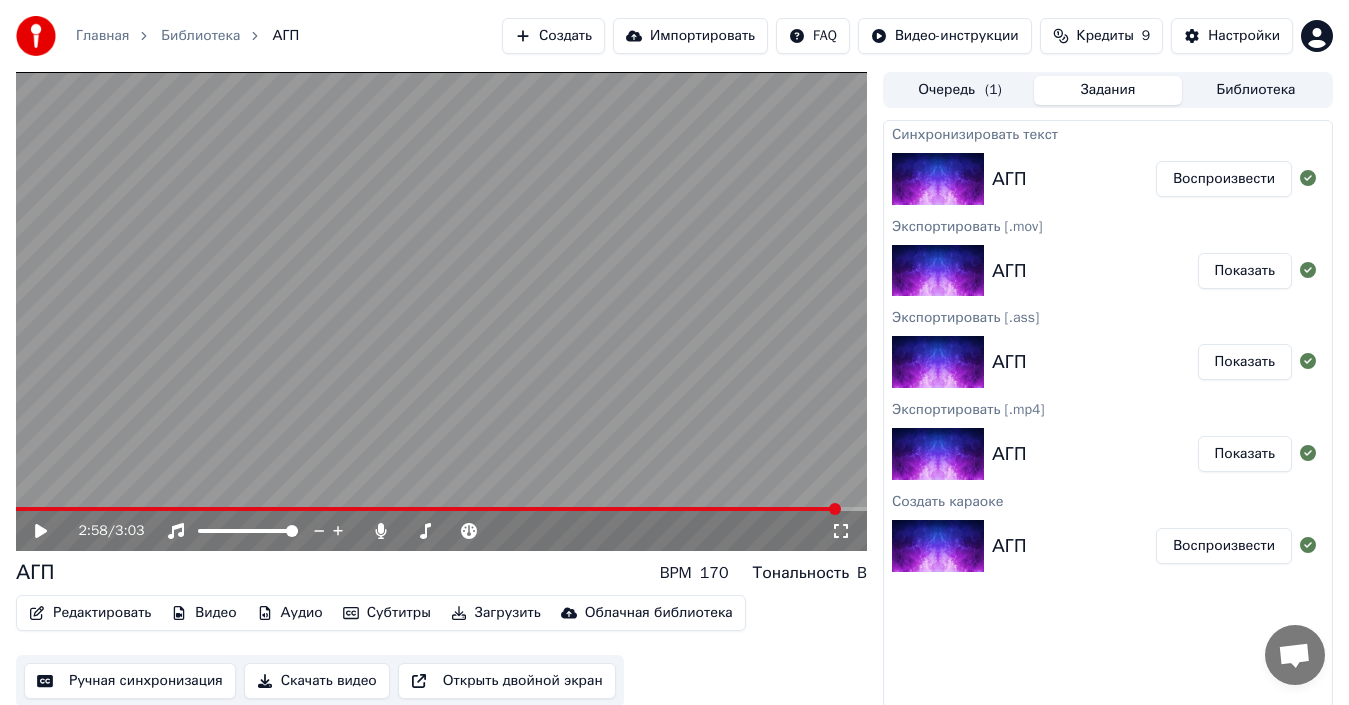 scroll, scrollTop: 14, scrollLeft: 0, axis: vertical 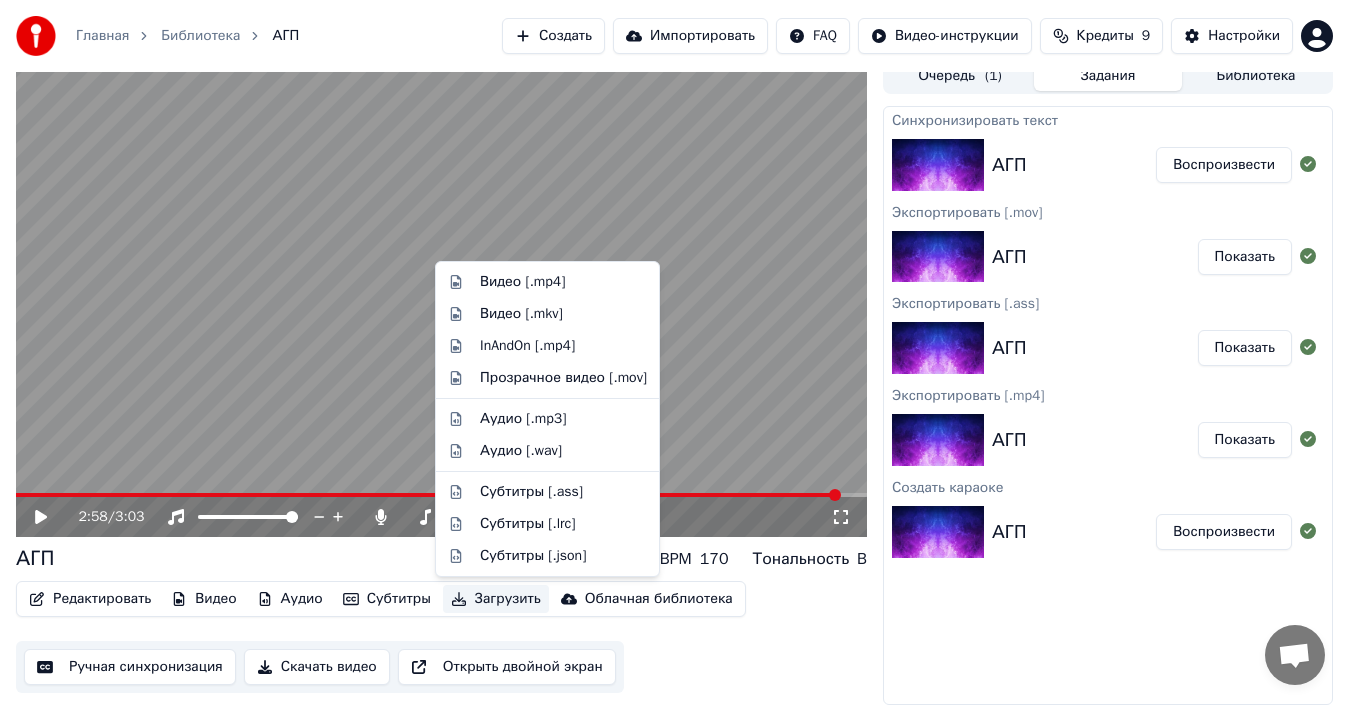 click on "Загрузить" at bounding box center [496, 599] 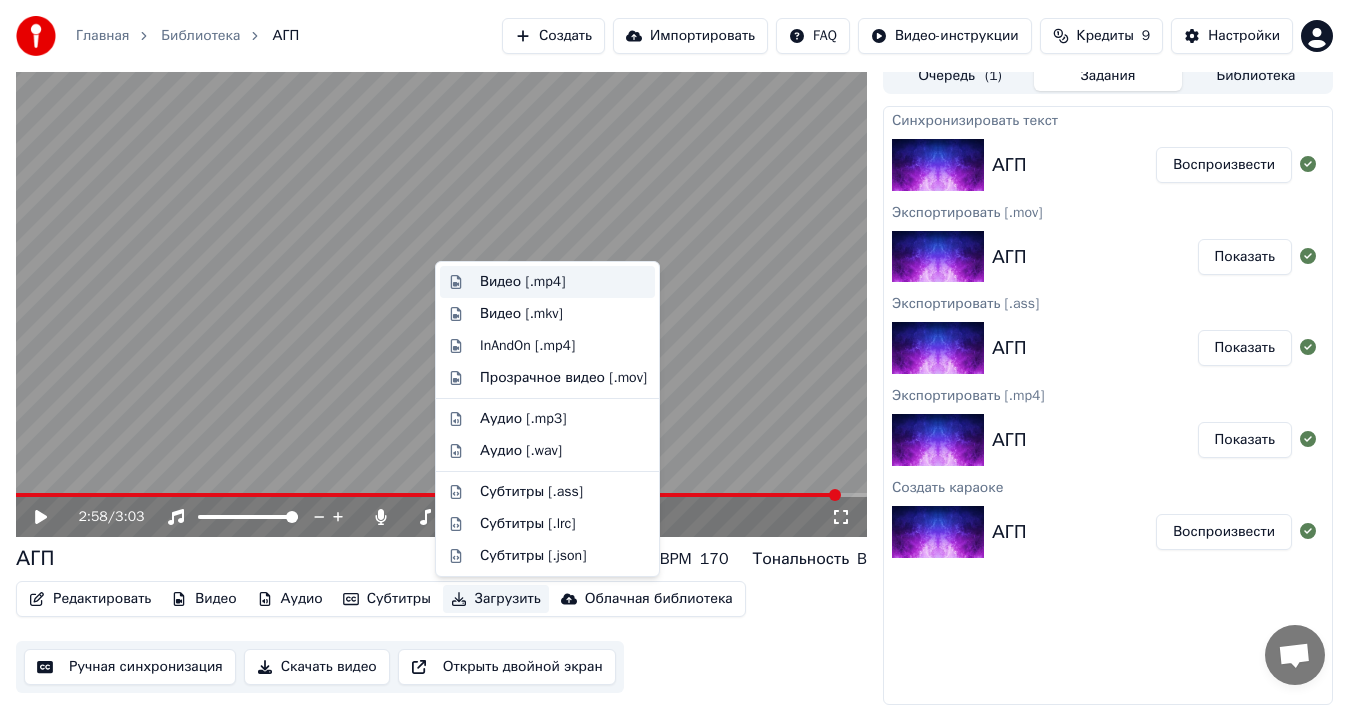 click on "Видео [.mp4]" at bounding box center [563, 282] 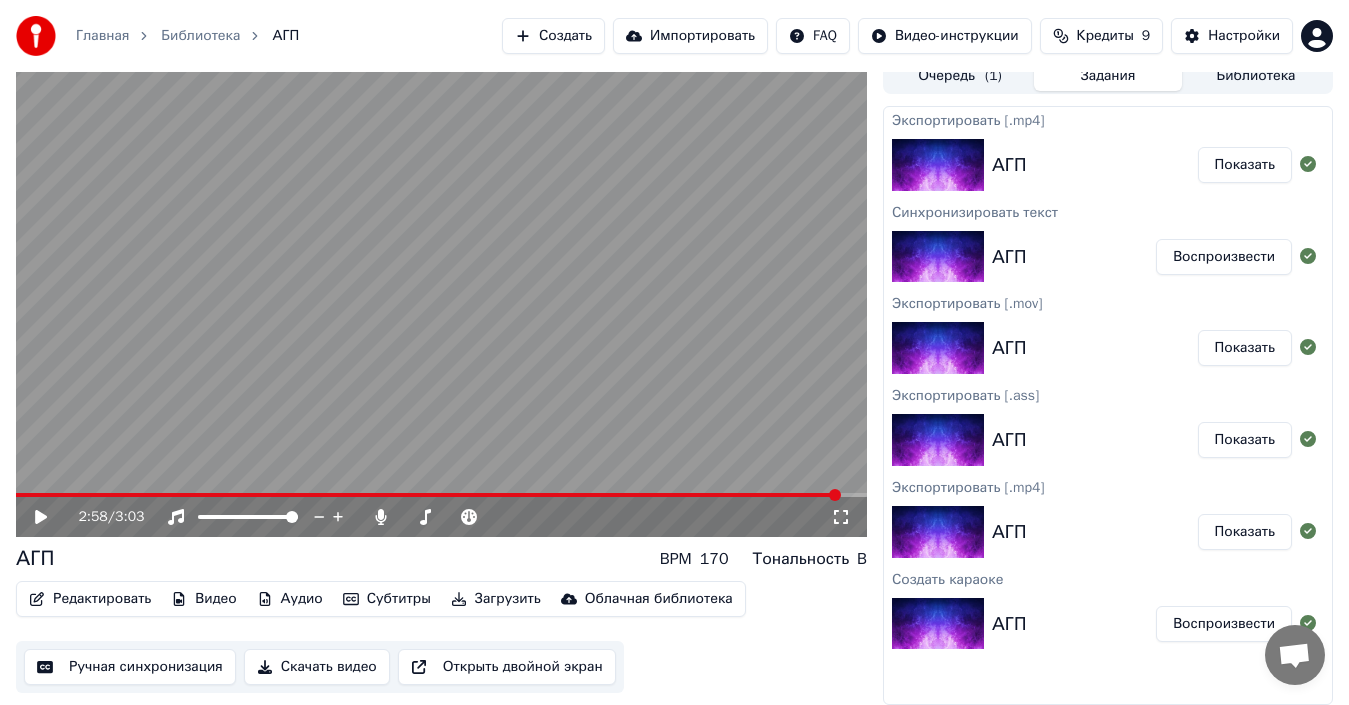 click on "Показать" at bounding box center [1245, 165] 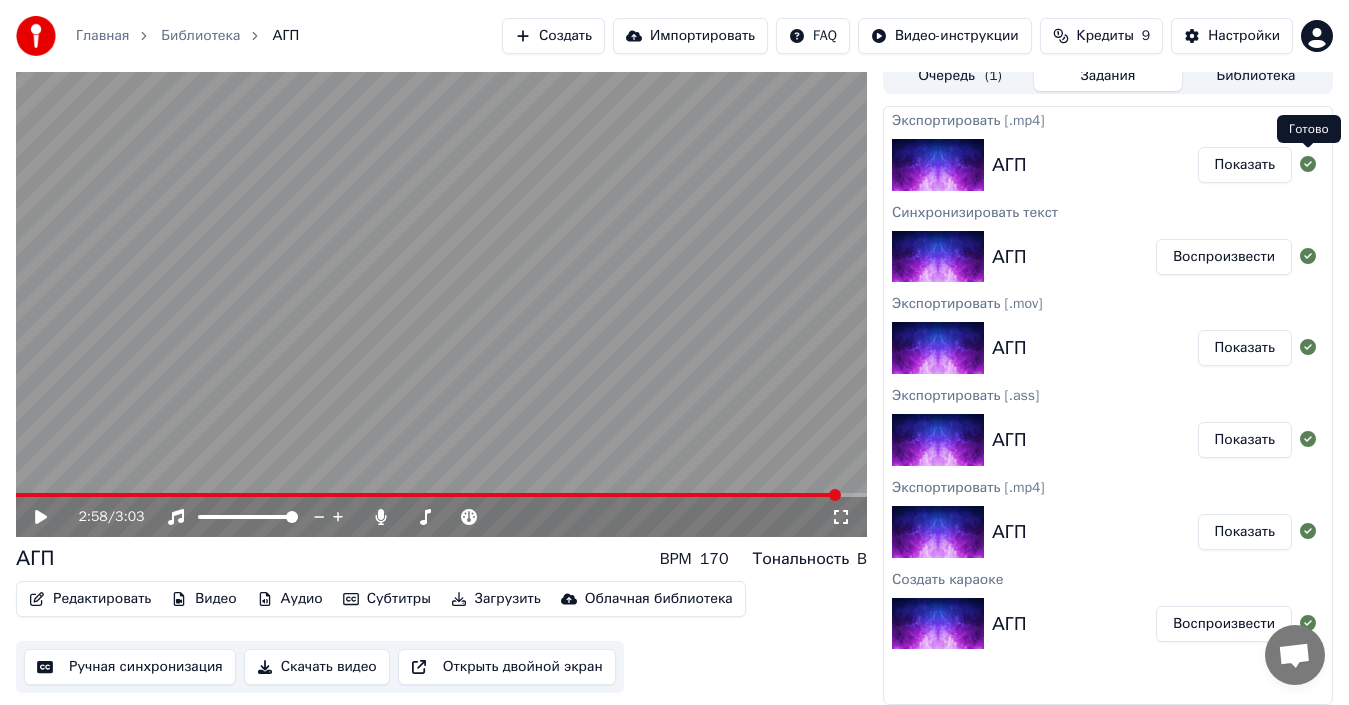 click on "Показать" at bounding box center (1245, 165) 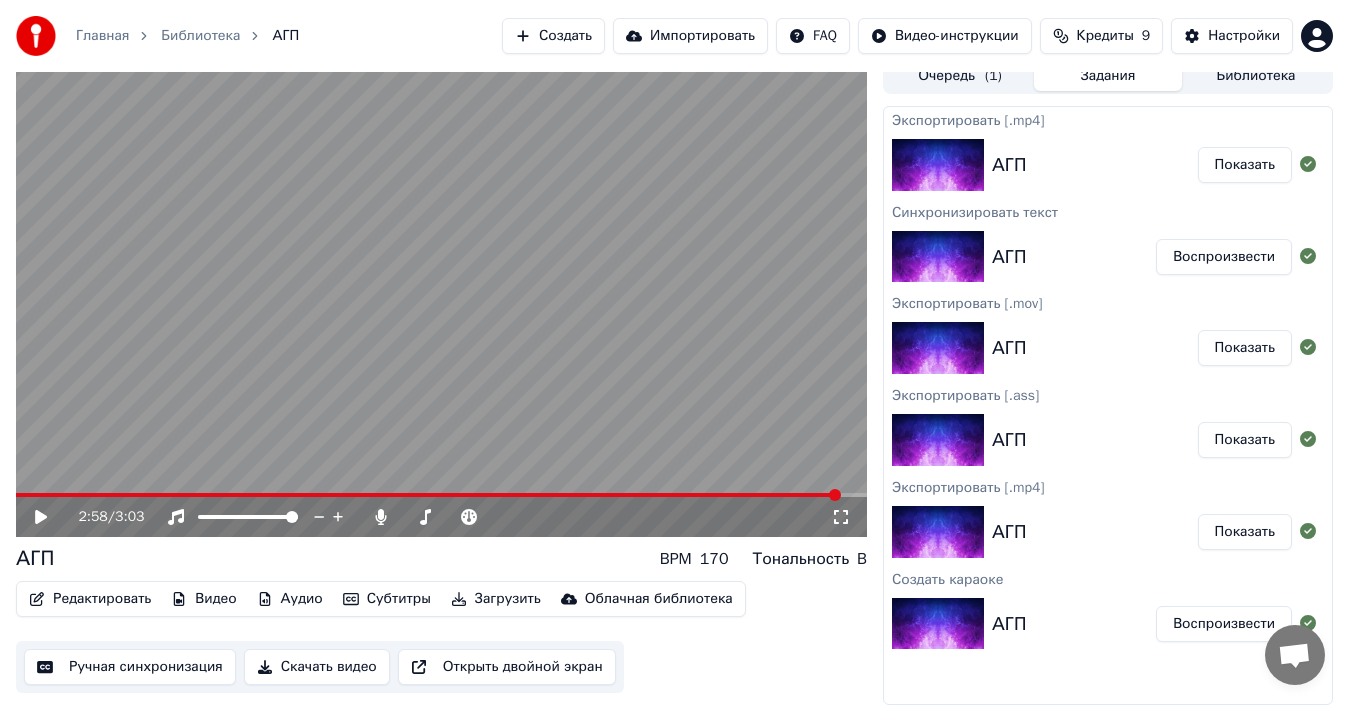 scroll, scrollTop: 0, scrollLeft: 0, axis: both 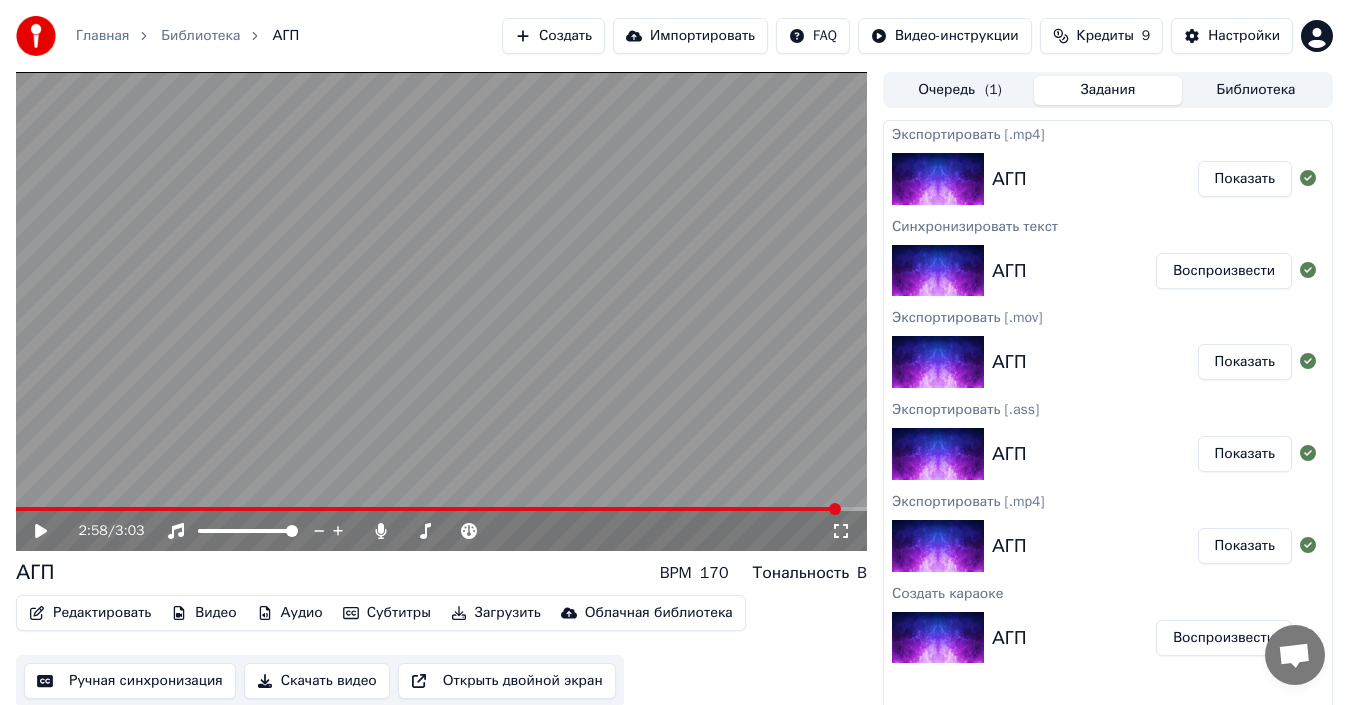 click on "Показать" at bounding box center [1245, 179] 